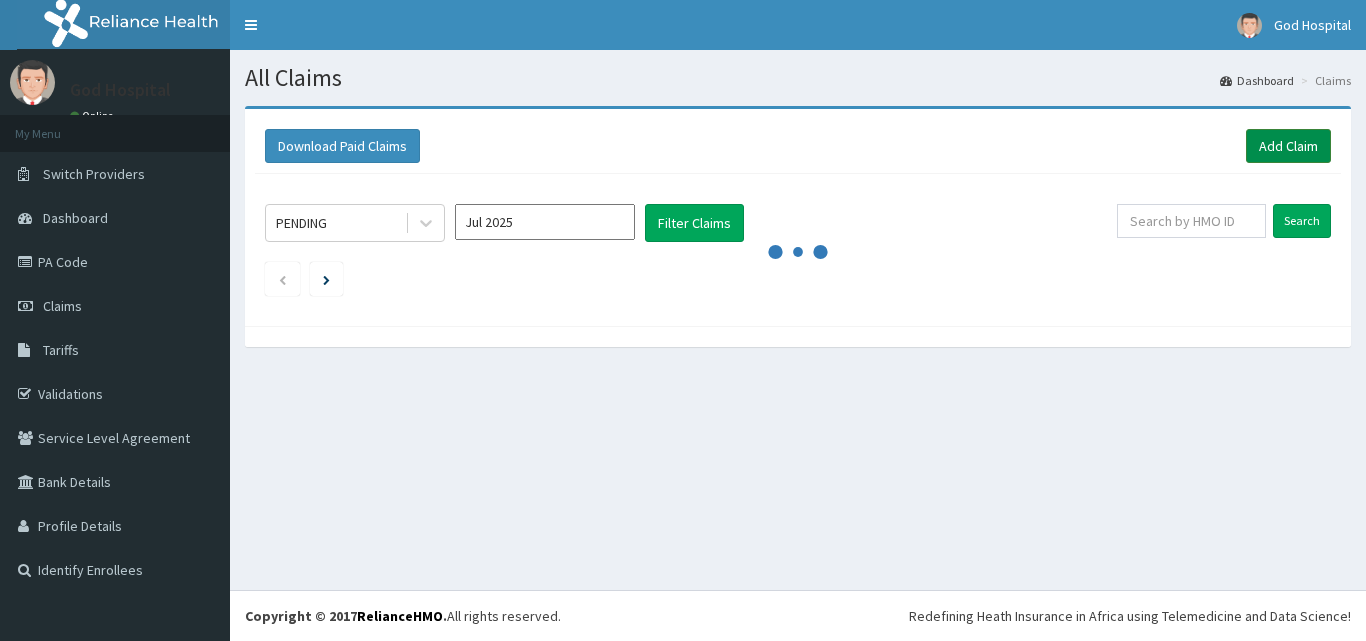 click on "Add Claim" at bounding box center [1288, 146] 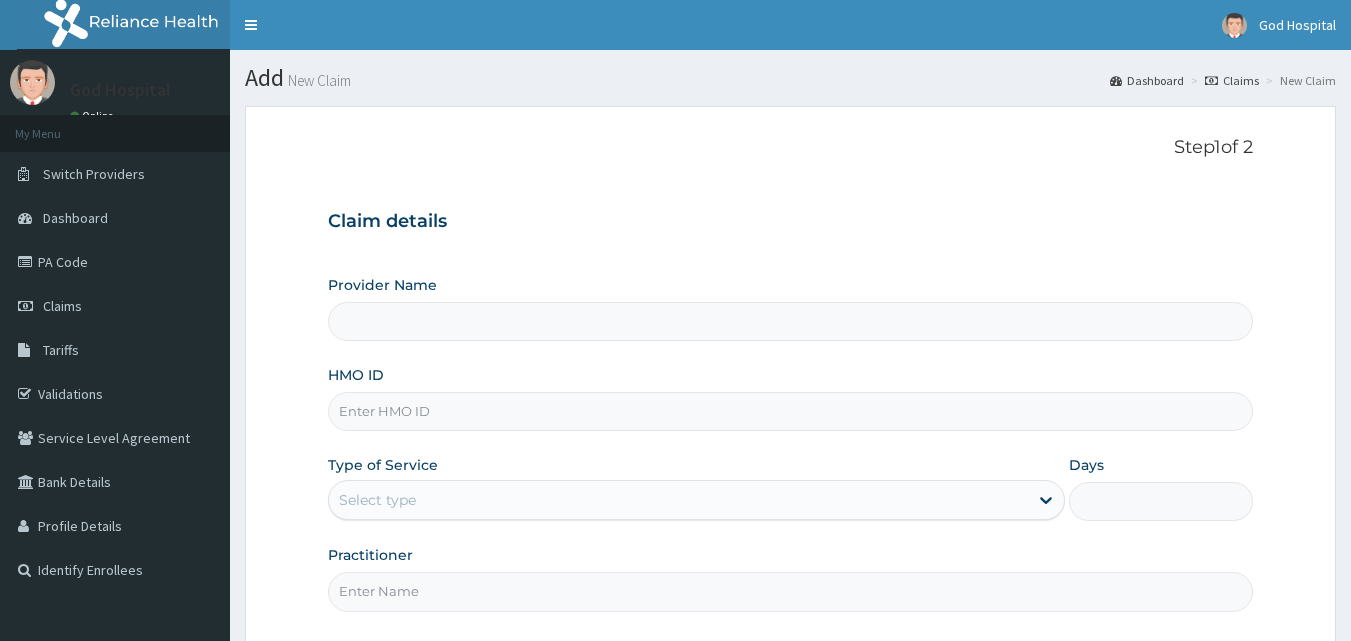 type on "God Cures Hospital" 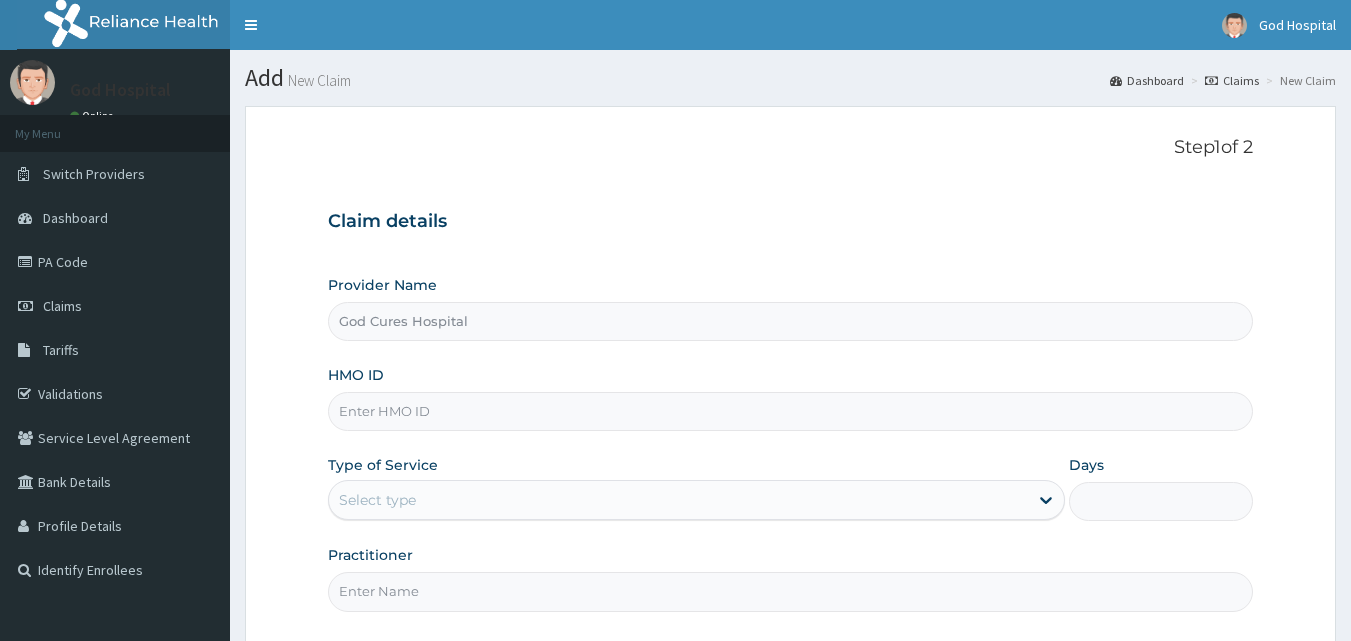 scroll, scrollTop: 0, scrollLeft: 0, axis: both 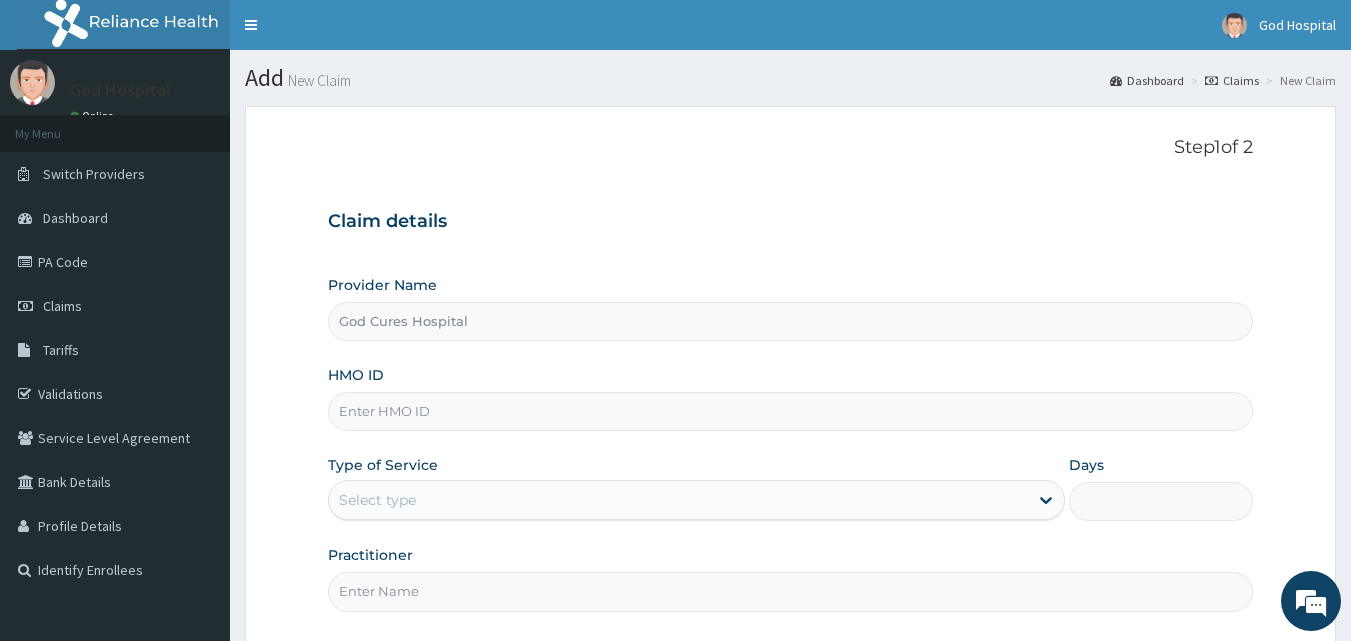 click on "HMO ID" at bounding box center (791, 411) 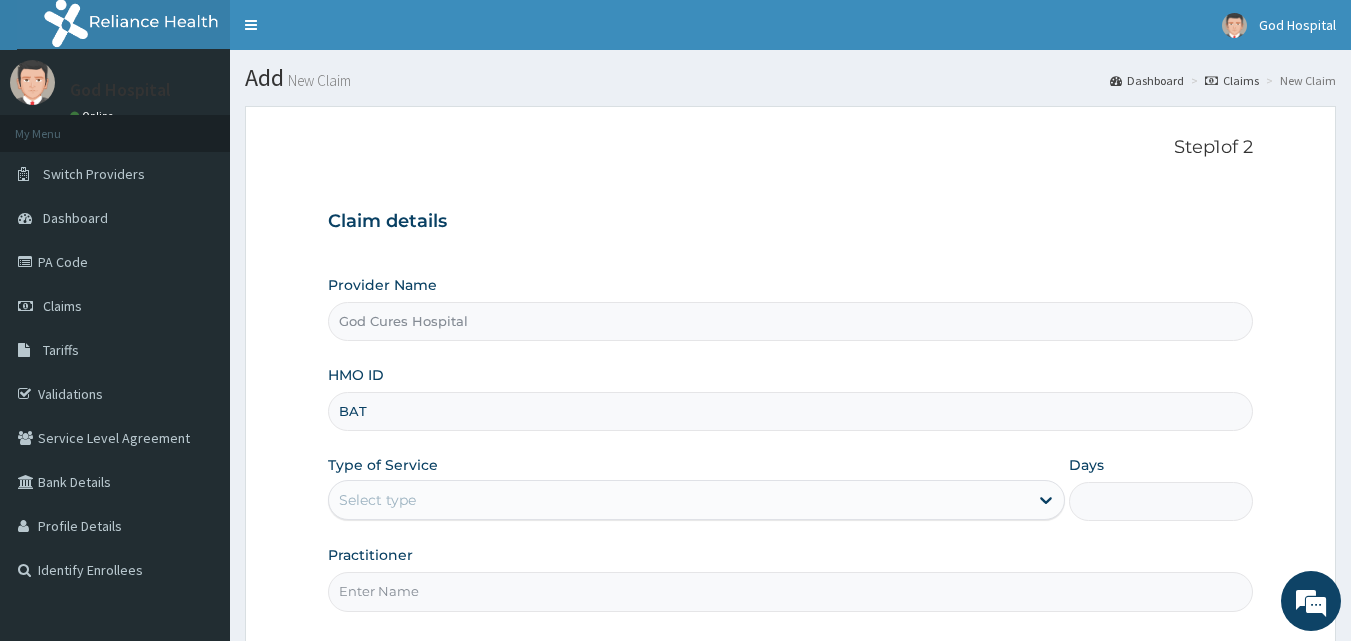 type on "BAT/10004/C" 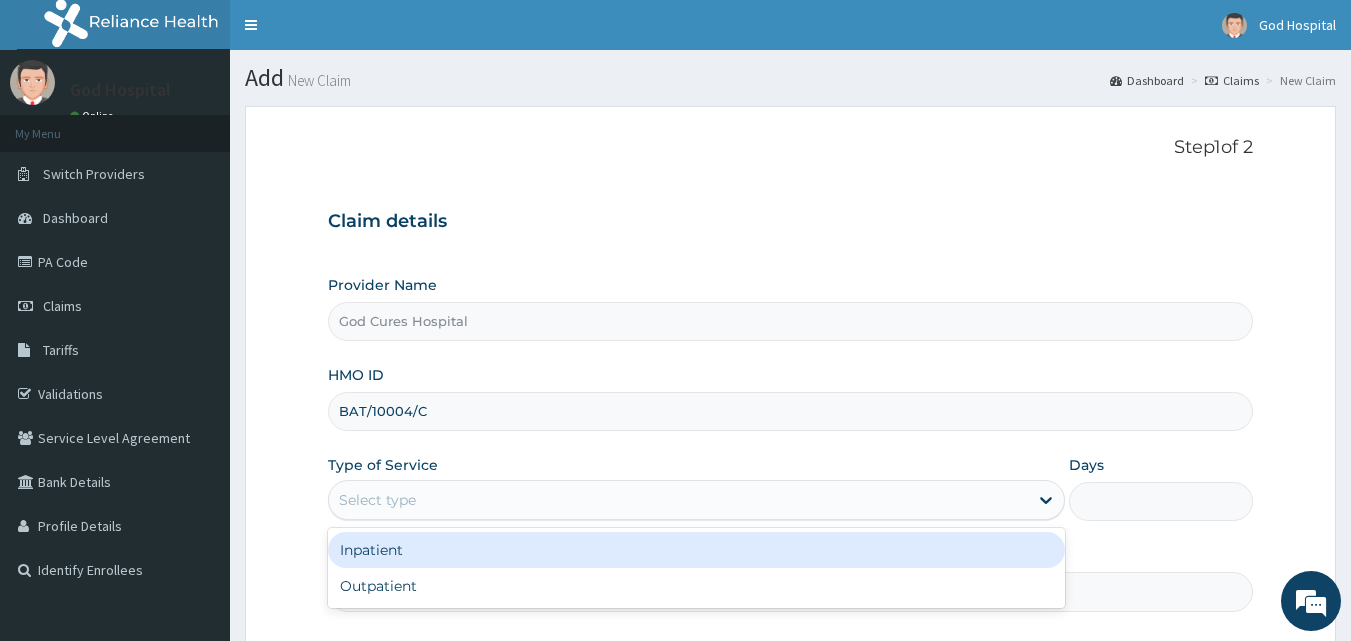 click on "Select type" at bounding box center (678, 500) 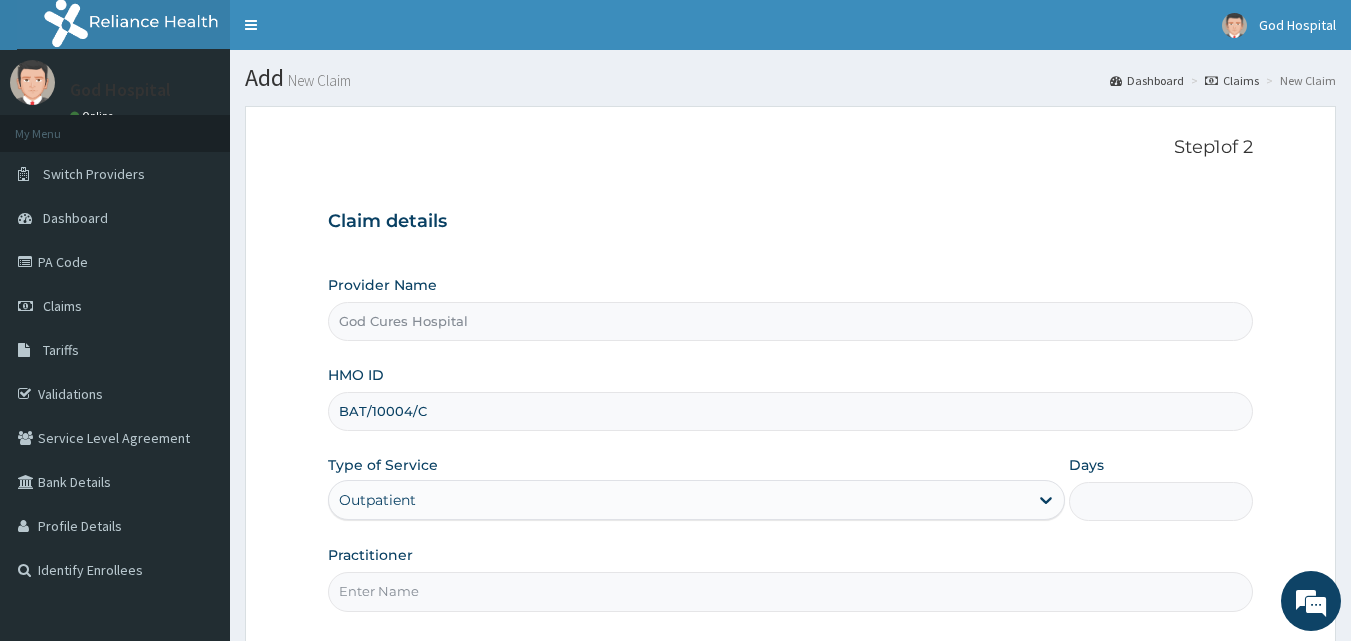 type on "1" 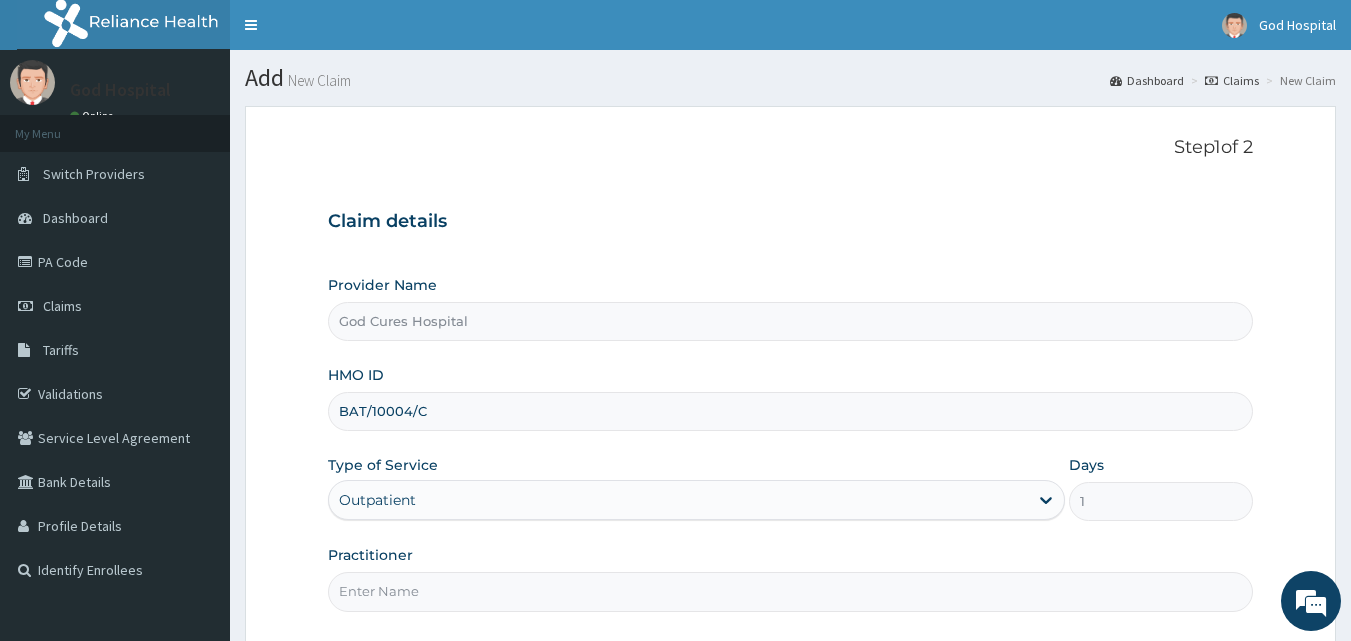 scroll, scrollTop: 0, scrollLeft: 0, axis: both 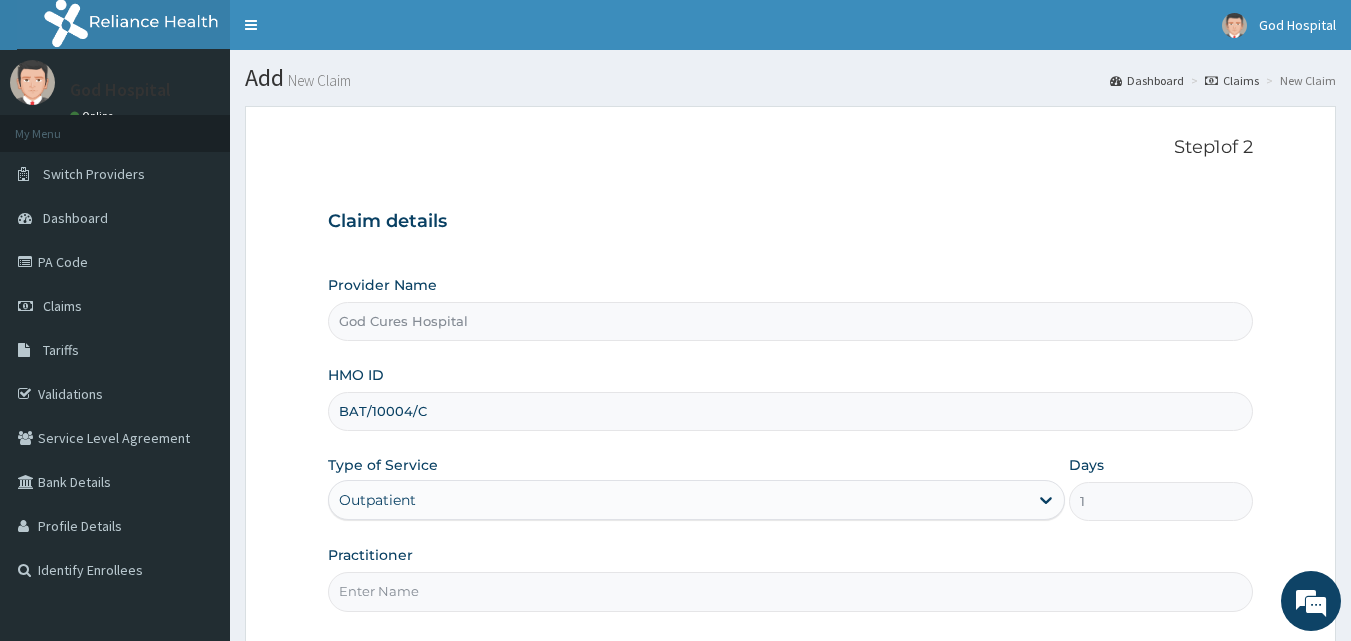 click on "Practitioner" at bounding box center [791, 591] 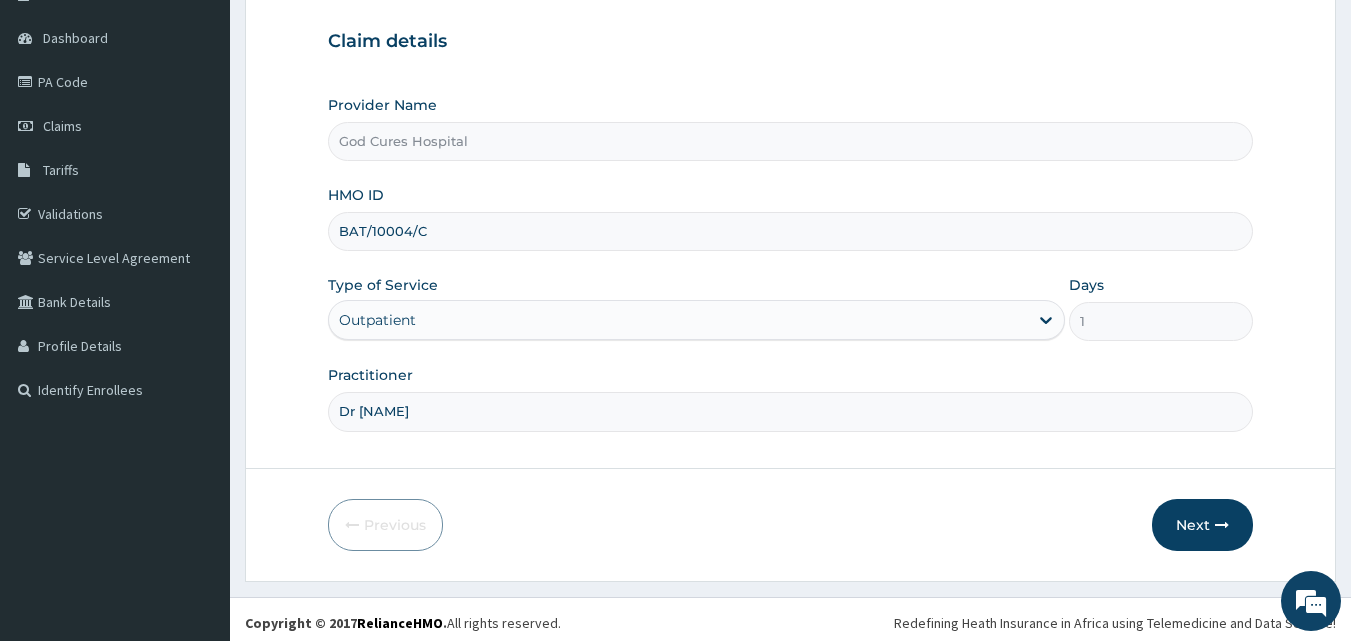 scroll, scrollTop: 187, scrollLeft: 0, axis: vertical 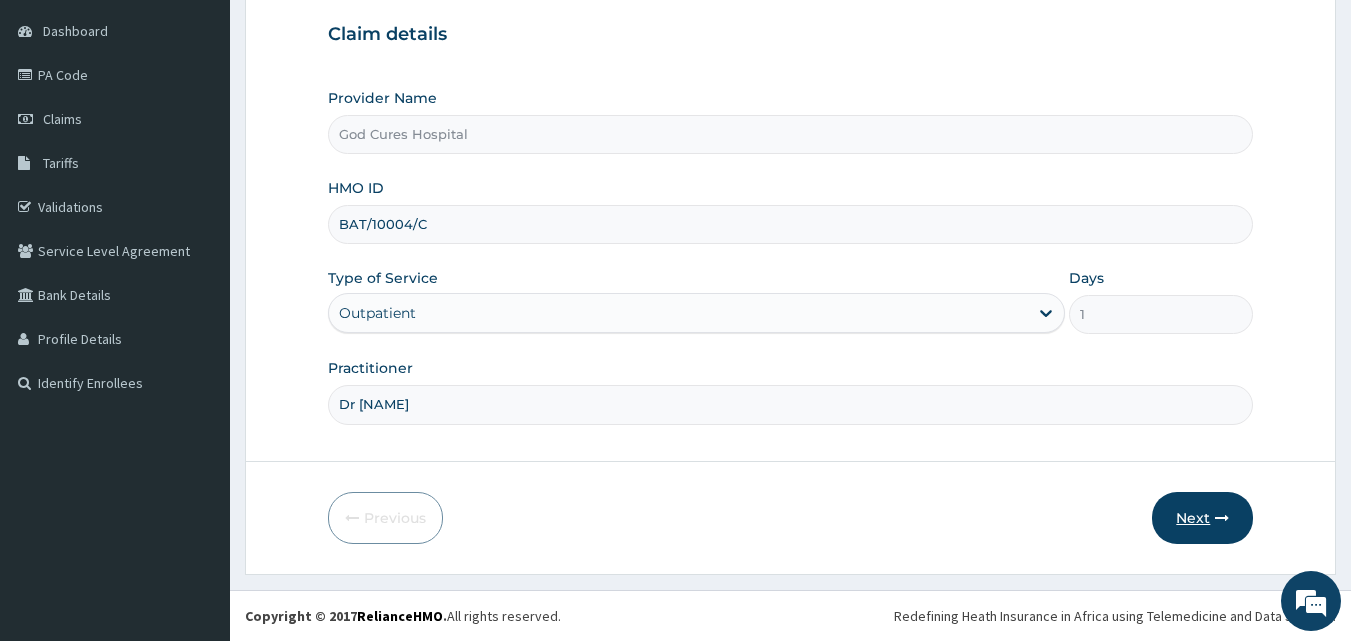 click on "Next" at bounding box center (1202, 518) 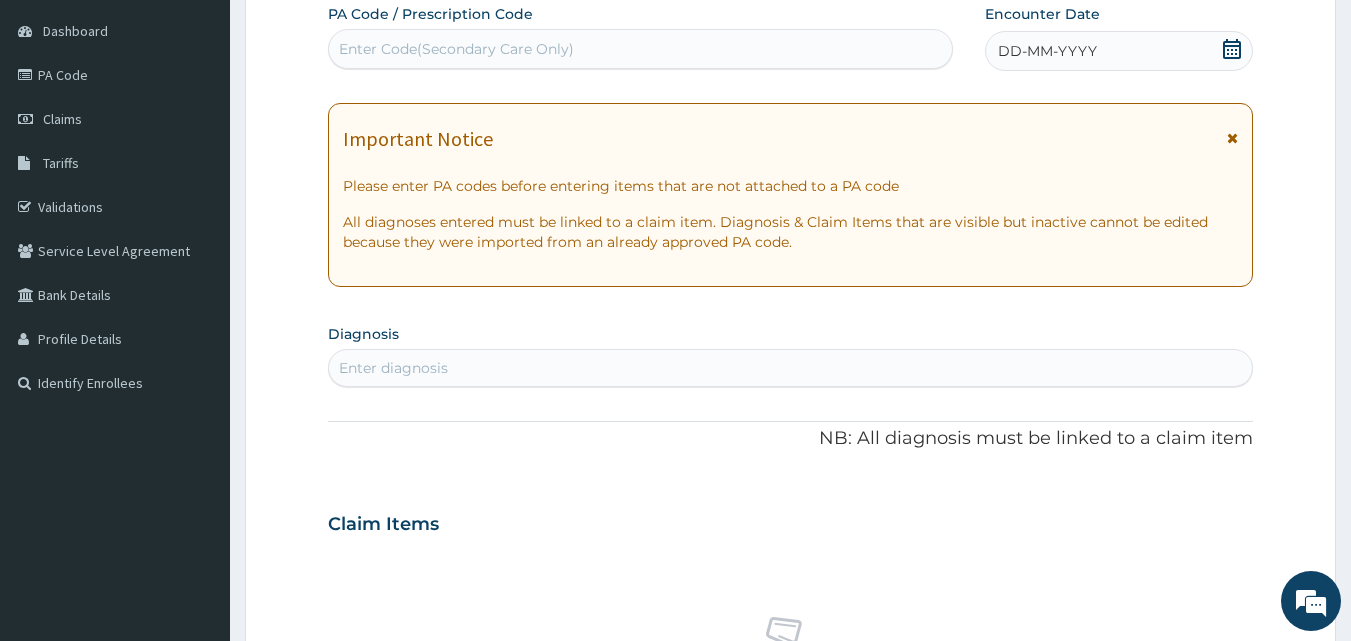 click 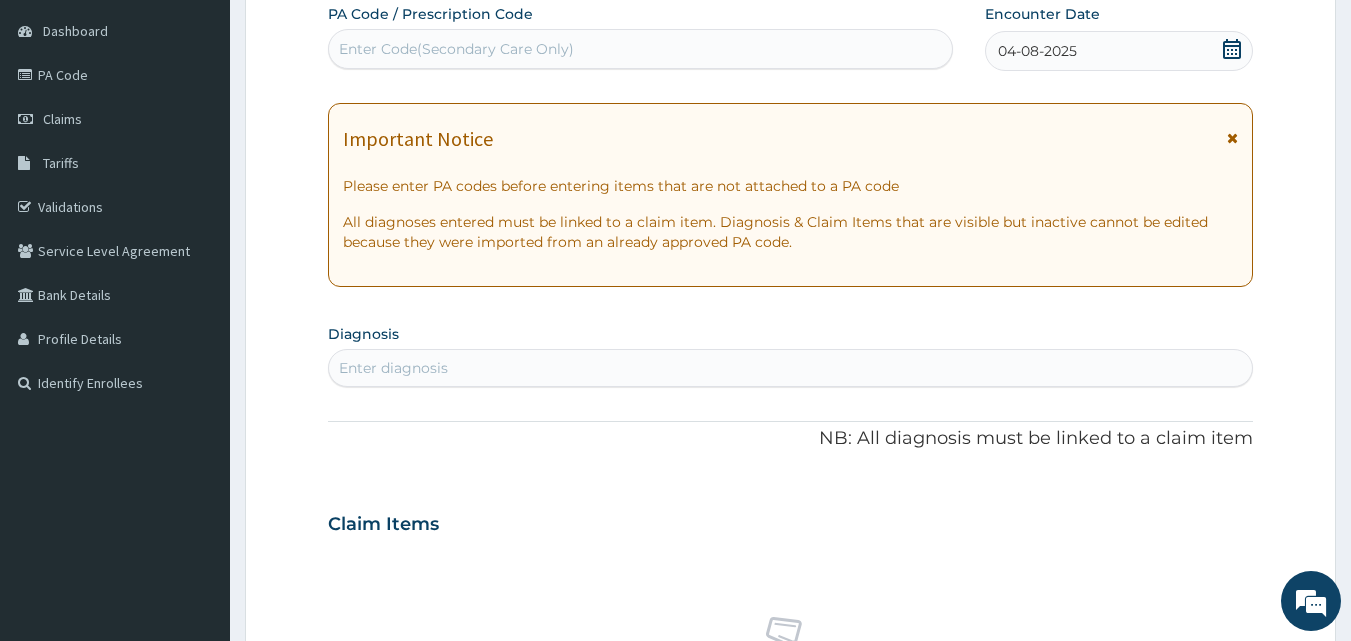 click on "Enter diagnosis" at bounding box center [791, 368] 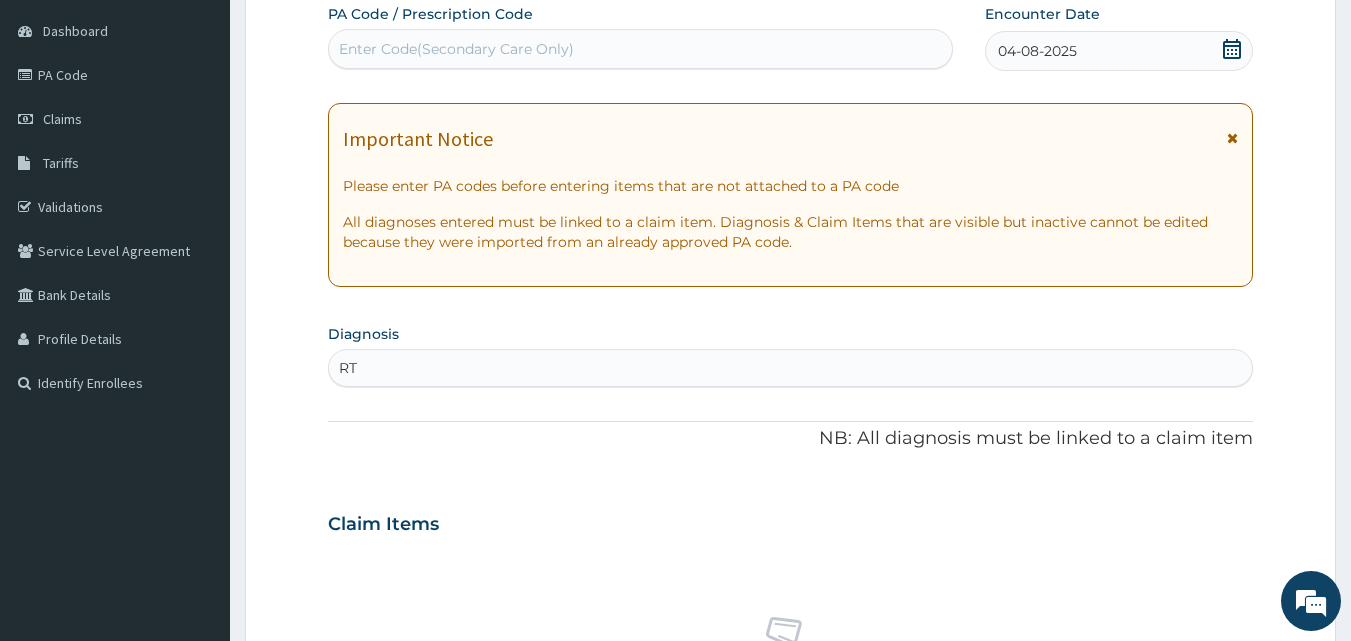 type on "RTI" 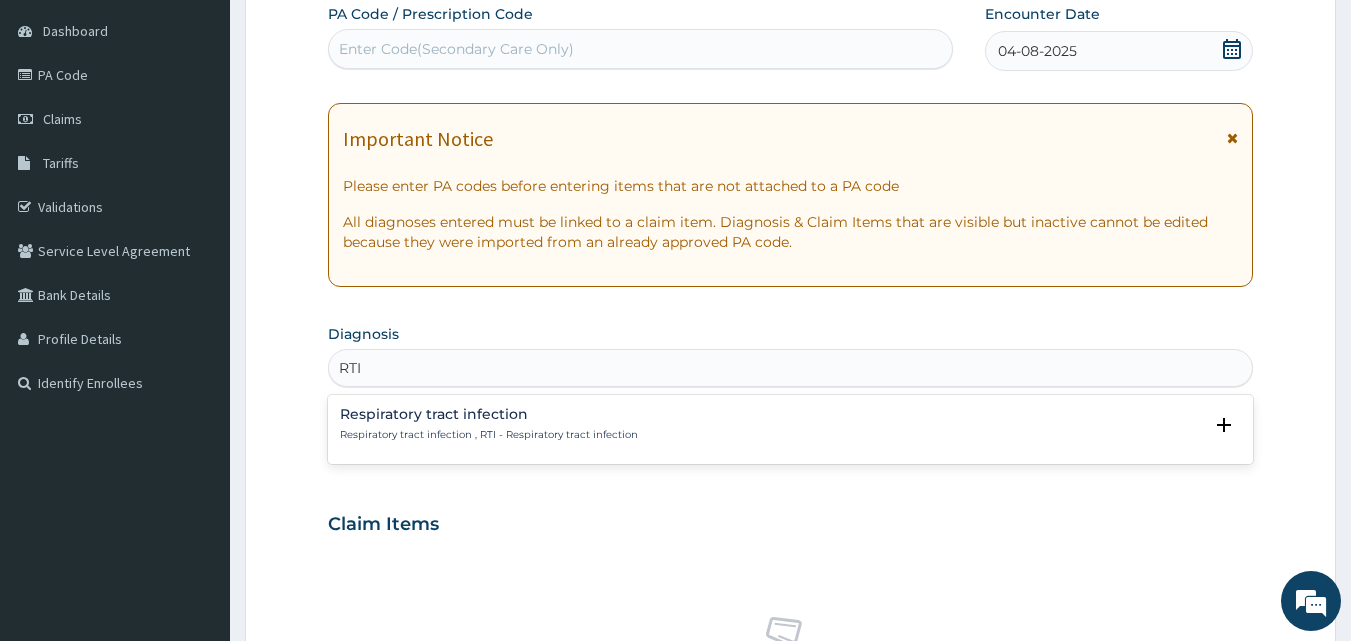 click on "Respiratory tract infection" at bounding box center [489, 414] 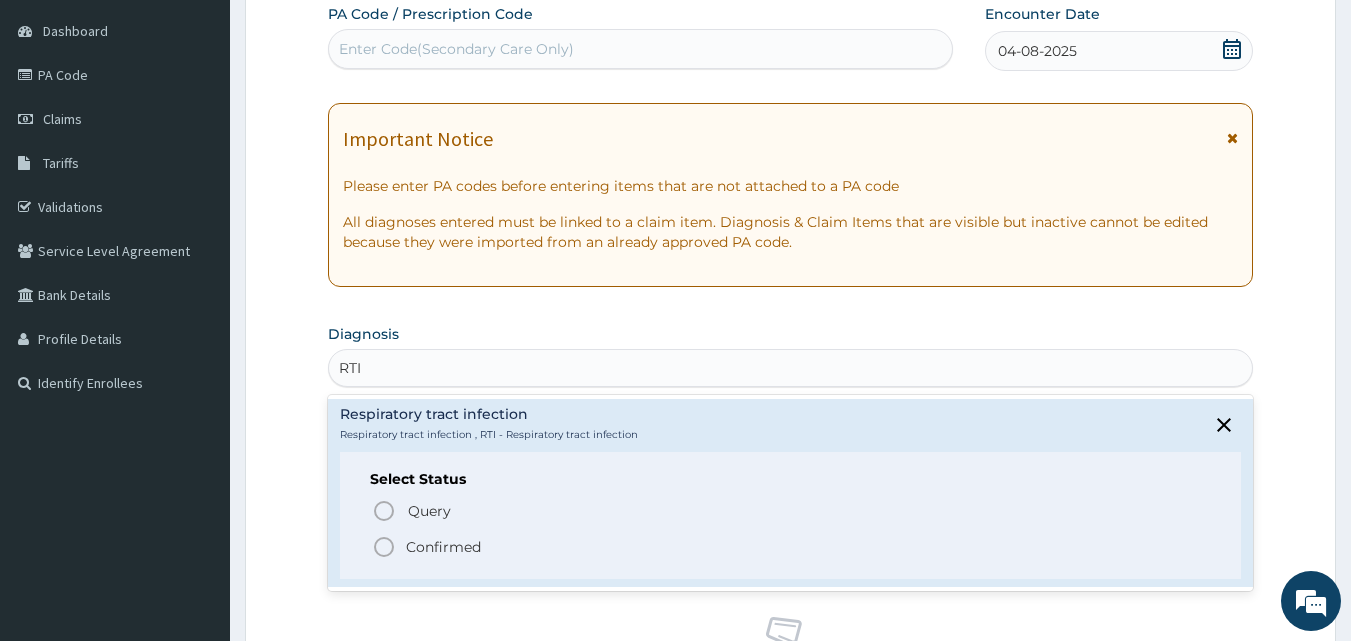 click 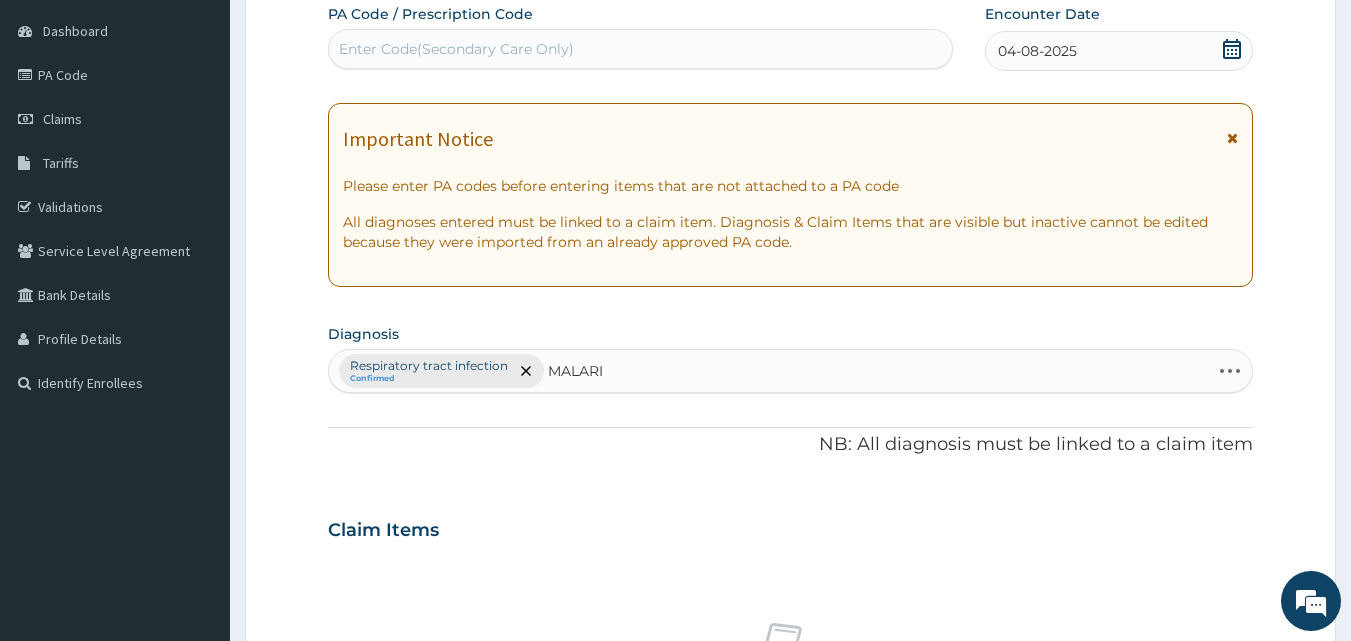 type on "MALARIA" 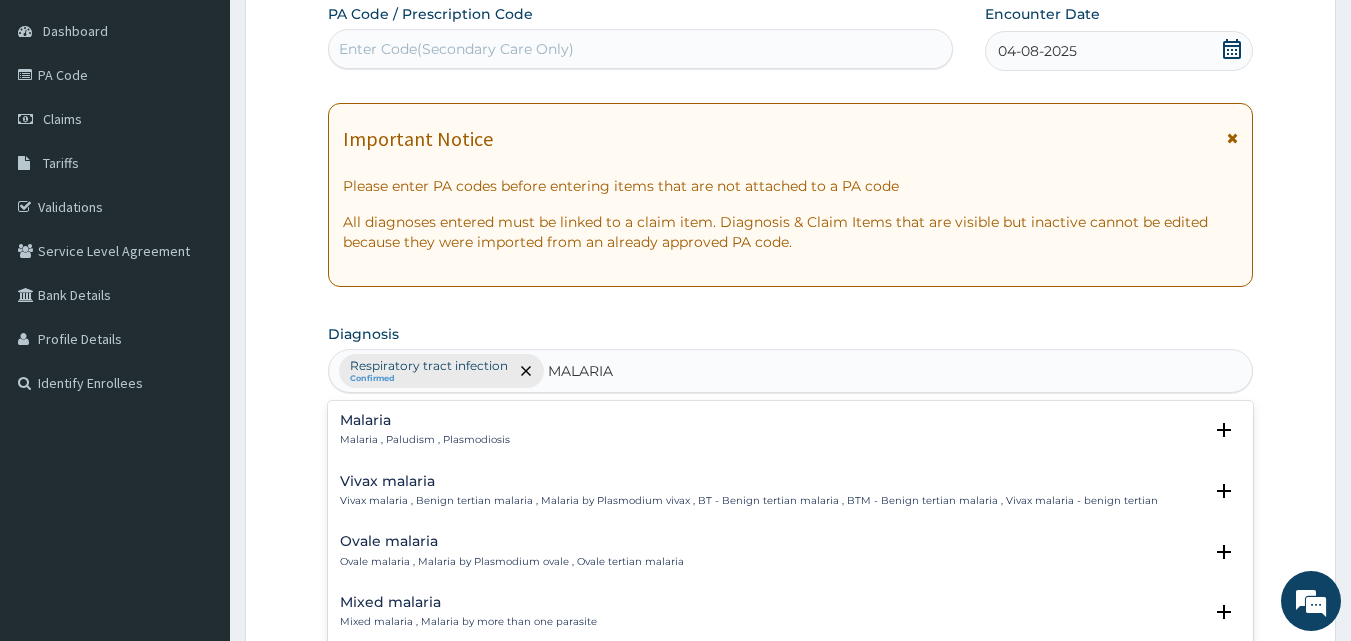 click on "Malaria , Paludism , Plasmodiosis" at bounding box center [425, 440] 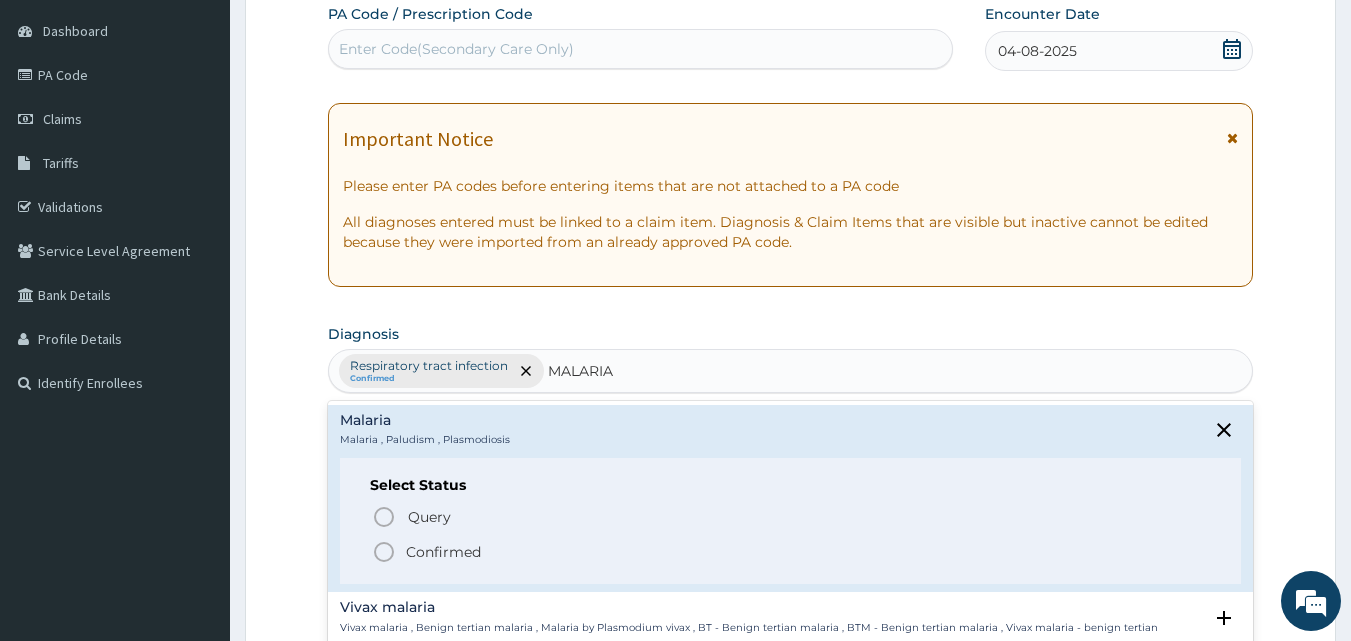 click 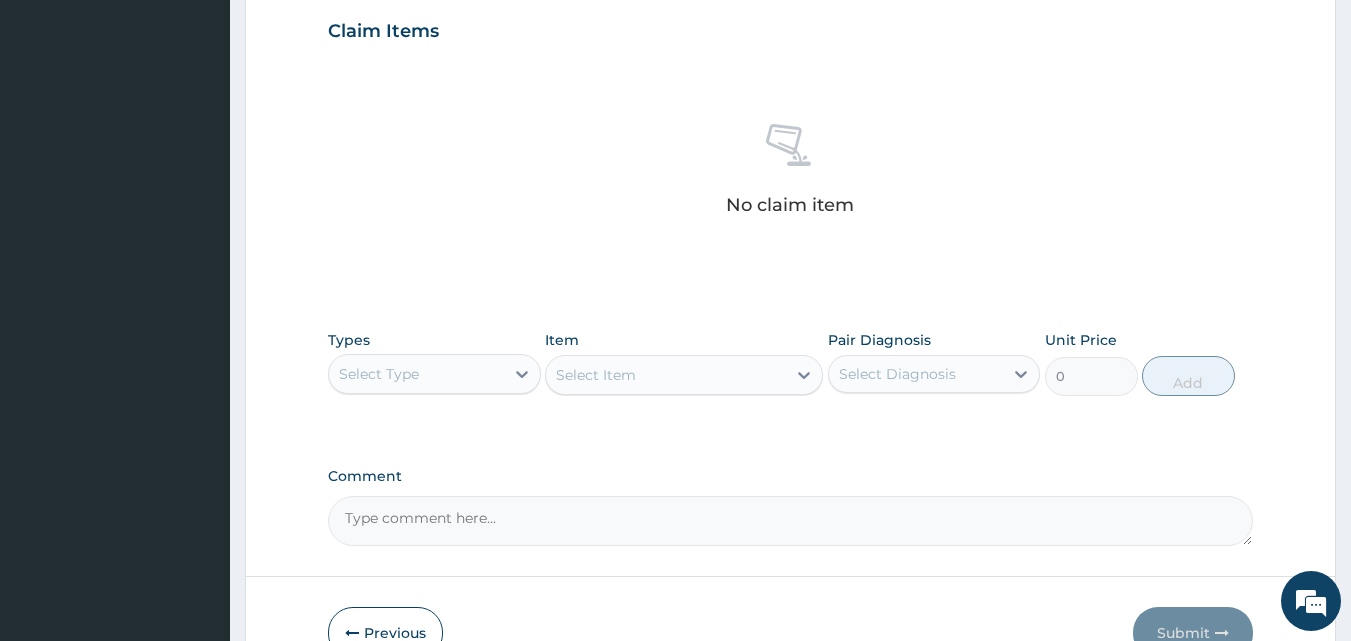 scroll, scrollTop: 687, scrollLeft: 0, axis: vertical 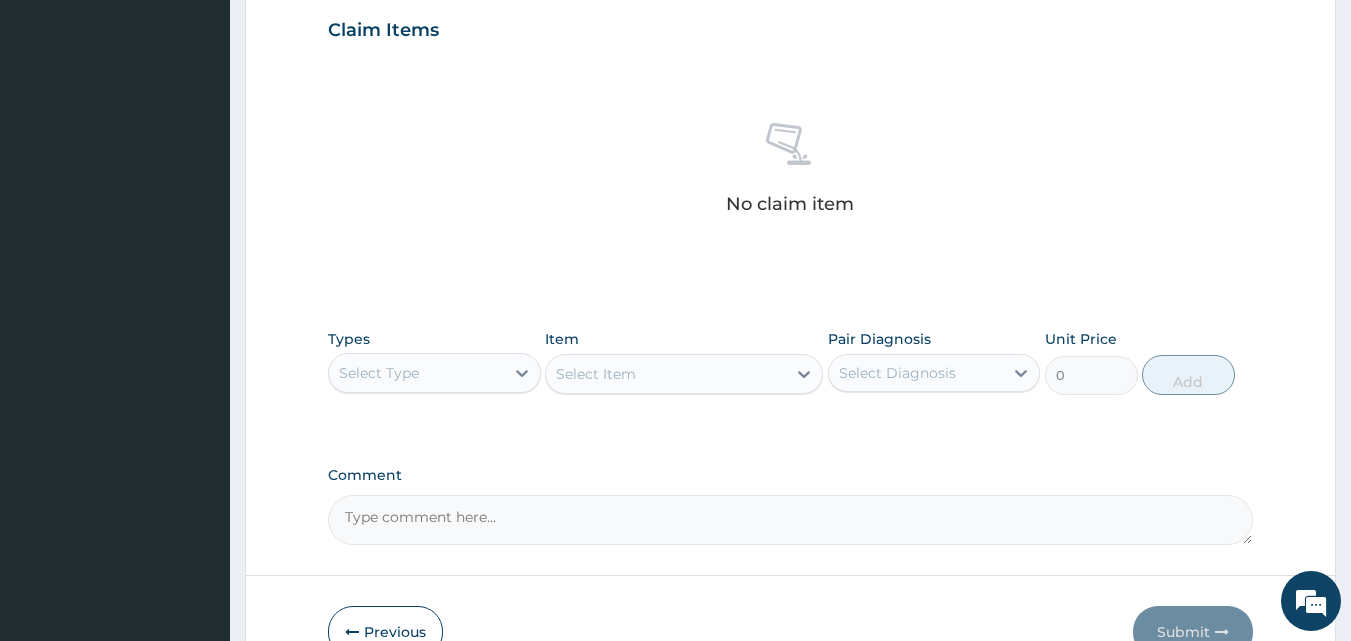 click on "Select Type" at bounding box center (379, 373) 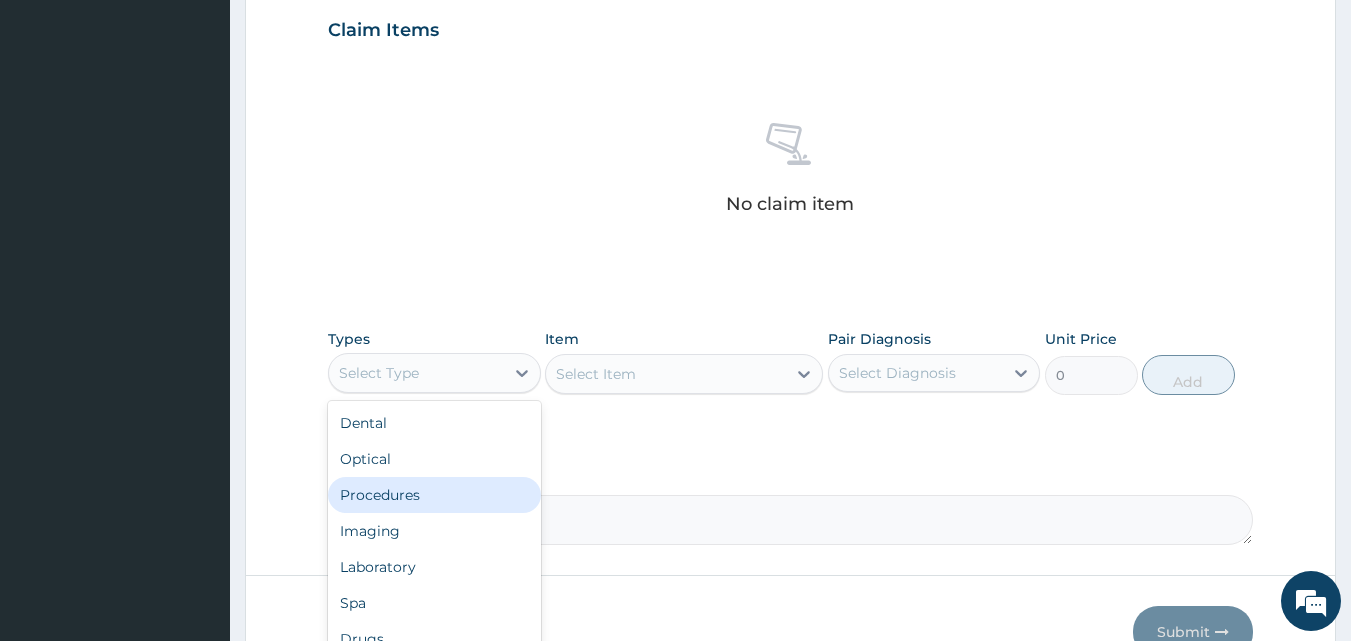 click on "Procedures" at bounding box center [434, 495] 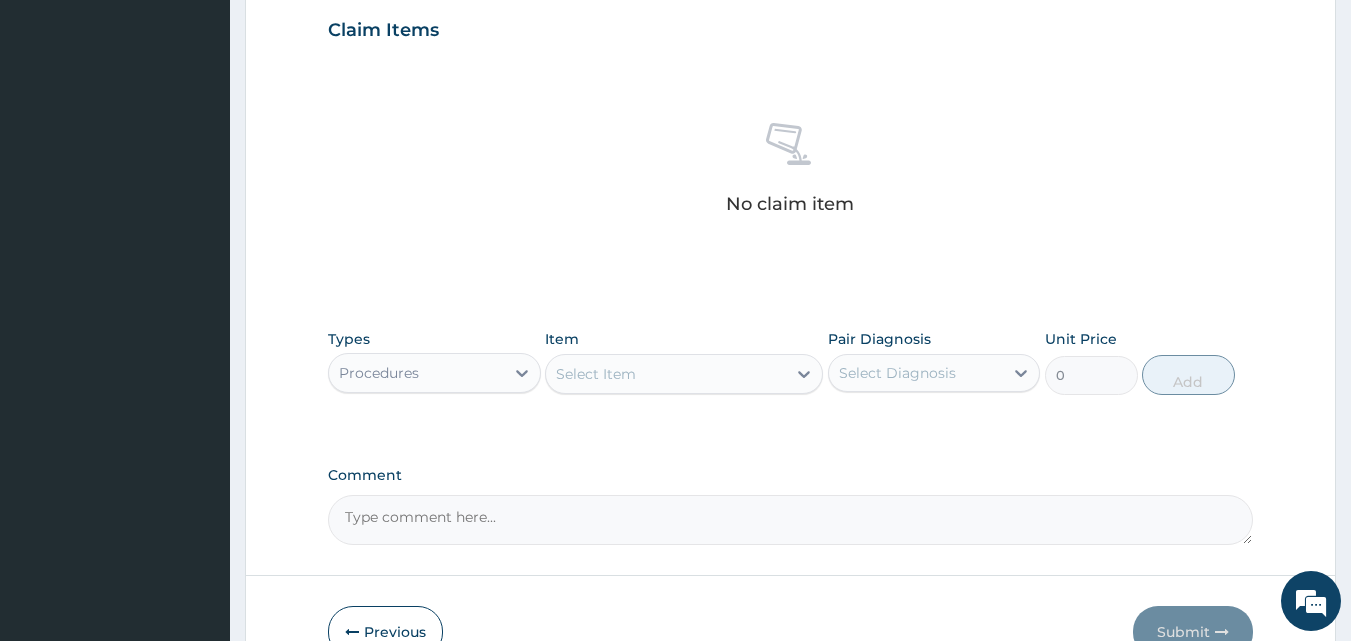 click on "Select Item" at bounding box center (596, 374) 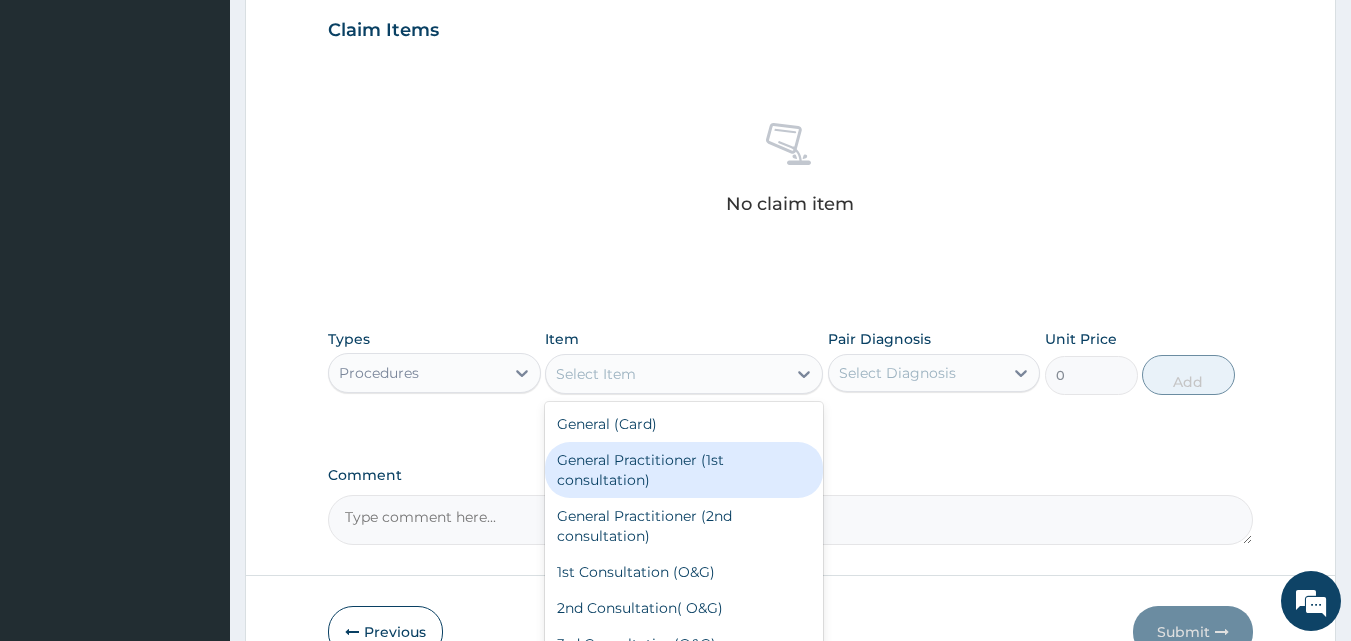 click on "General Practitioner (1st consultation)" at bounding box center [684, 470] 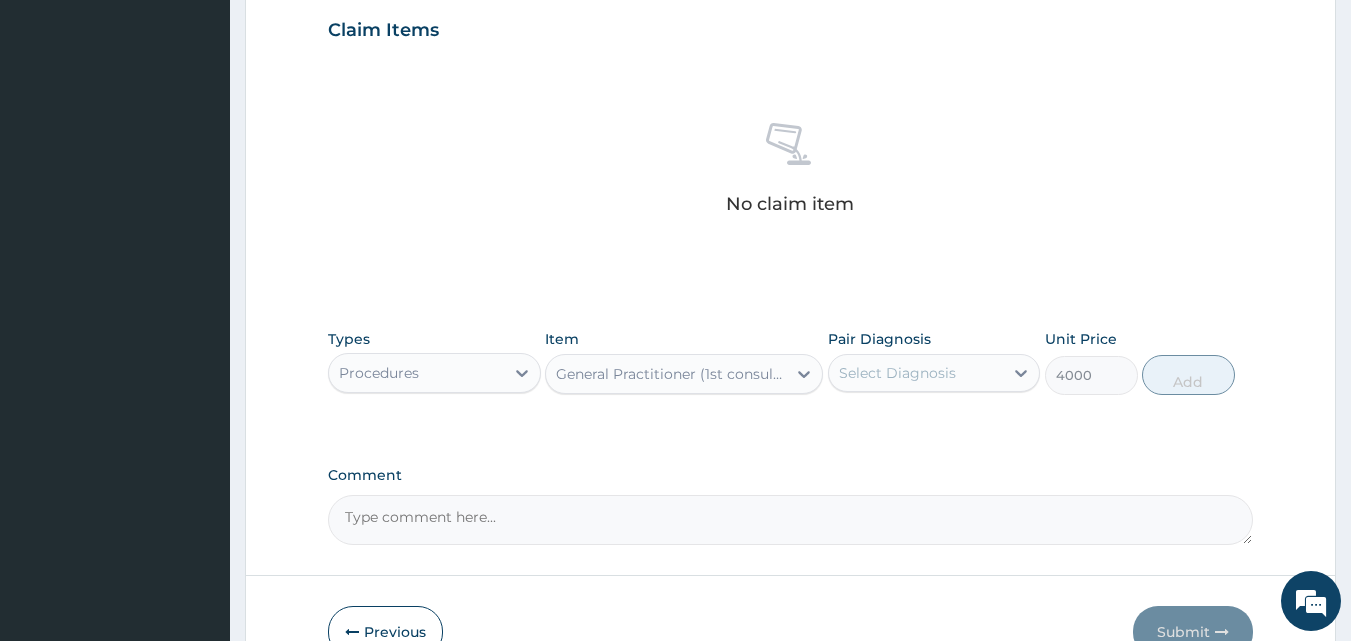 click on "Select Diagnosis" at bounding box center (897, 373) 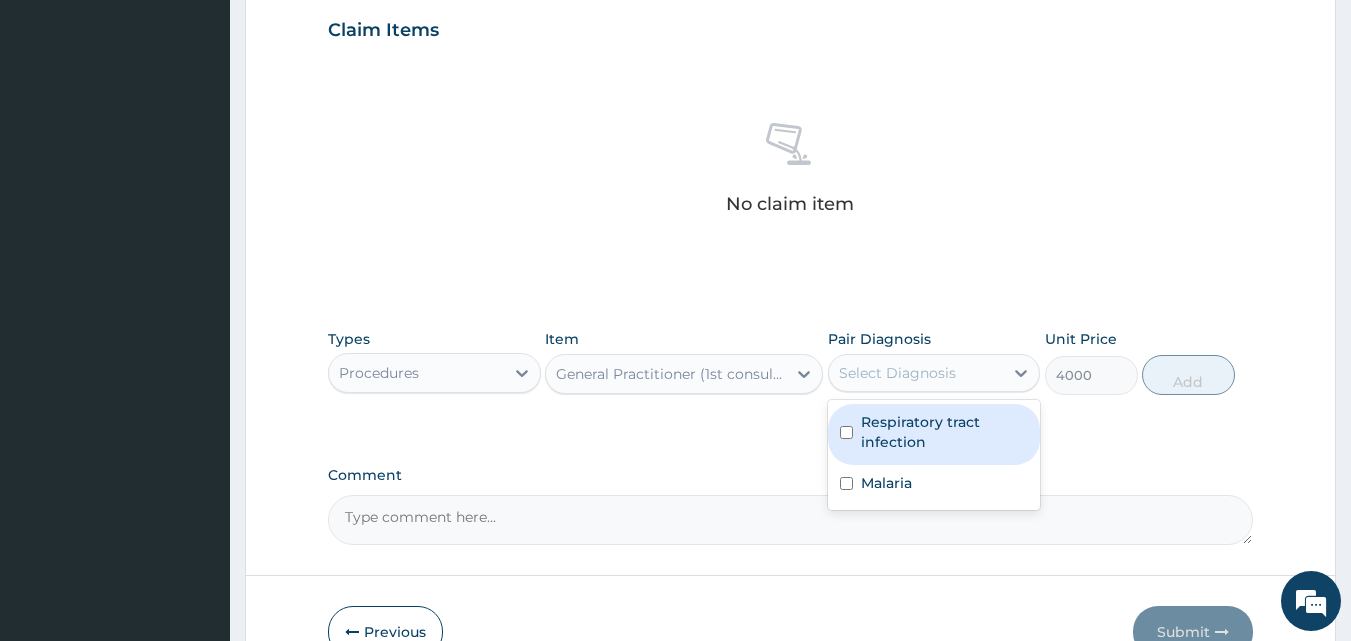 drag, startPoint x: 862, startPoint y: 433, endPoint x: 866, endPoint y: 475, distance: 42.190044 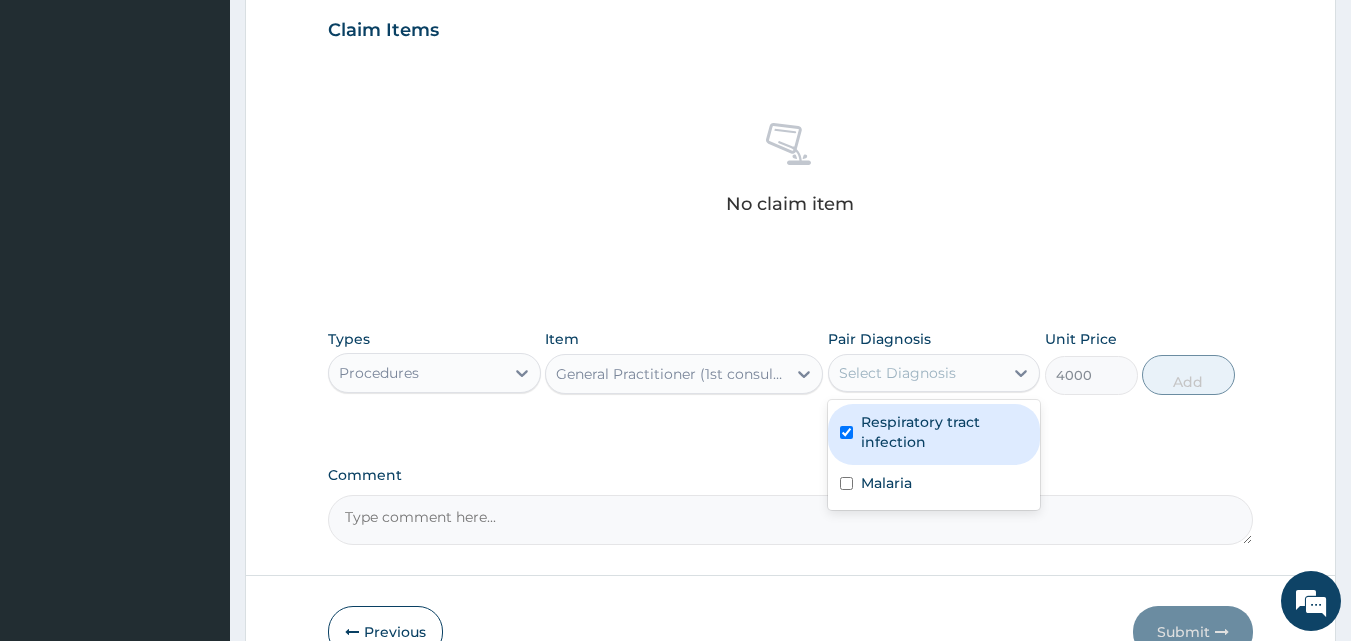 checkbox on "true" 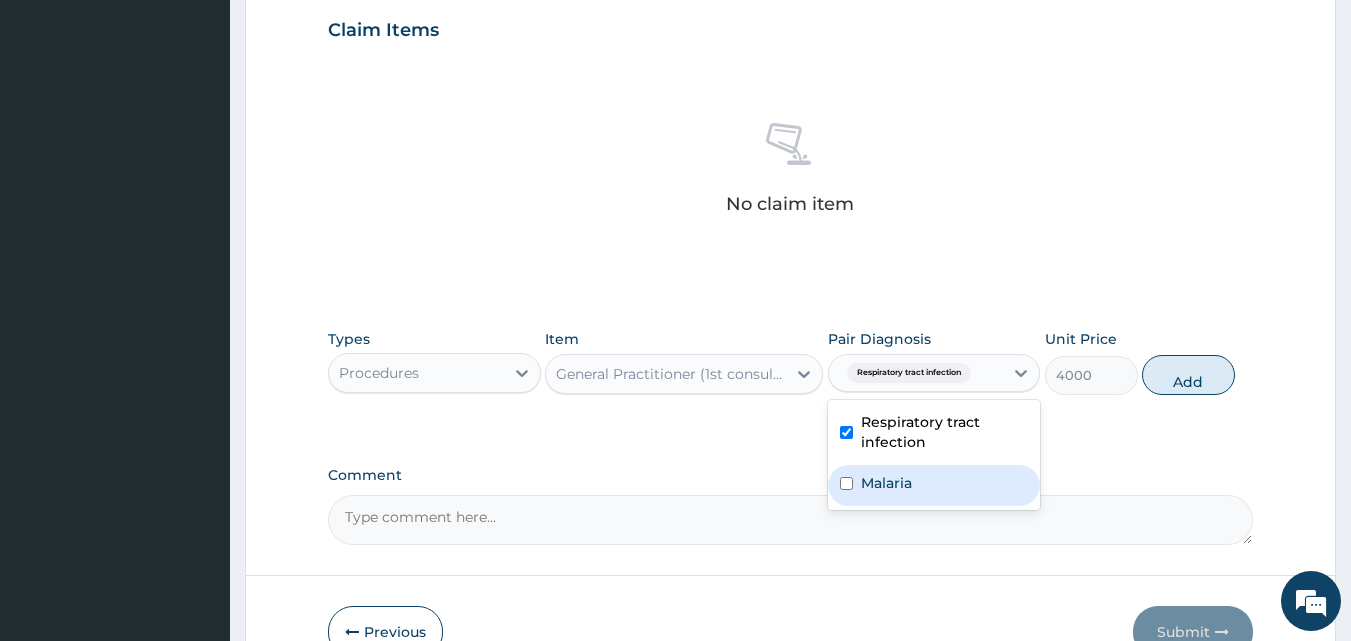 click on "Malaria" at bounding box center (886, 483) 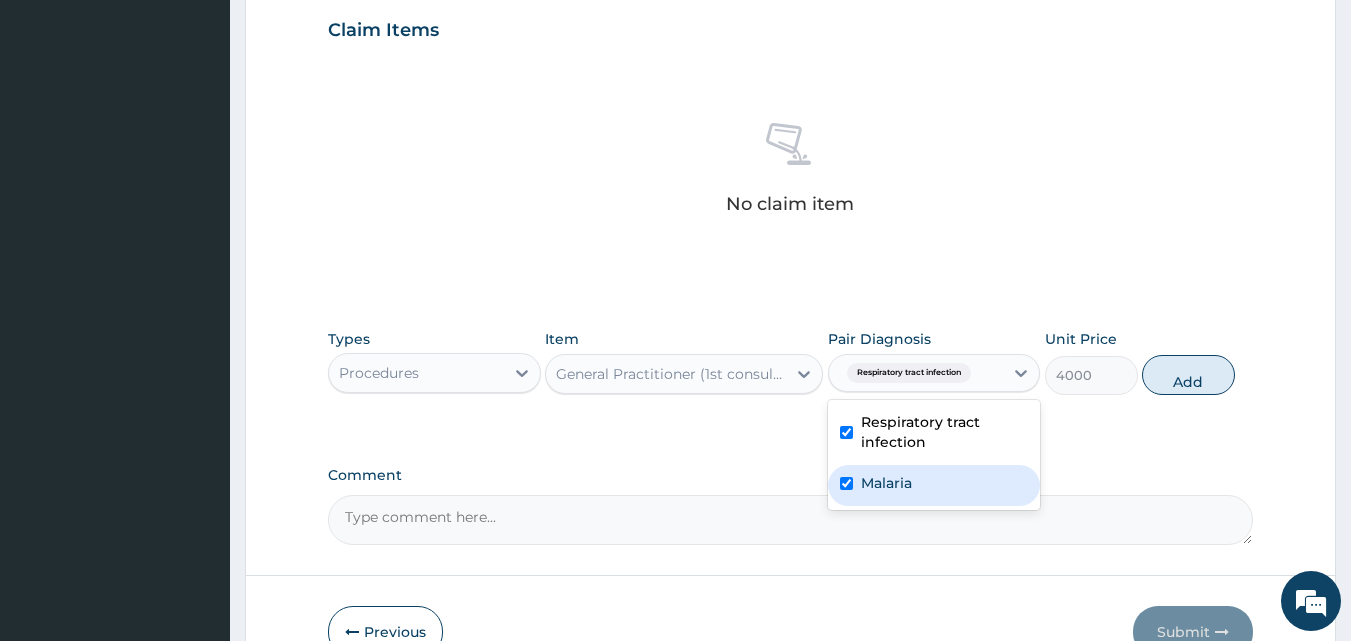 checkbox on "true" 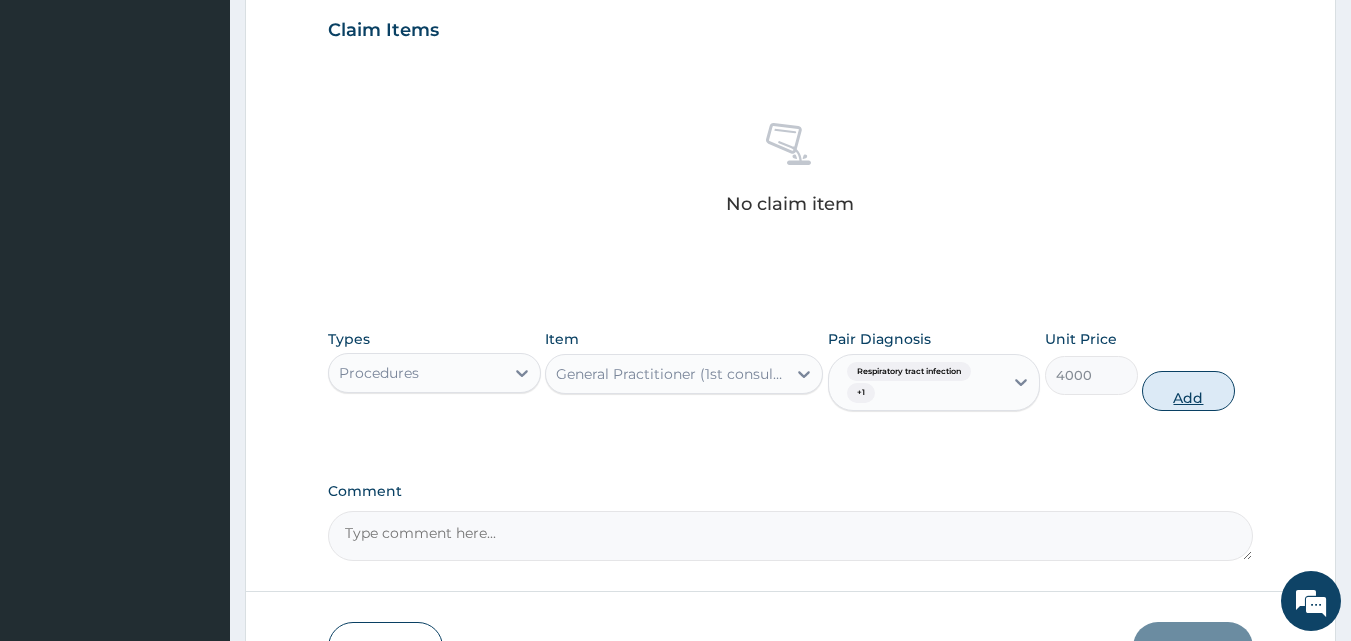 click on "Add" at bounding box center [1188, 391] 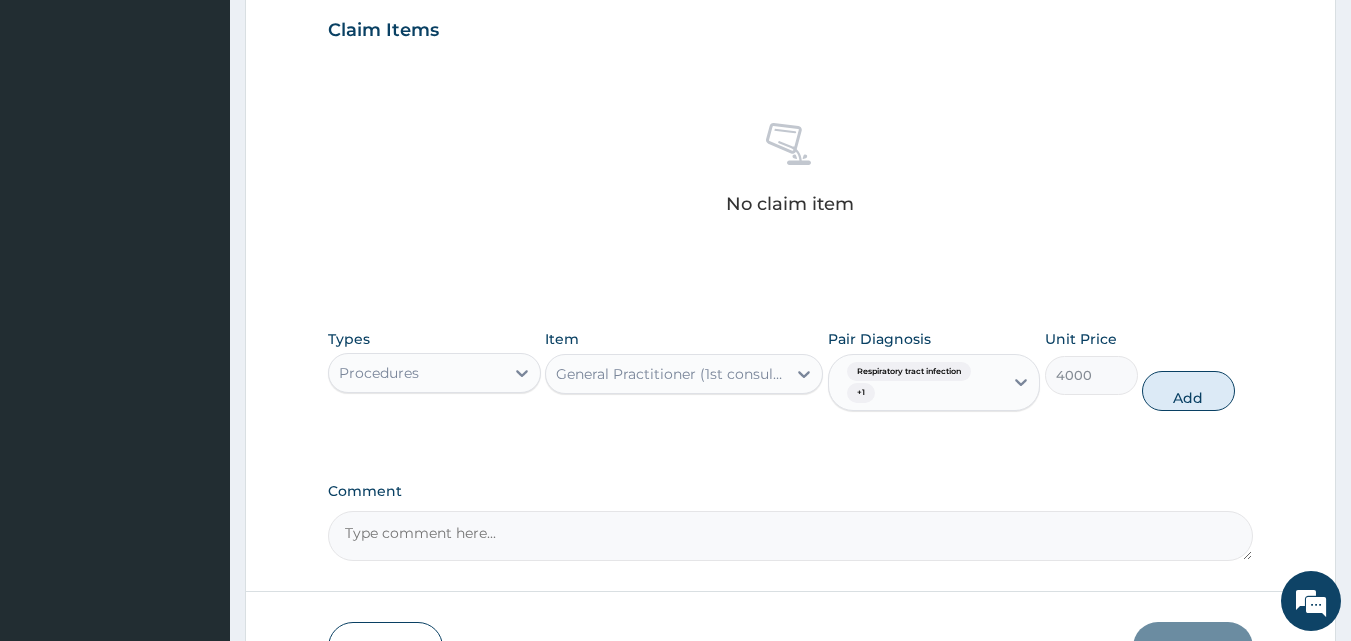 type on "0" 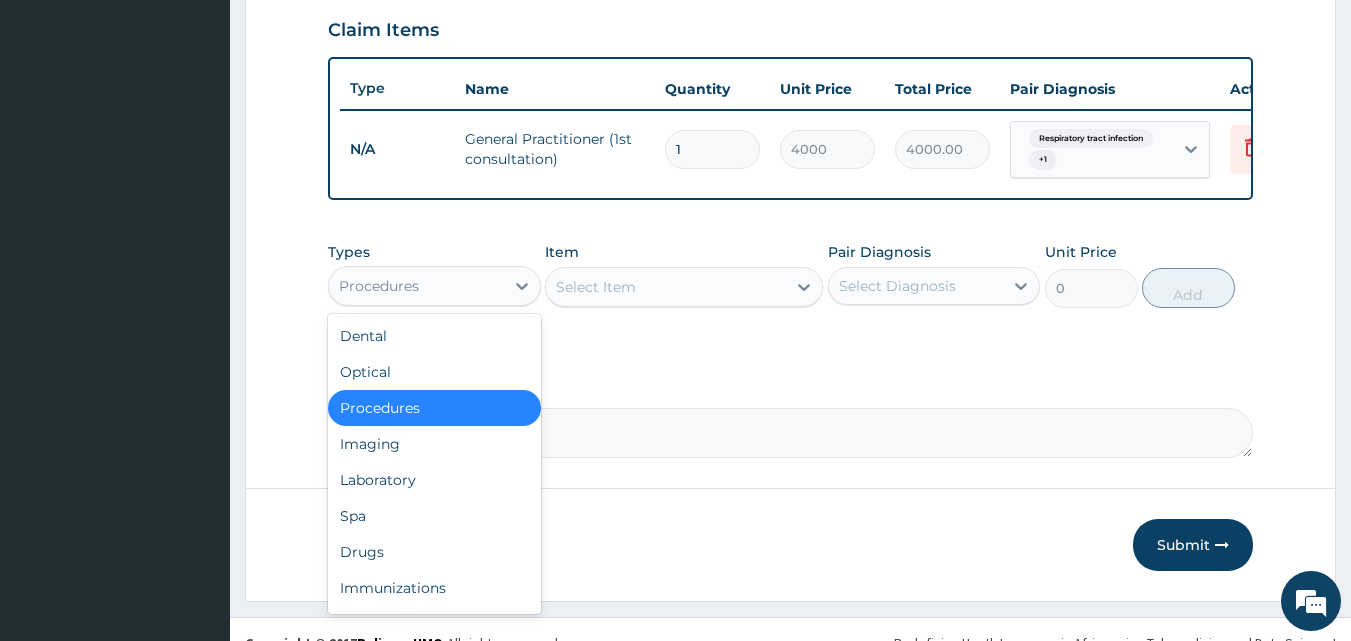 drag, startPoint x: 396, startPoint y: 309, endPoint x: 410, endPoint y: 305, distance: 14.56022 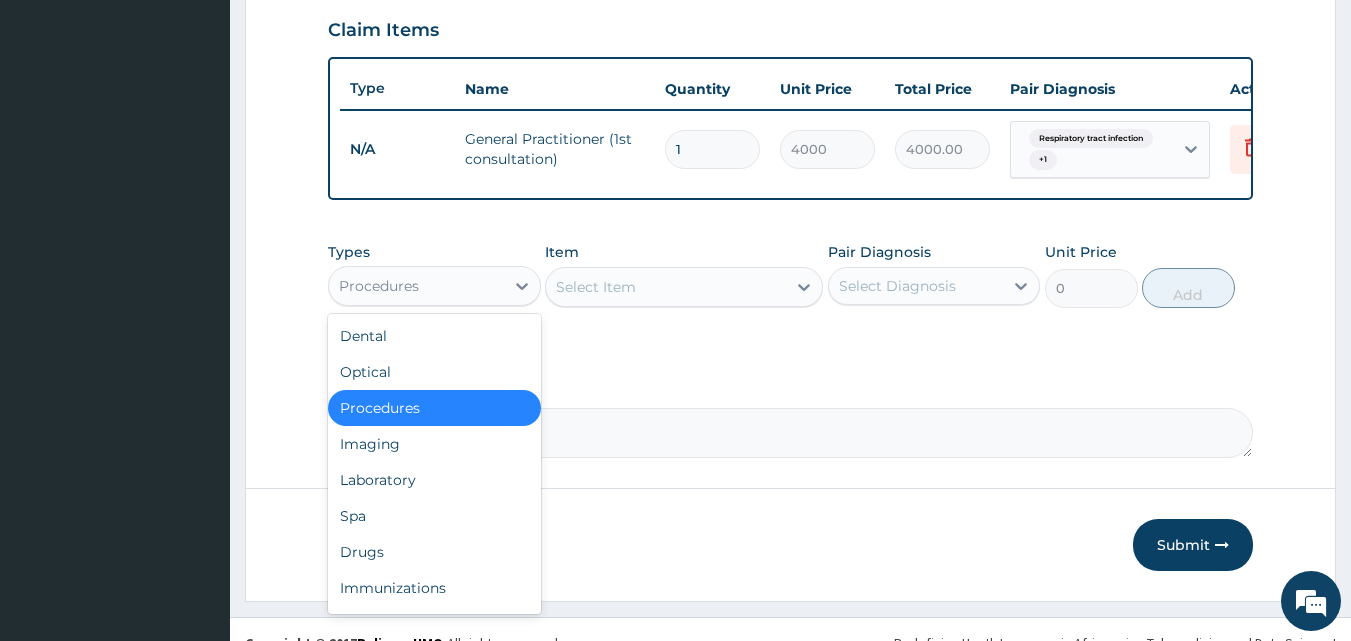 click on "Procedures" at bounding box center (379, 286) 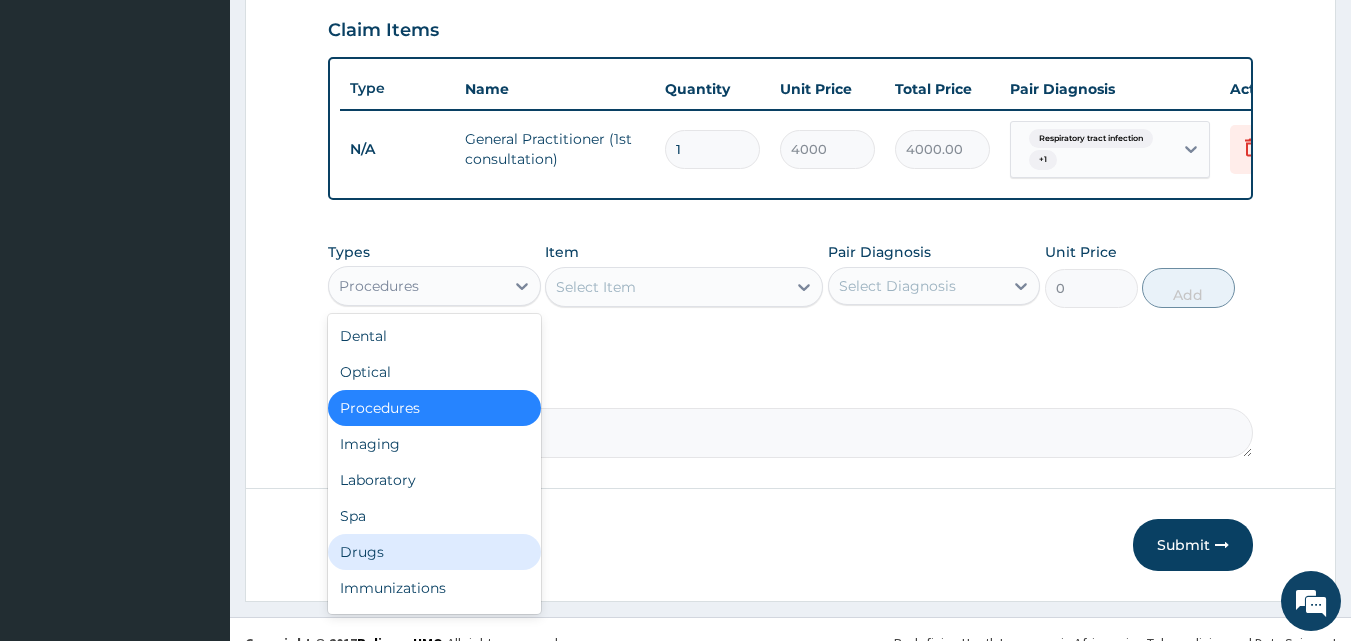 click on "Drugs" at bounding box center (434, 552) 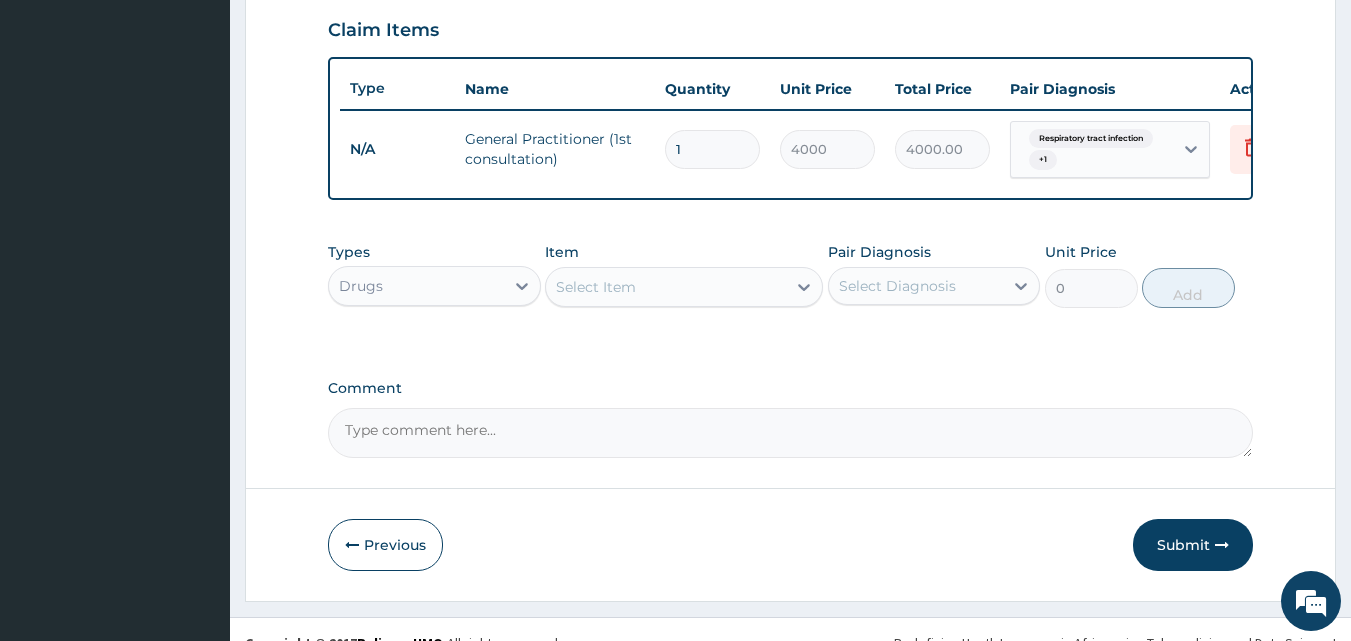 click on "Select Item" at bounding box center [596, 287] 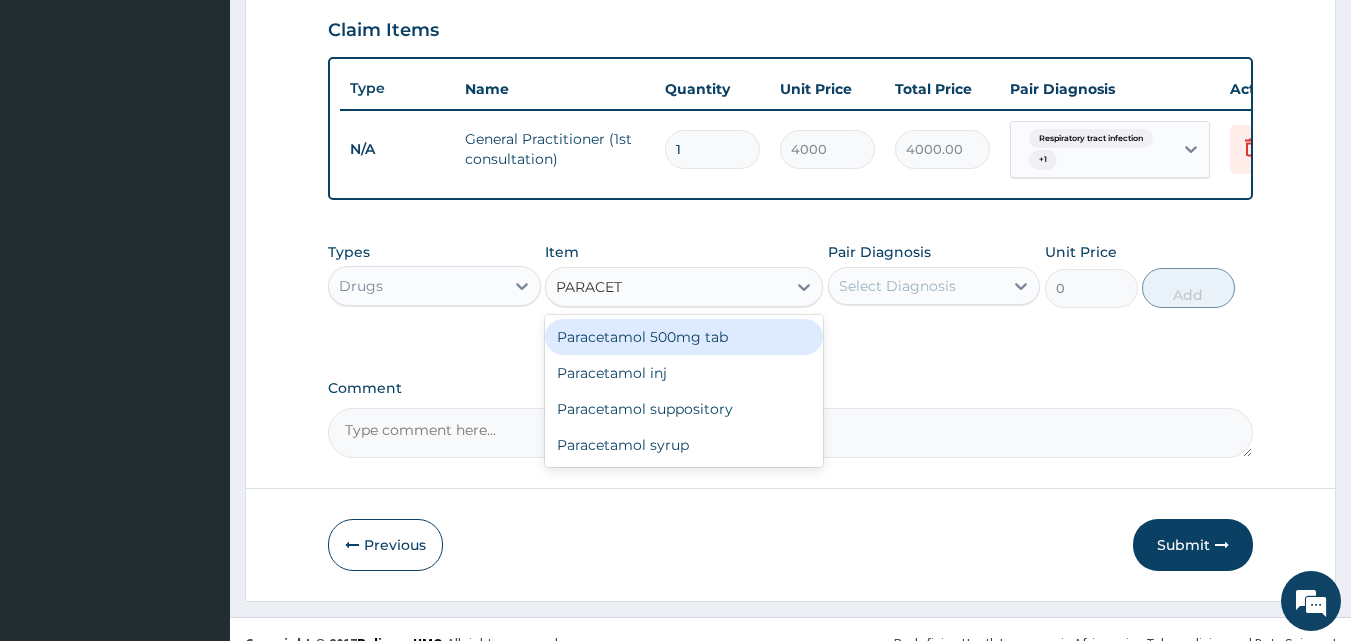 type on "PARACETA" 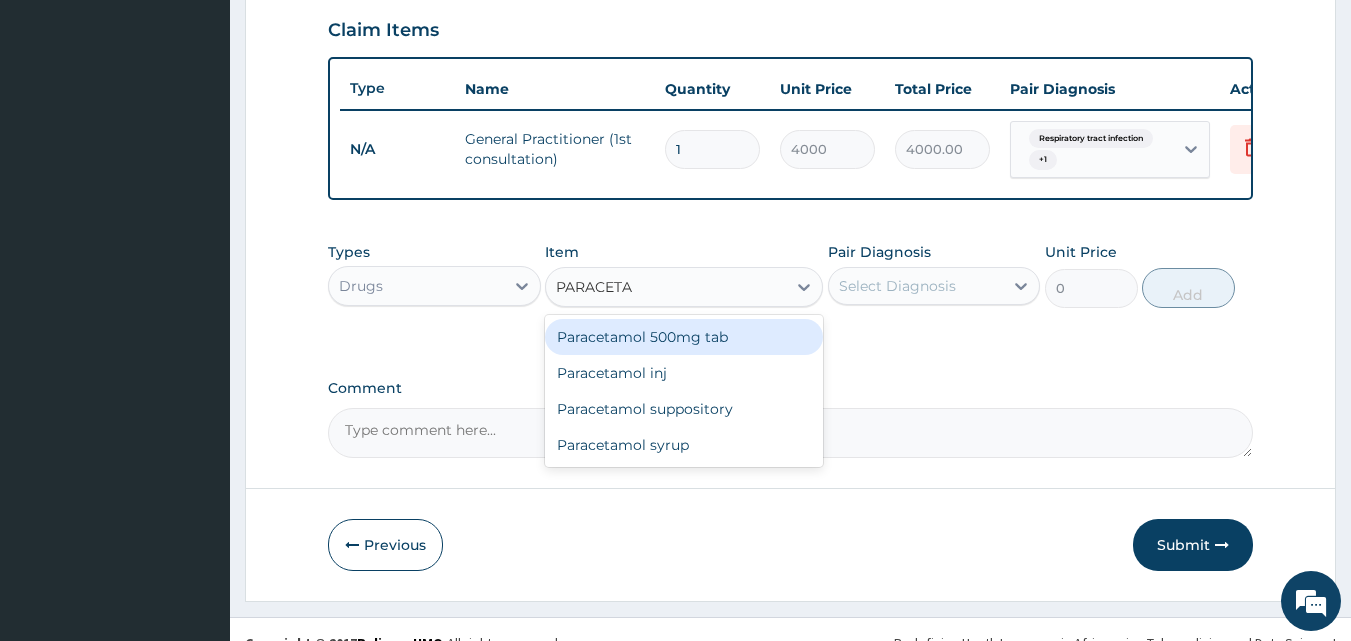 click on "Paracetamol 500mg tab" at bounding box center [684, 337] 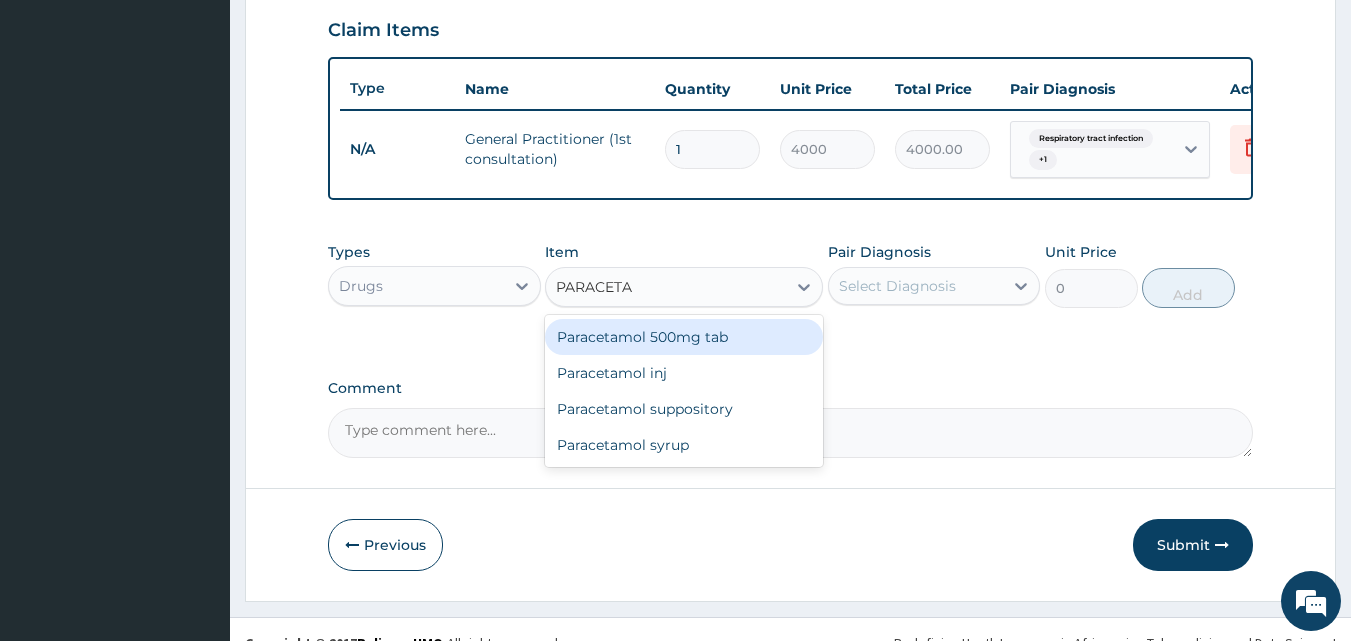 type 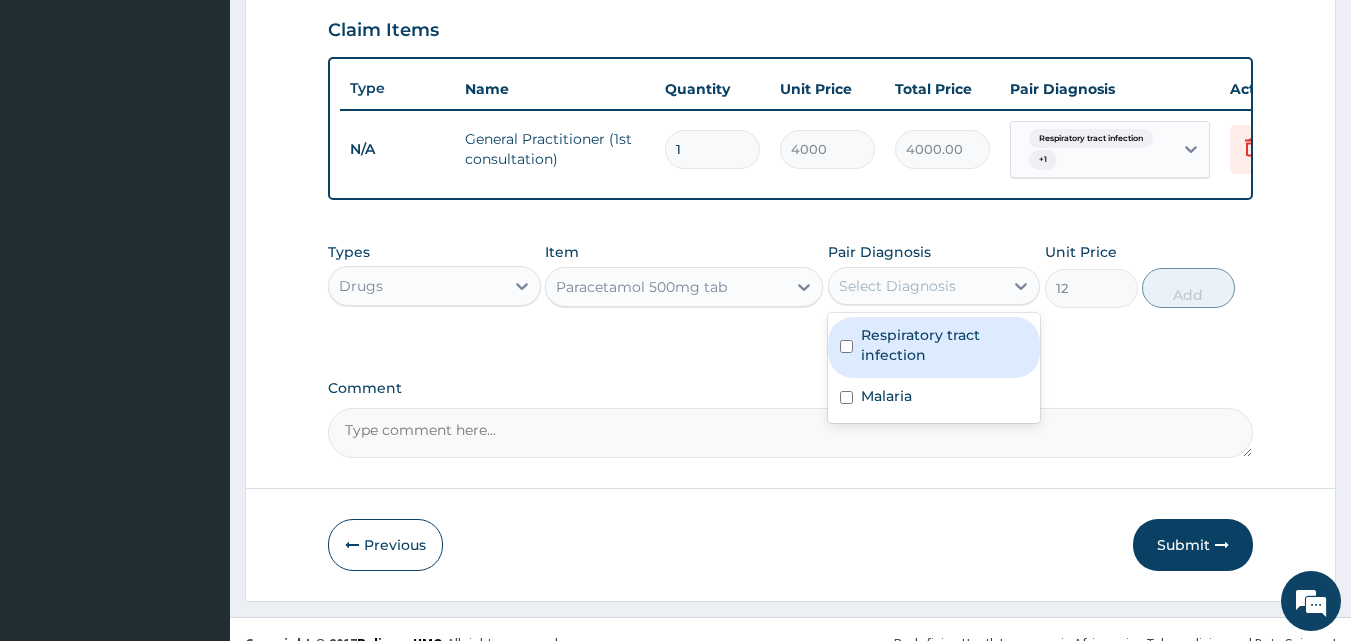 click on "Select Diagnosis" at bounding box center [897, 286] 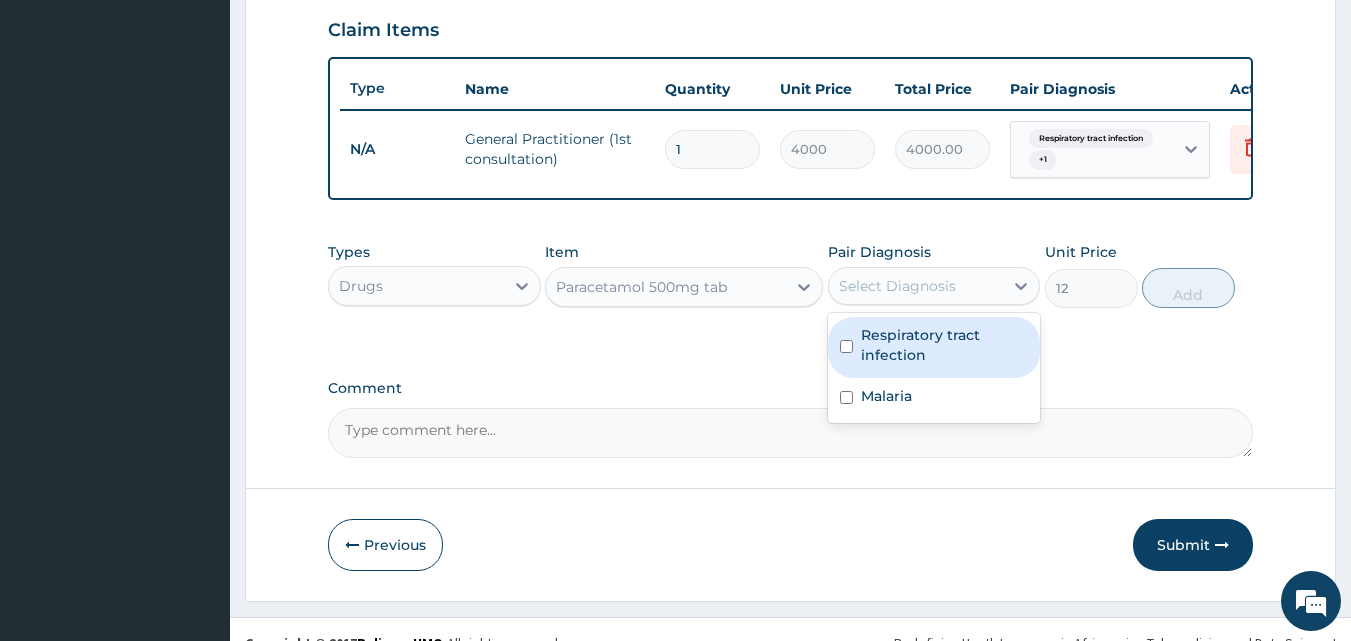 drag, startPoint x: 866, startPoint y: 359, endPoint x: 871, endPoint y: 369, distance: 11.18034 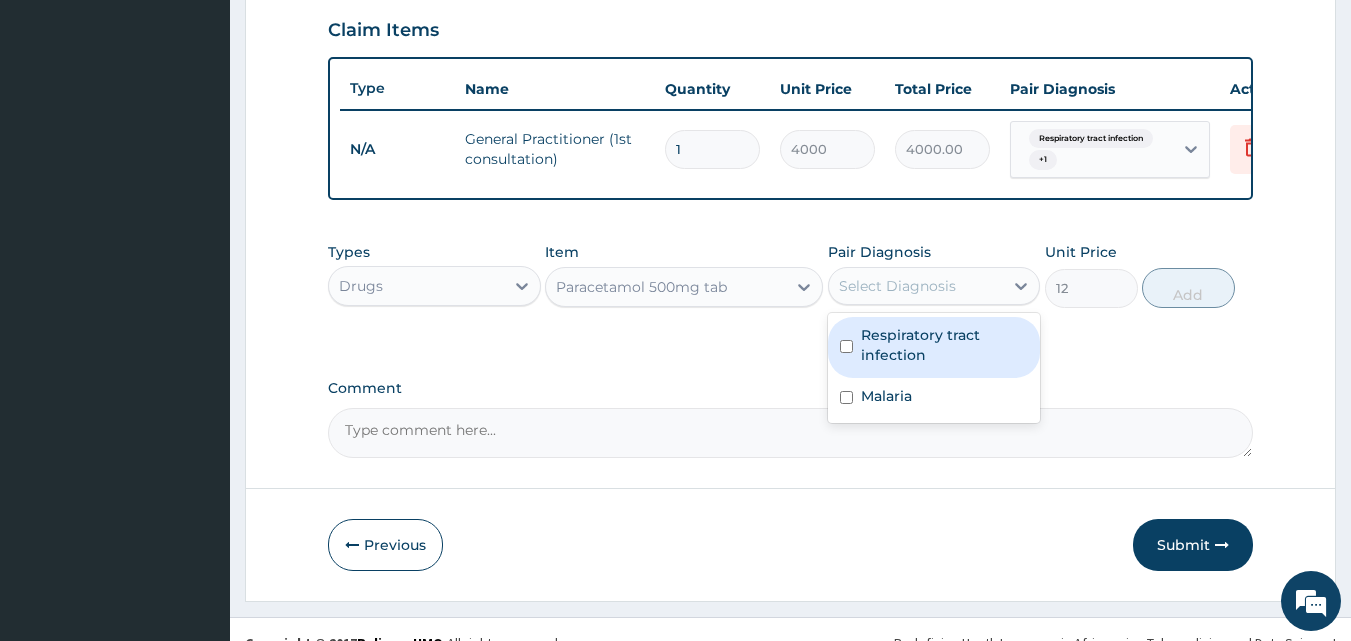click on "Respiratory tract infection" at bounding box center (945, 345) 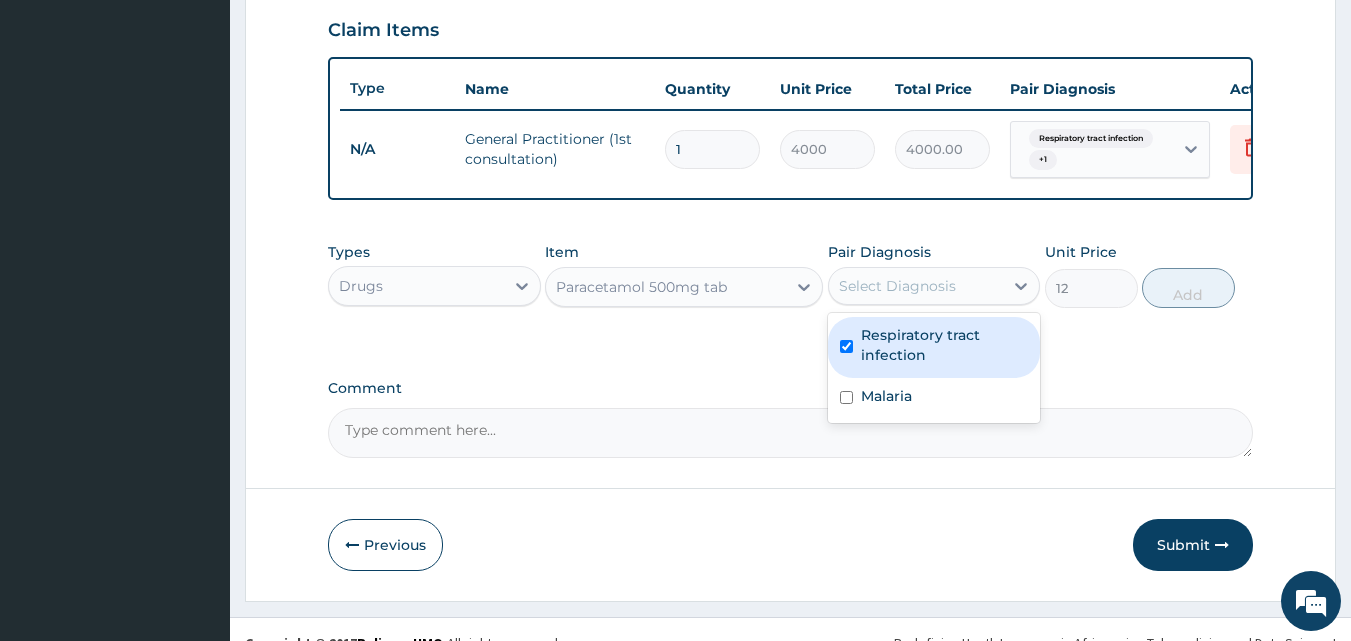 checkbox on "true" 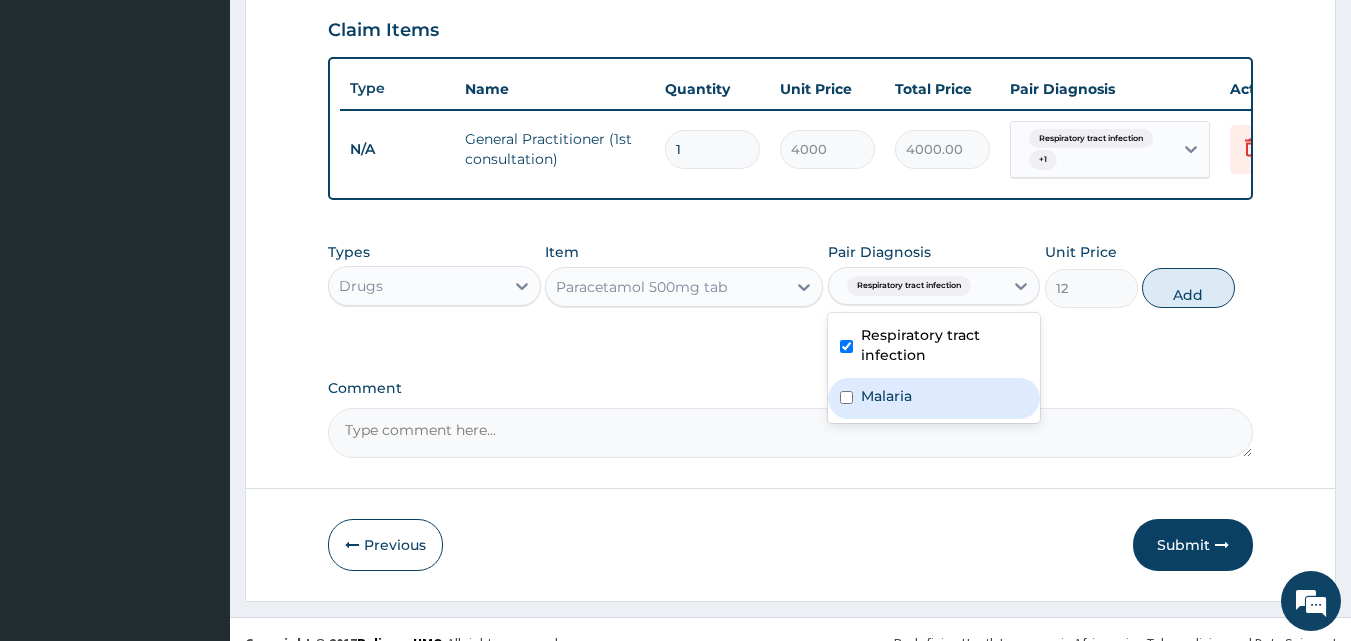 click on "Malaria" at bounding box center (886, 396) 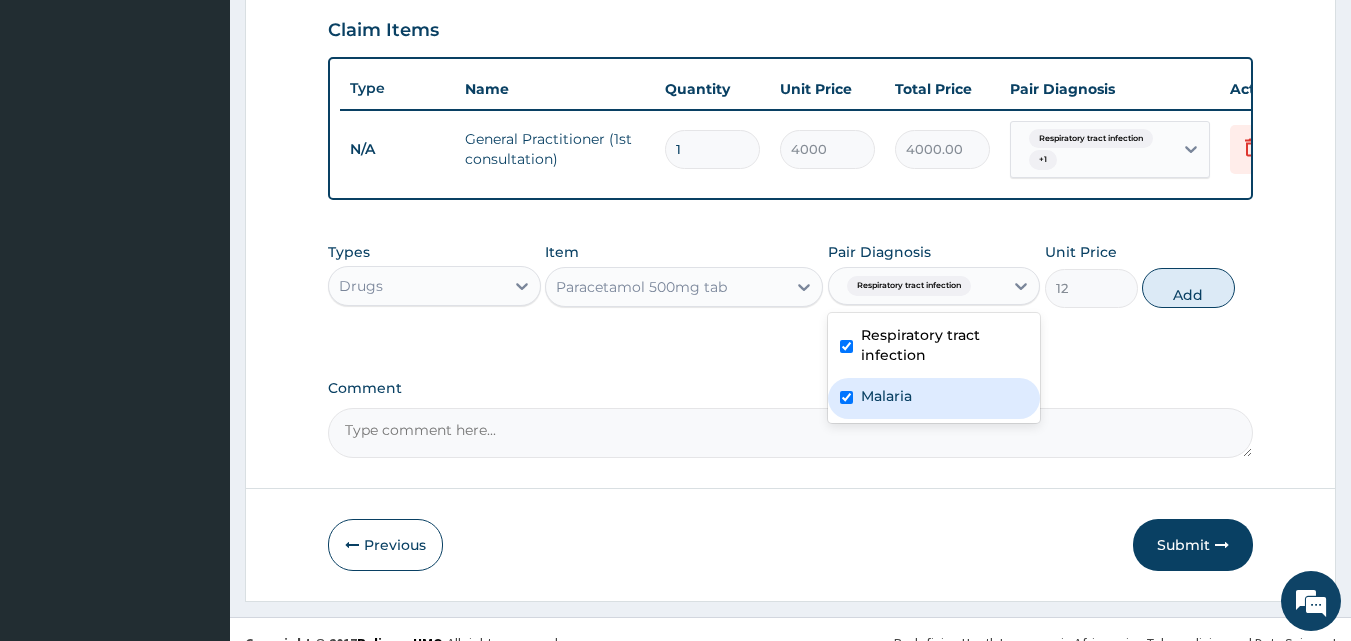 checkbox on "true" 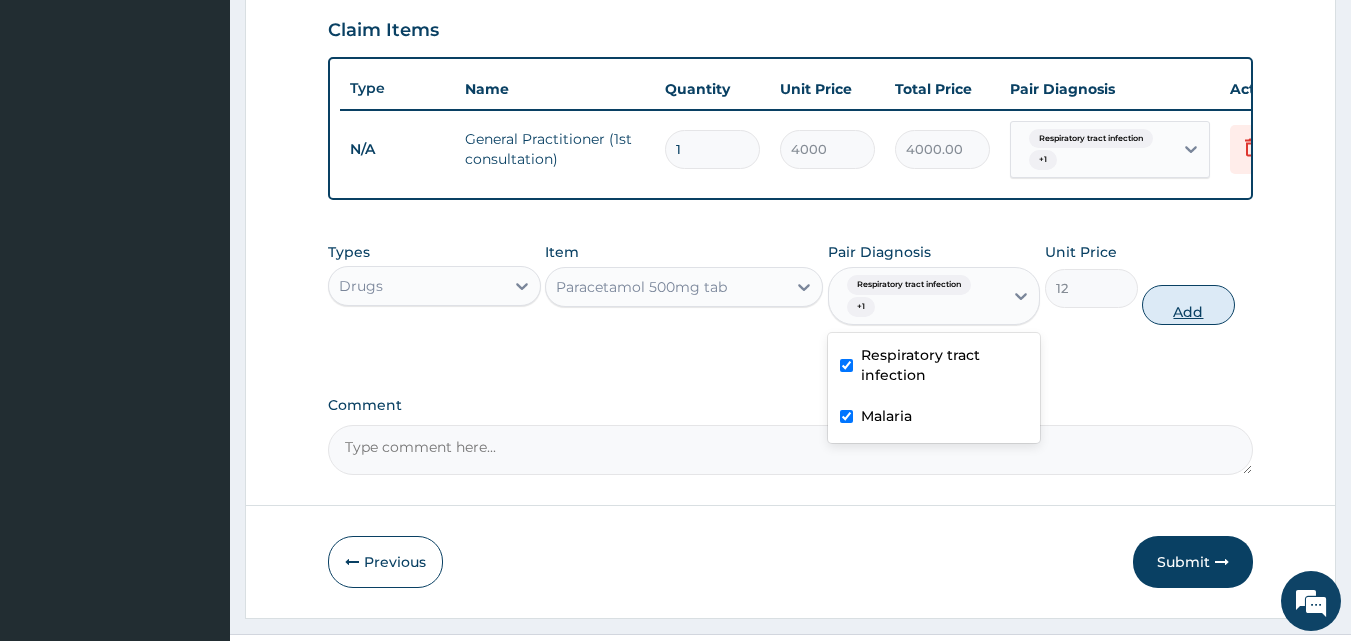 click on "Add" at bounding box center [1188, 305] 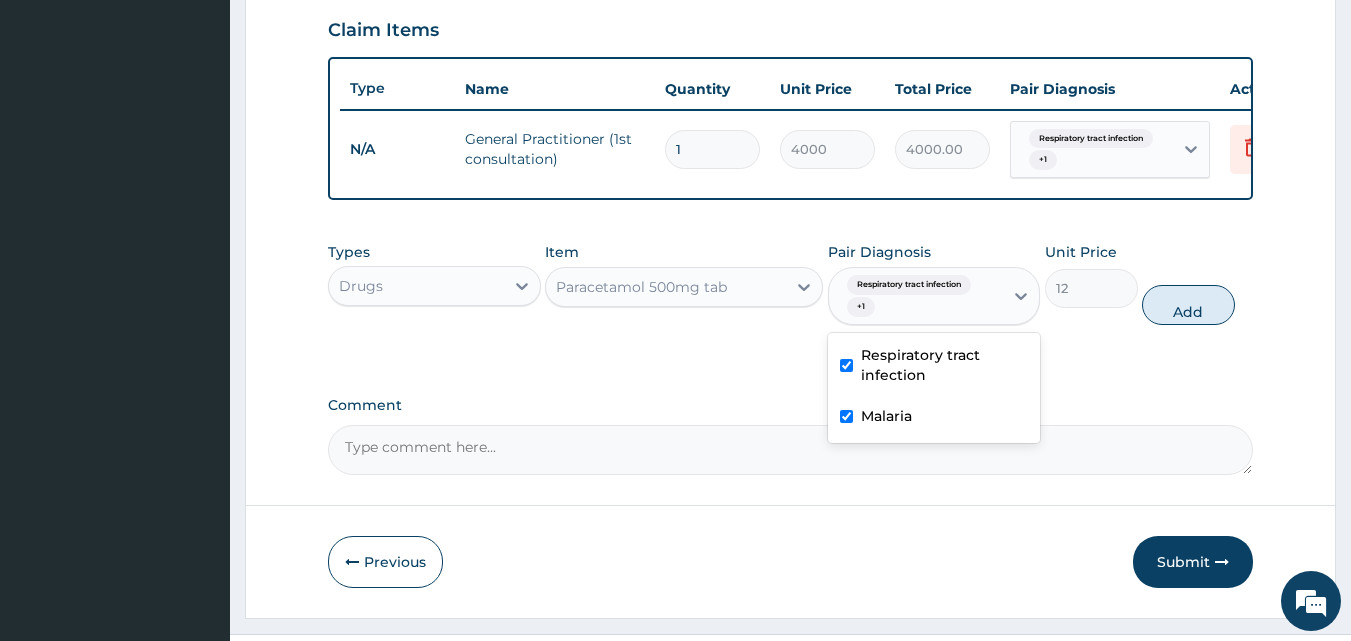 type on "0" 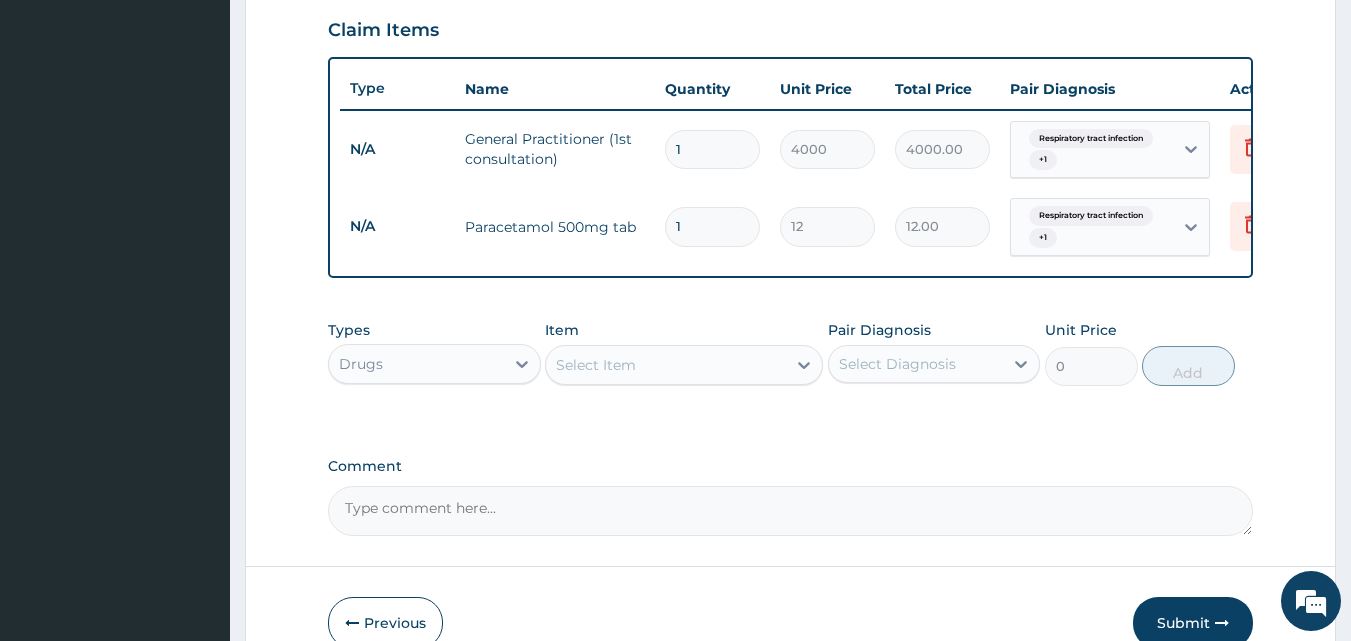type on "18" 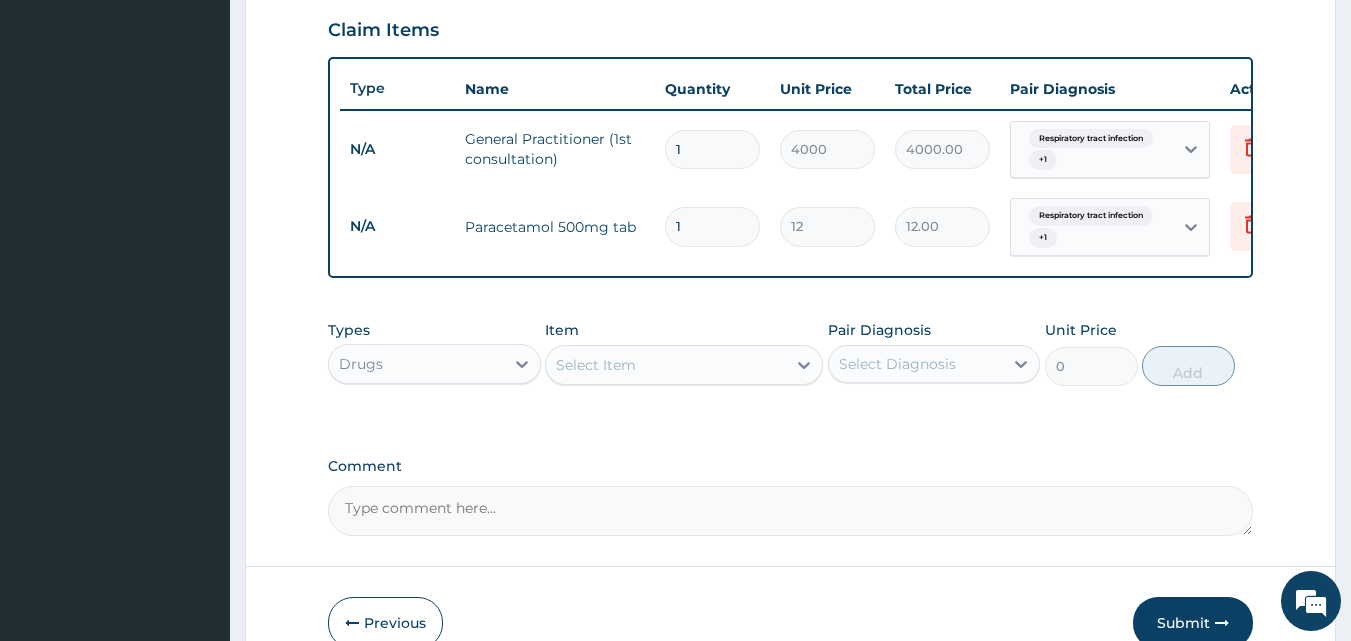 type on "216.00" 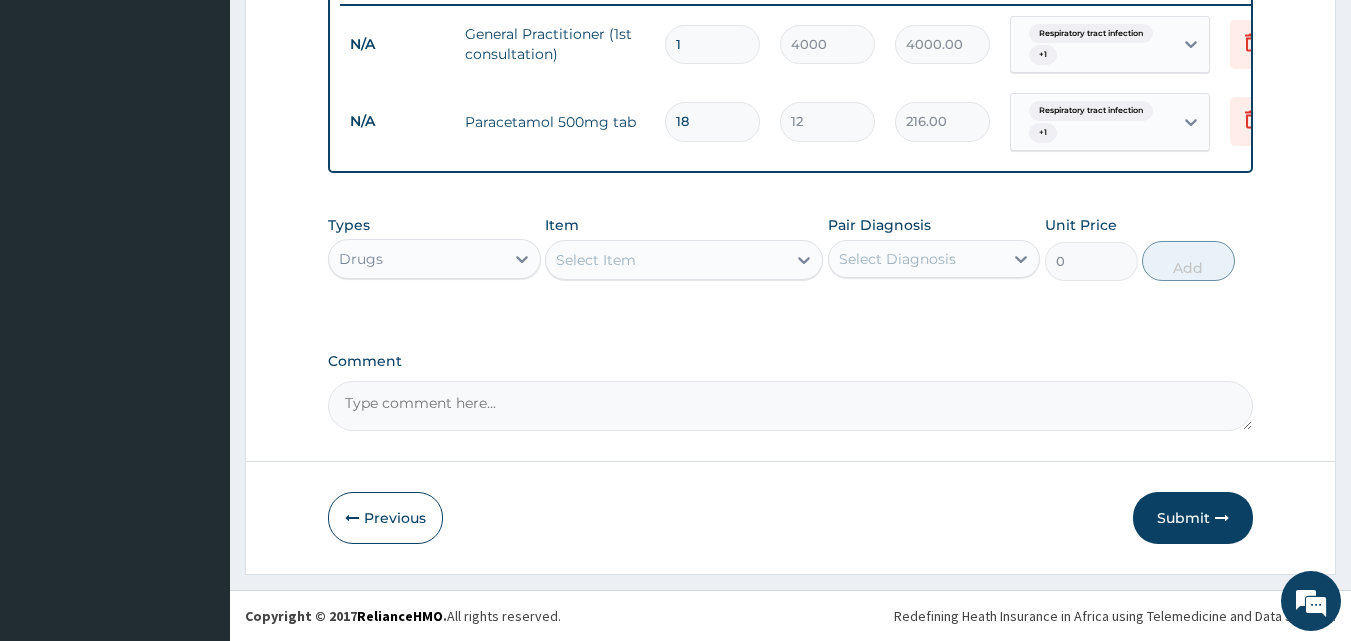 scroll, scrollTop: 807, scrollLeft: 0, axis: vertical 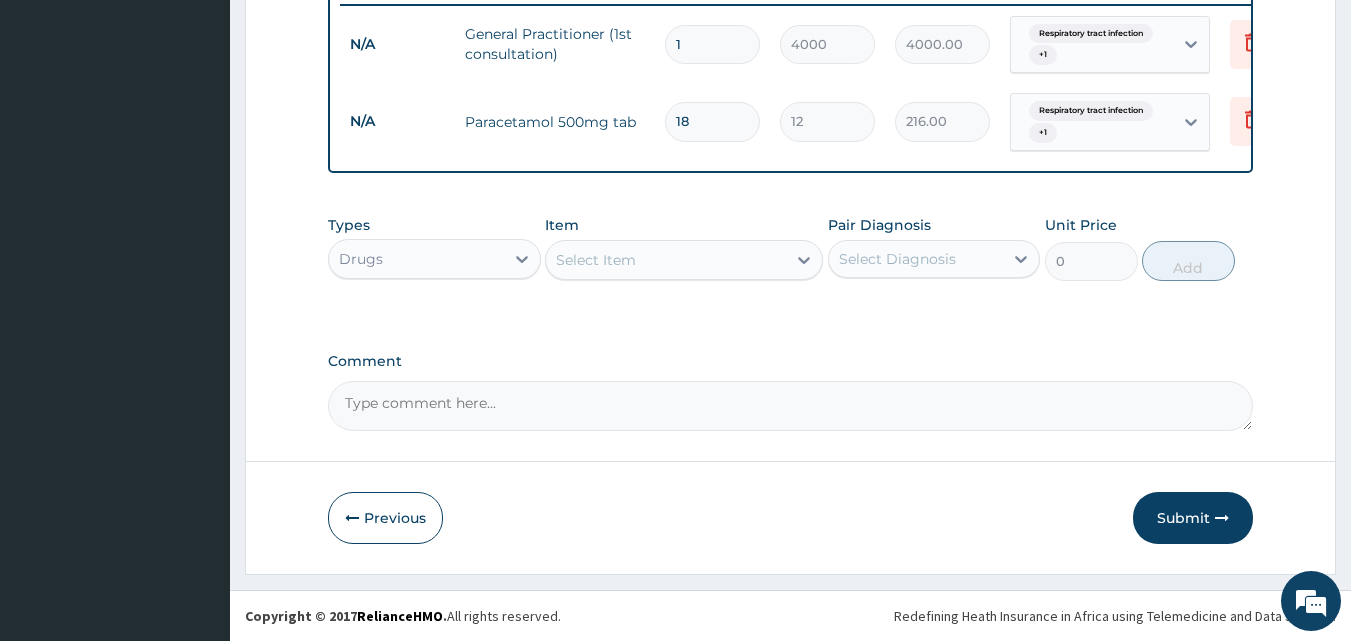 type on "18" 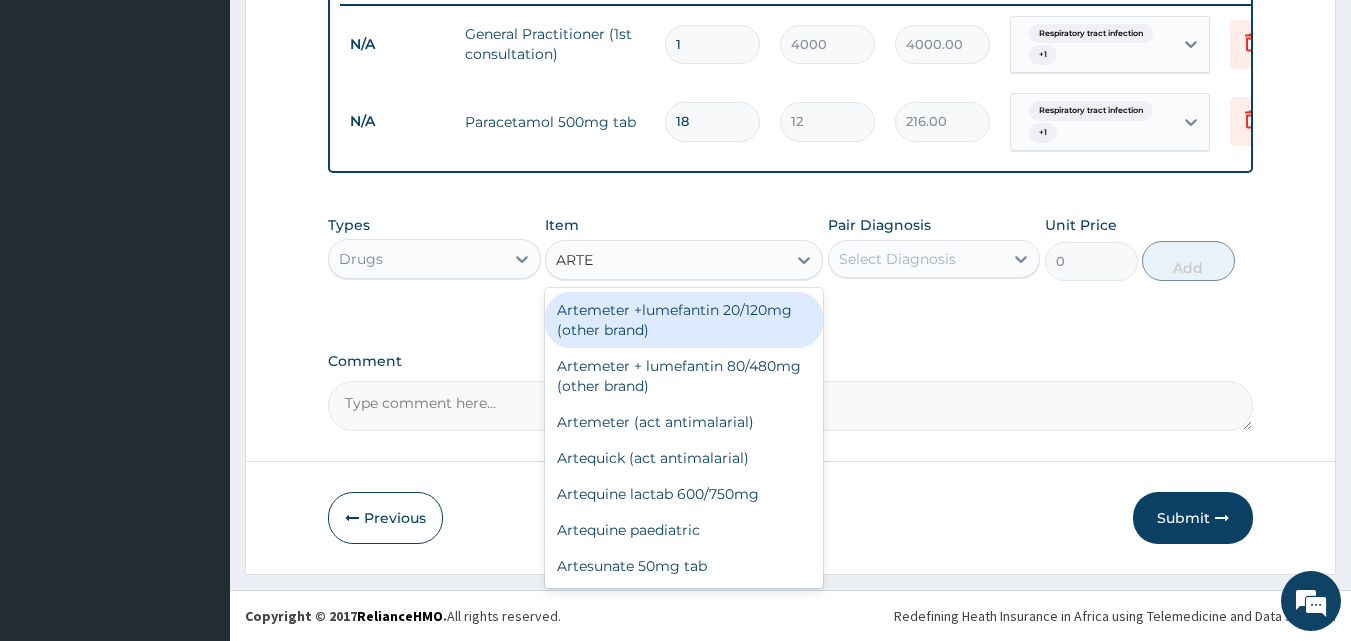 type on "ARTEQ" 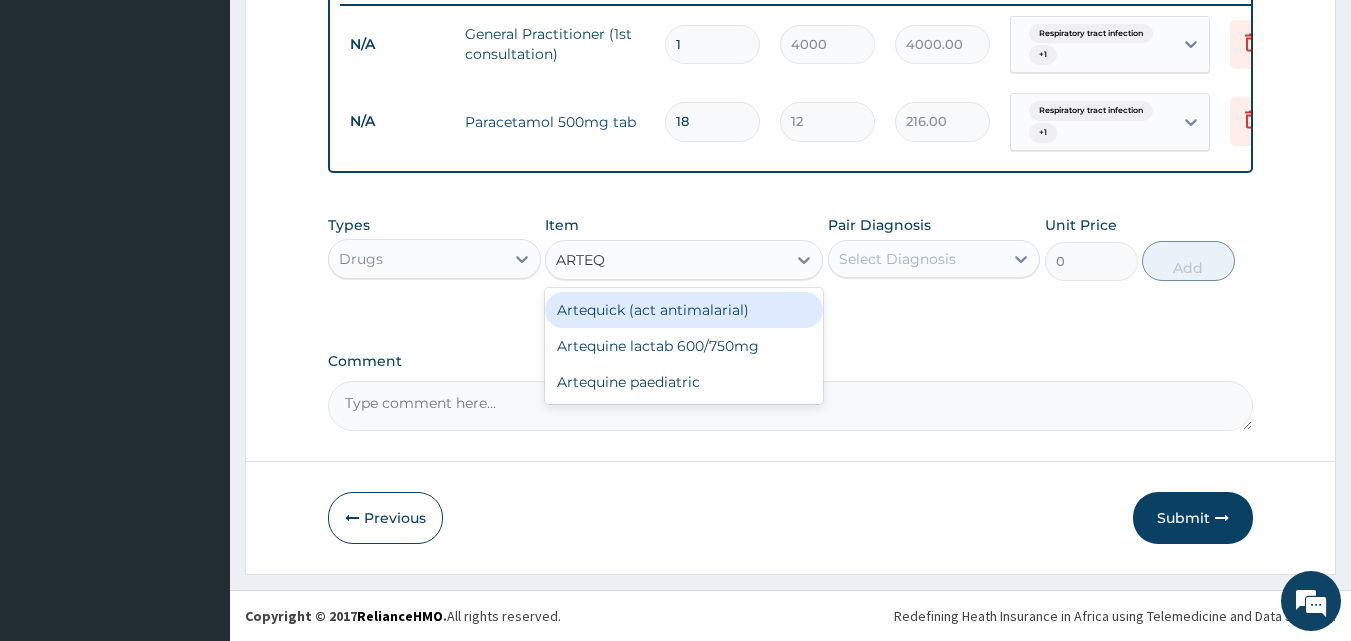 click on "Artequick (act antimalarial)" at bounding box center (684, 310) 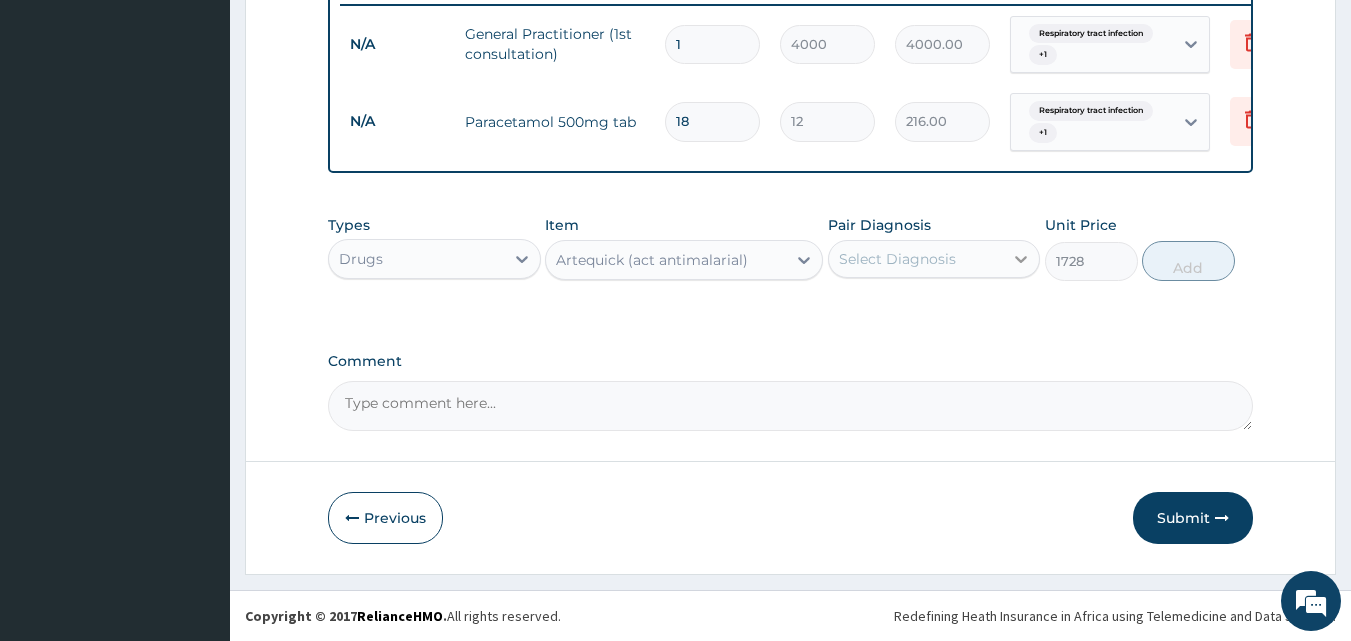 click 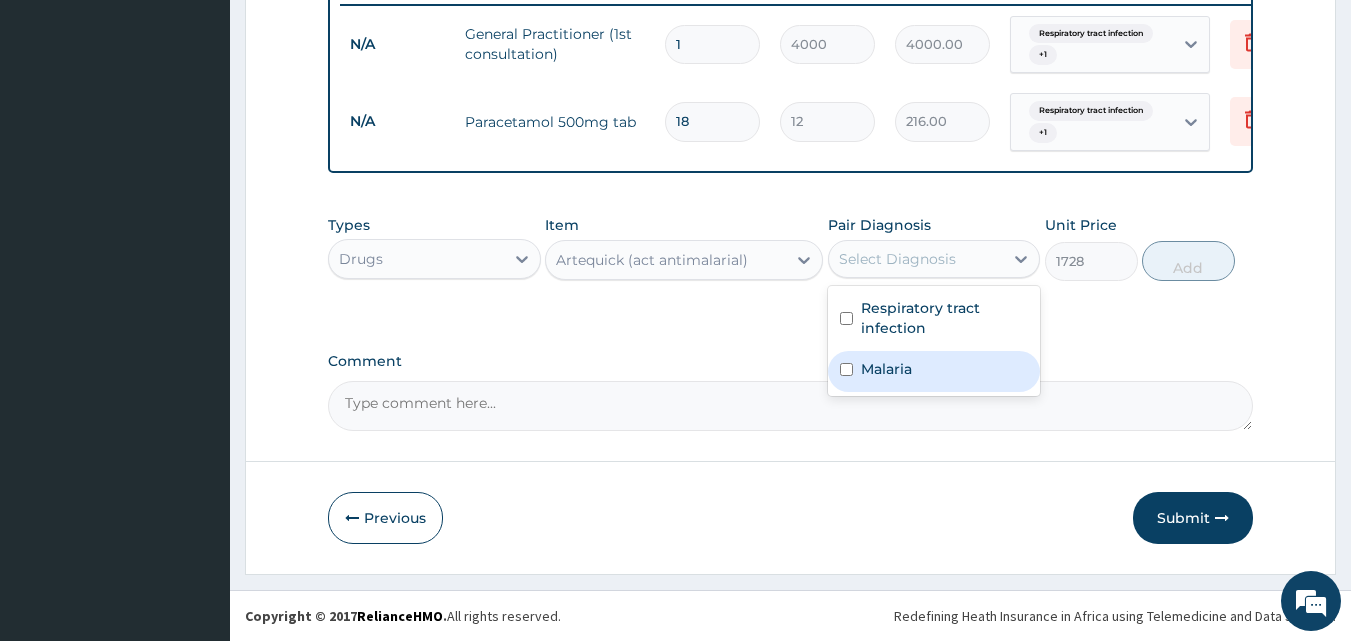 drag, startPoint x: 996, startPoint y: 367, endPoint x: 1032, endPoint y: 354, distance: 38.27532 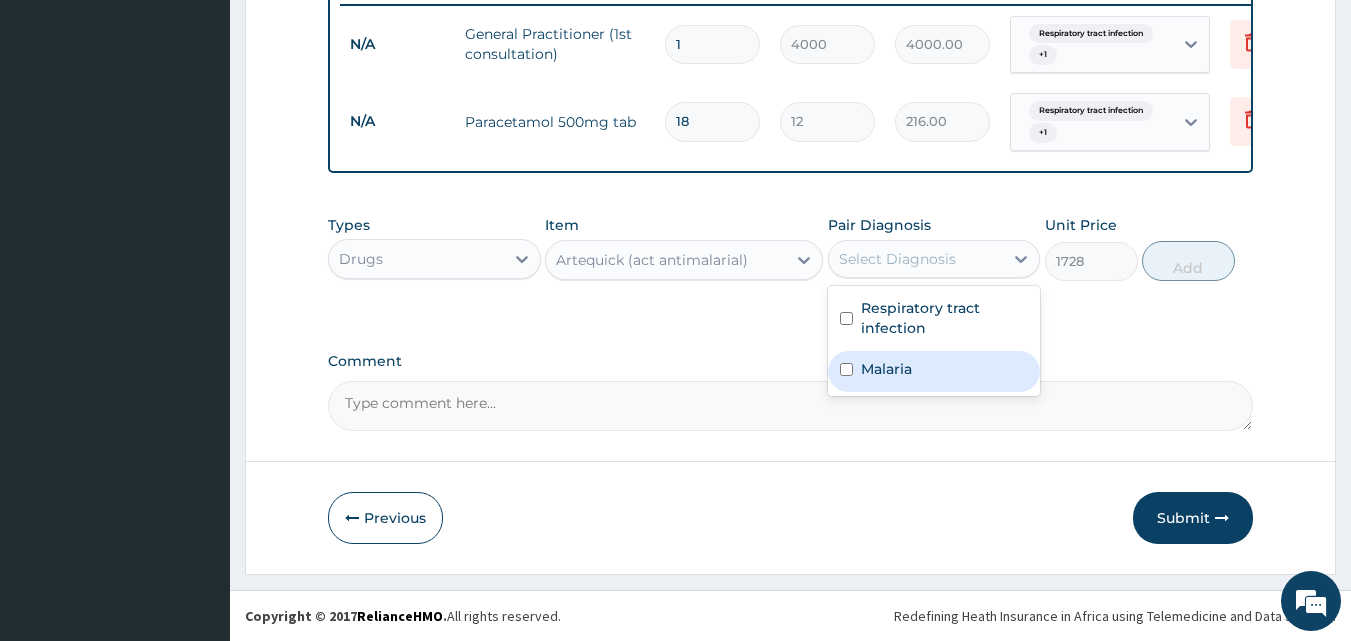 click on "Malaria" at bounding box center (934, 371) 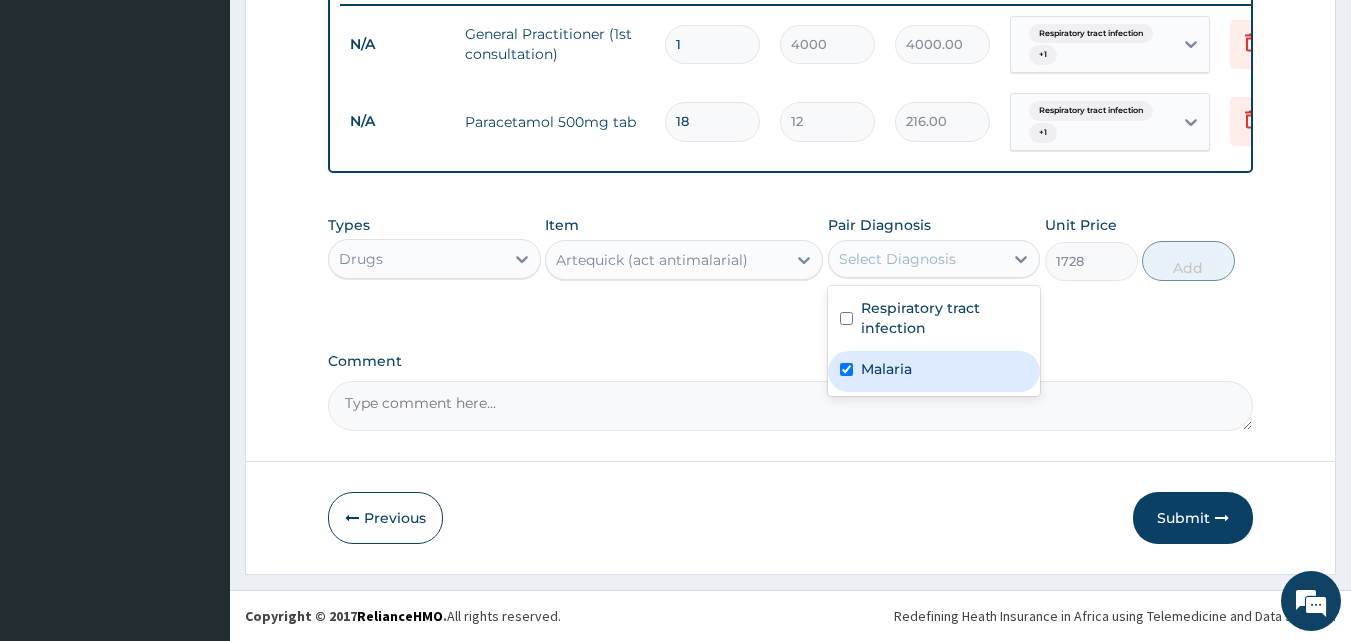 checkbox on "true" 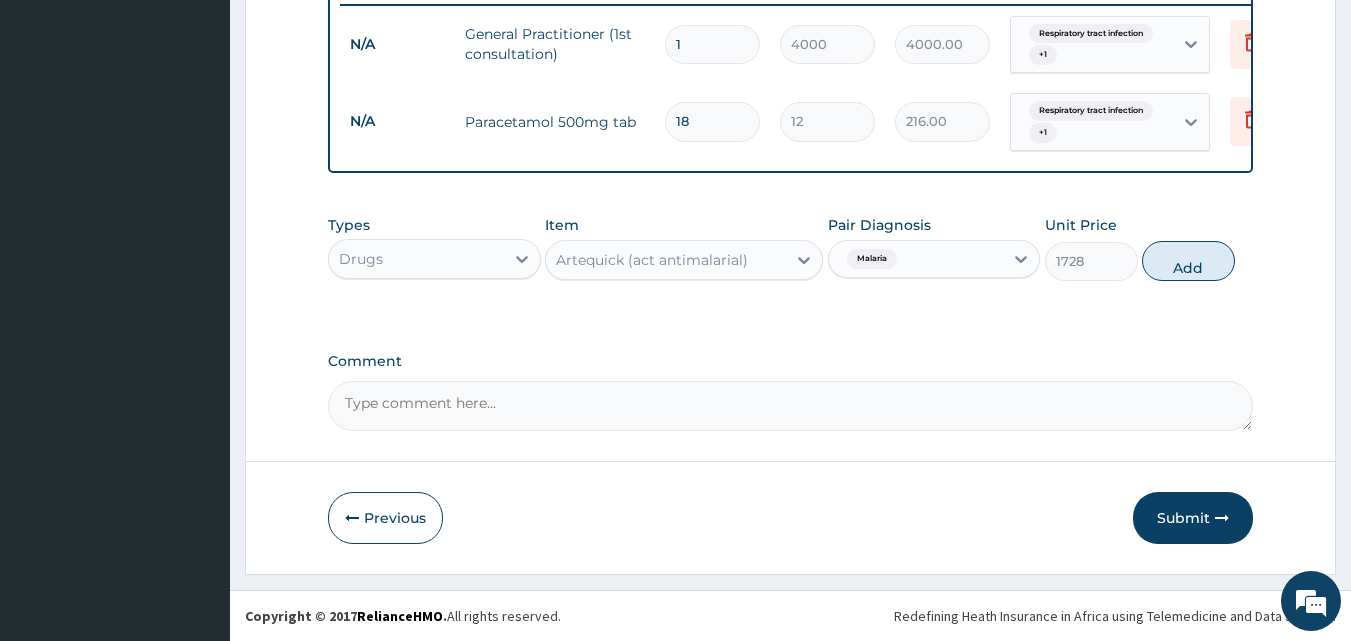 drag, startPoint x: 1179, startPoint y: 265, endPoint x: 1014, endPoint y: 305, distance: 169.77927 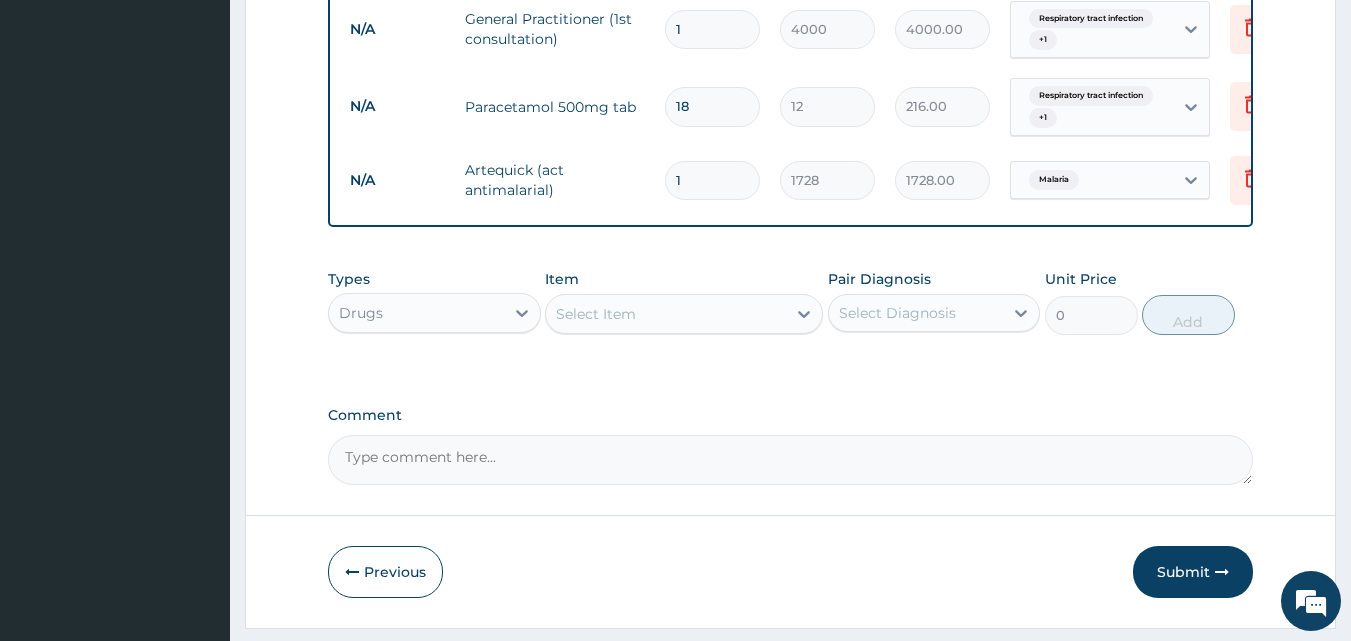 click on "Select Item" at bounding box center [666, 314] 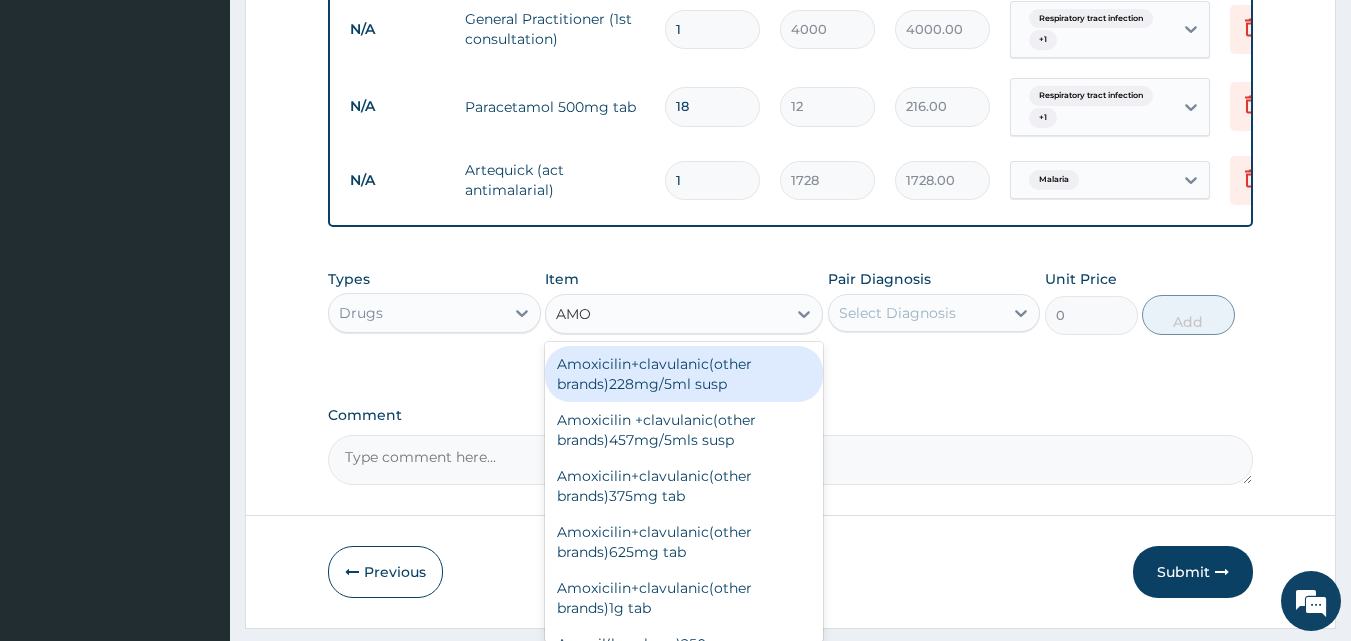 type on "AMOX" 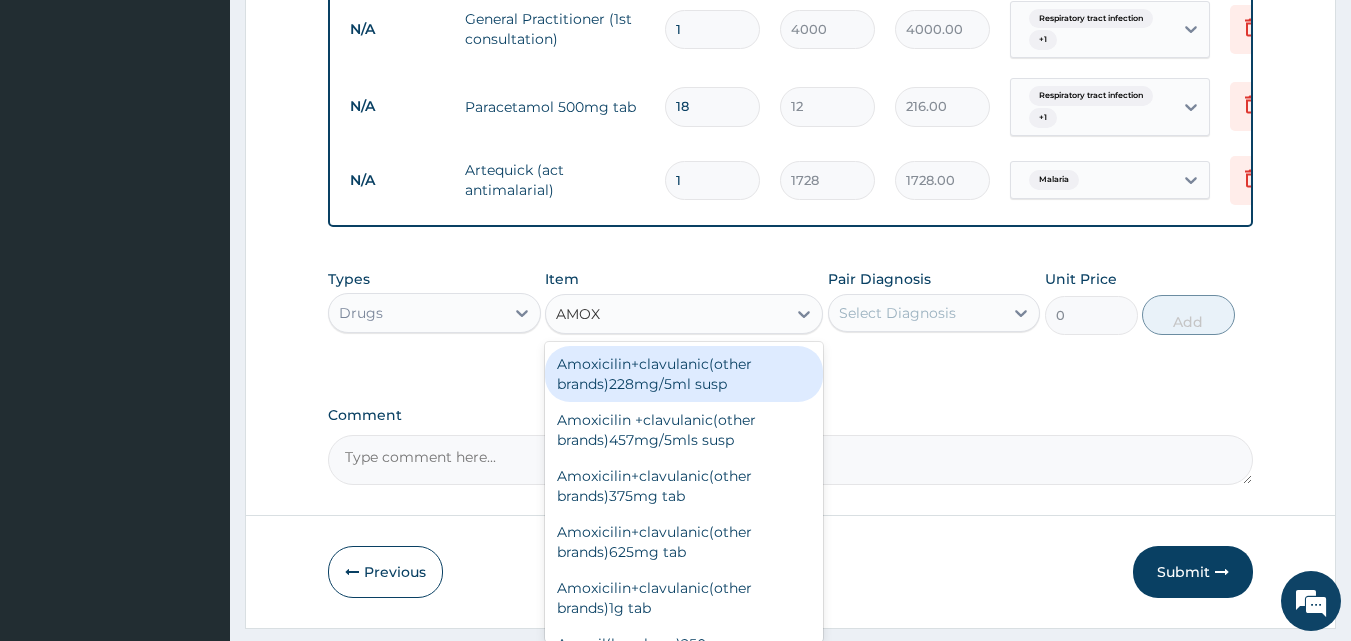 scroll, scrollTop: 100, scrollLeft: 0, axis: vertical 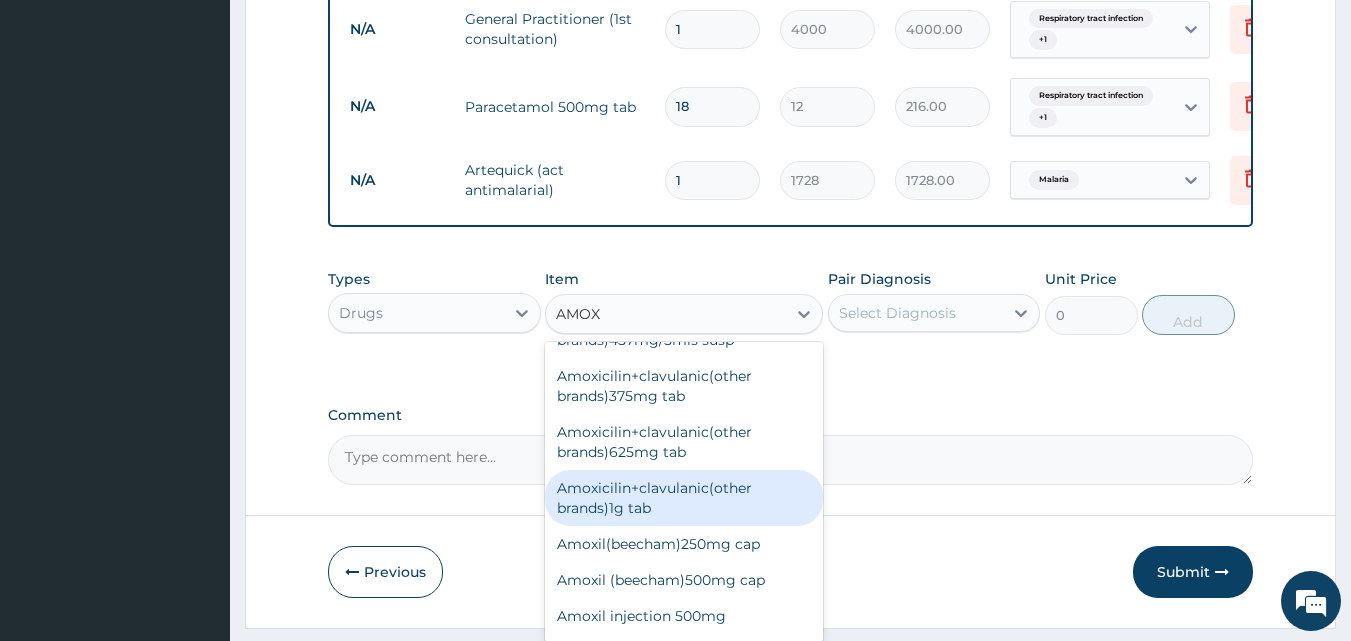 drag, startPoint x: 629, startPoint y: 522, endPoint x: 756, endPoint y: 500, distance: 128.89143 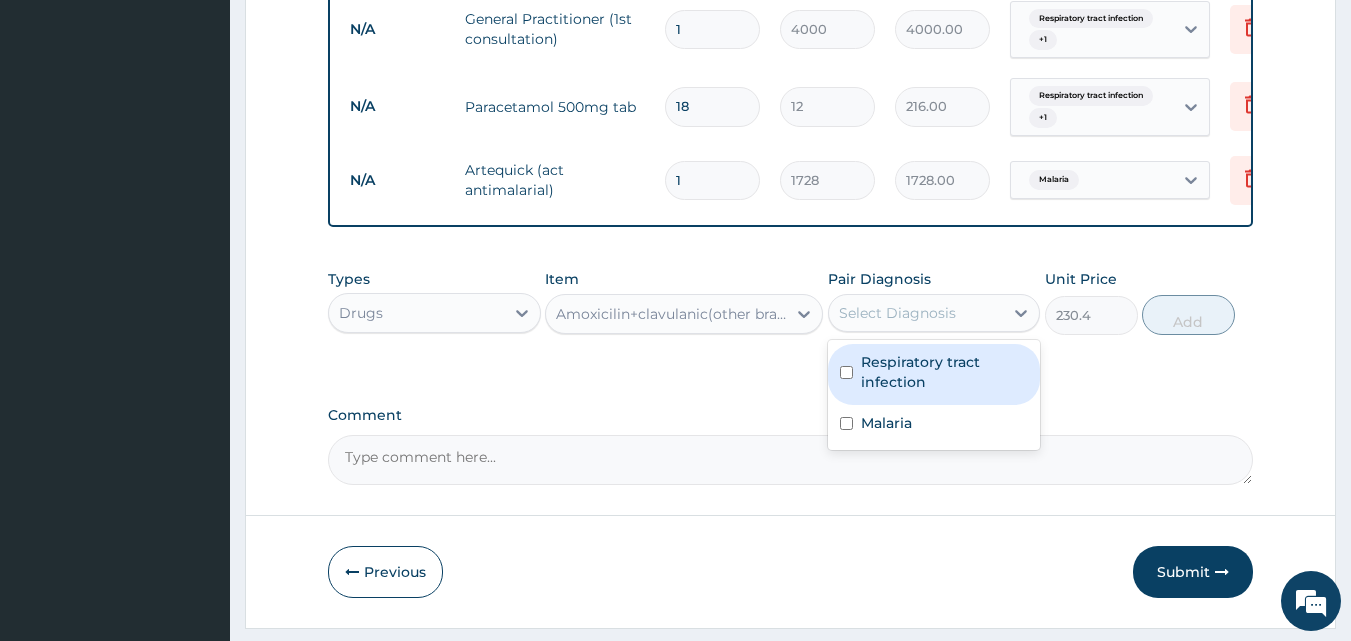 click on "Select Diagnosis" at bounding box center [897, 313] 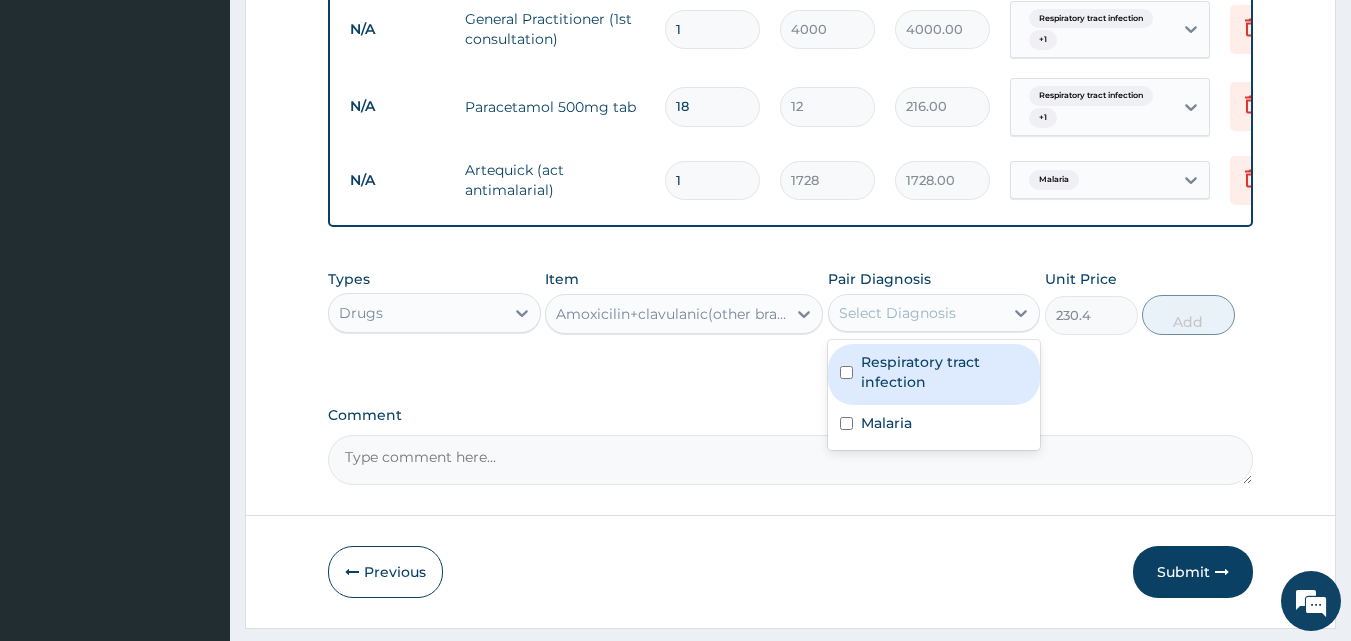 click on "Respiratory tract infection" at bounding box center [945, 372] 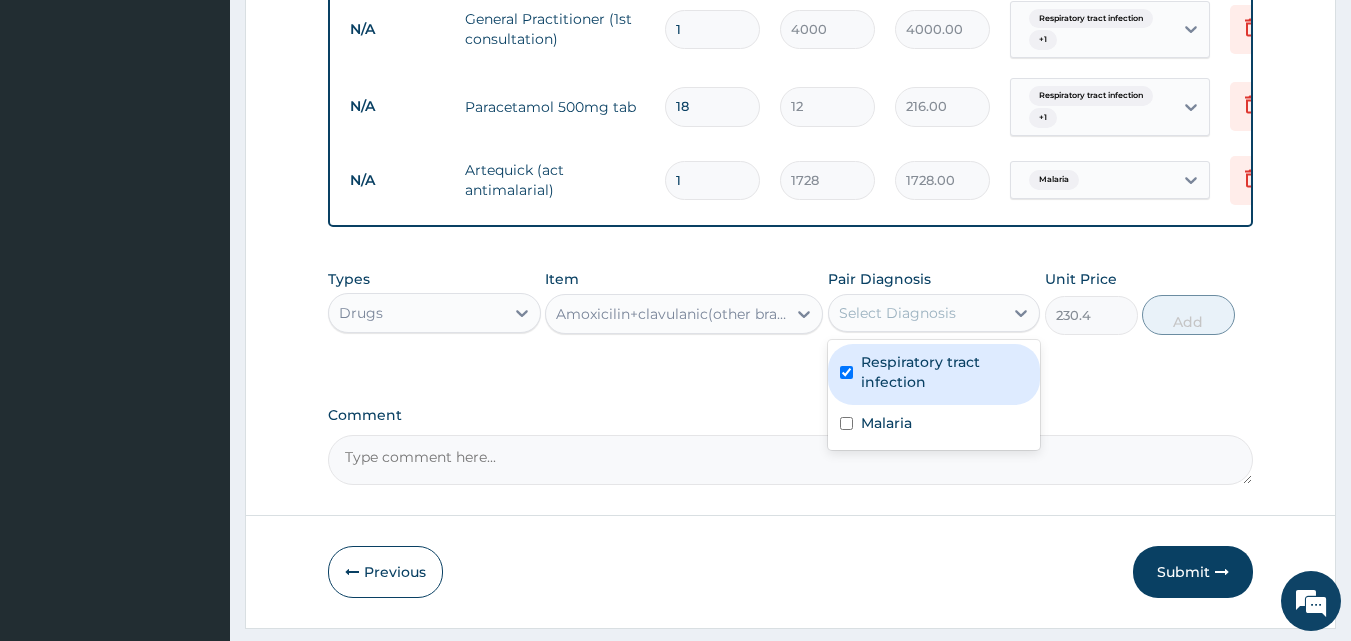 checkbox on "true" 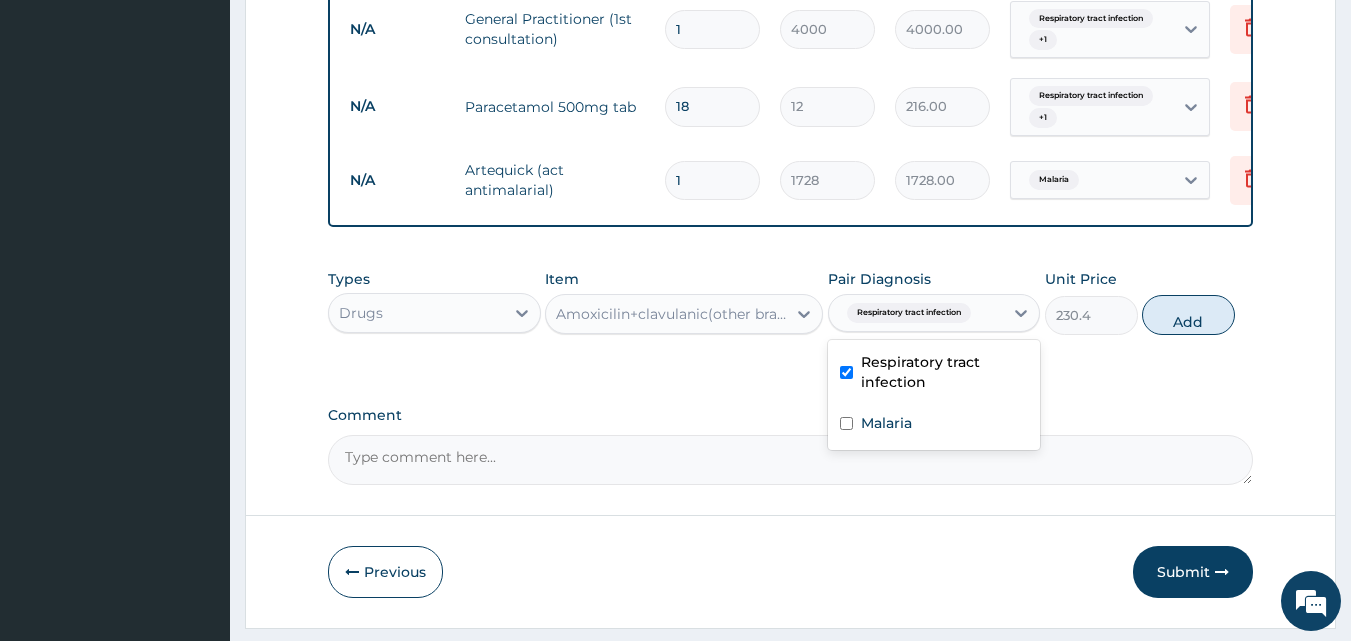 drag, startPoint x: 1169, startPoint y: 339, endPoint x: 1156, endPoint y: 337, distance: 13.152946 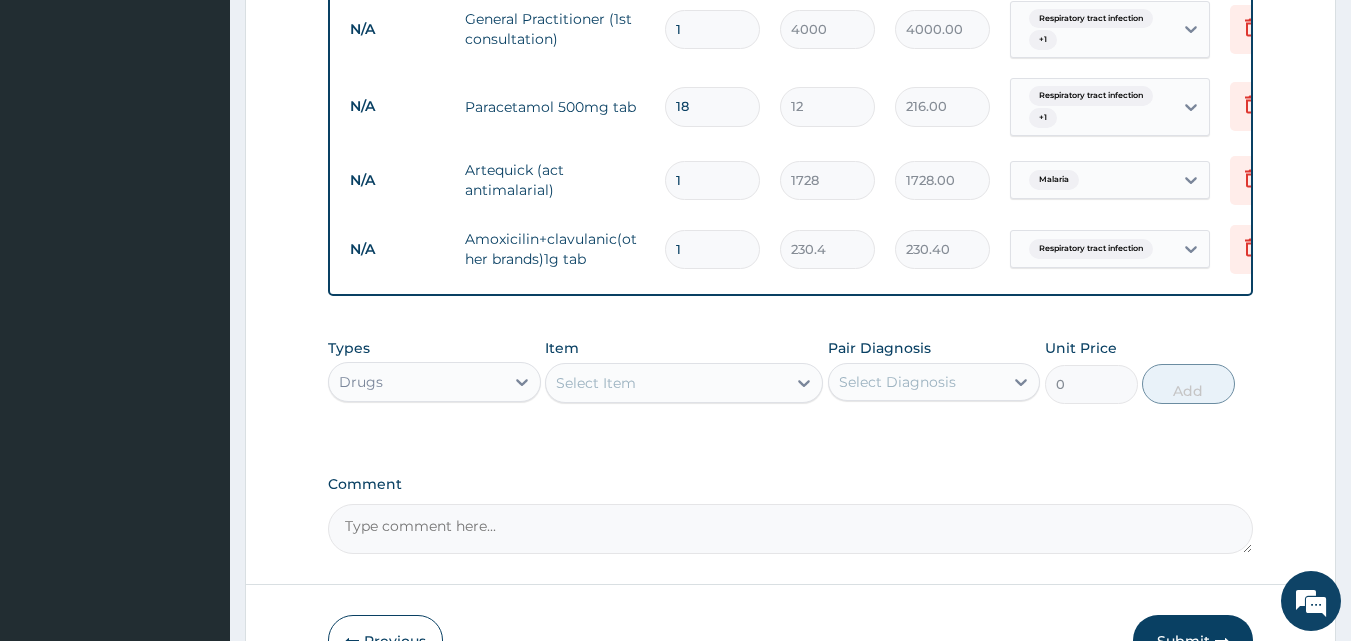 type on "14" 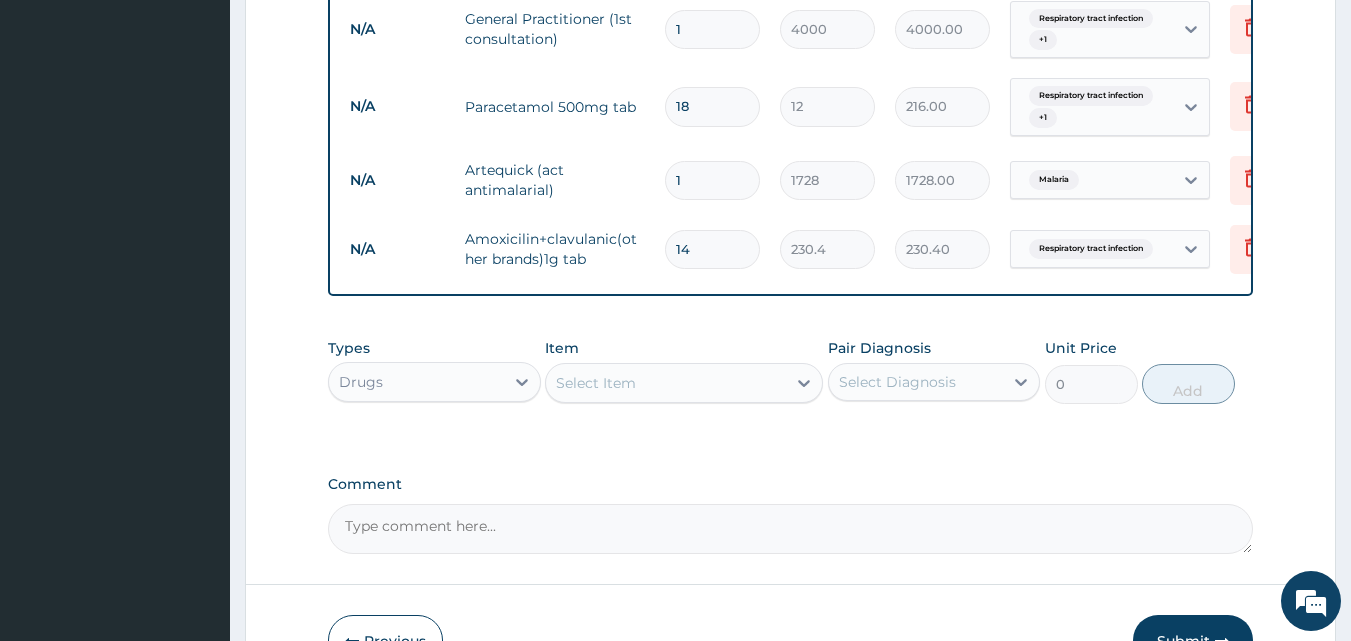 type on "3225.60" 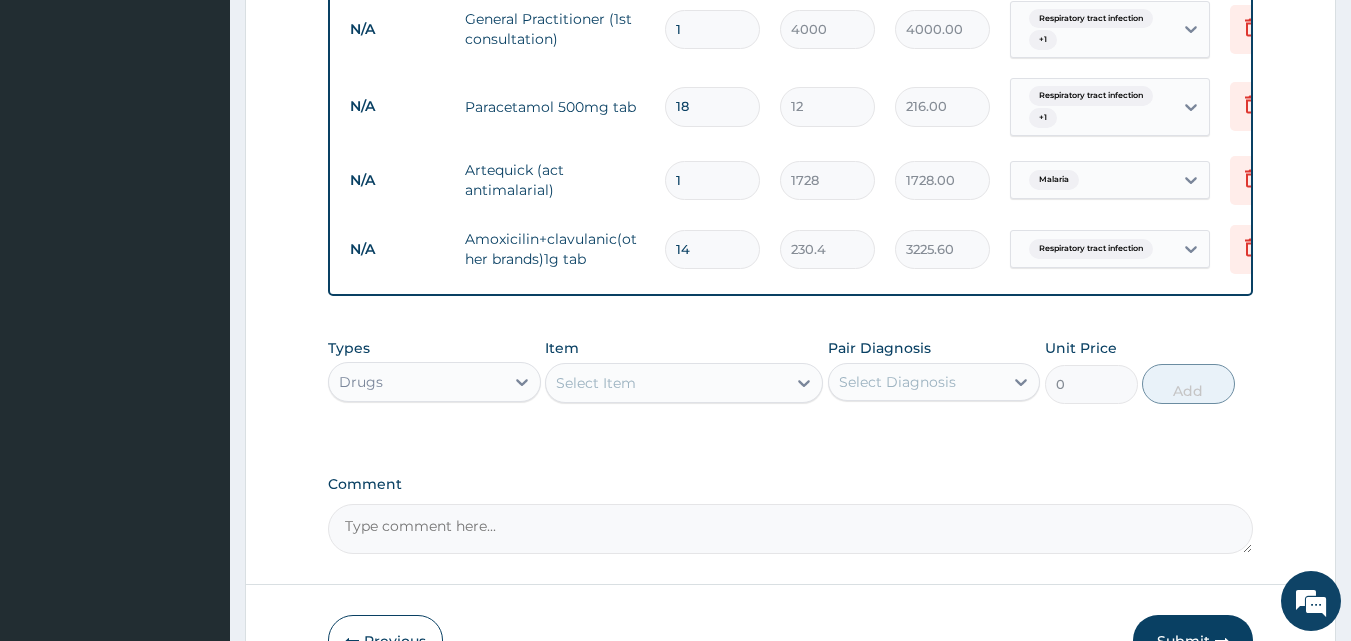 type on "14" 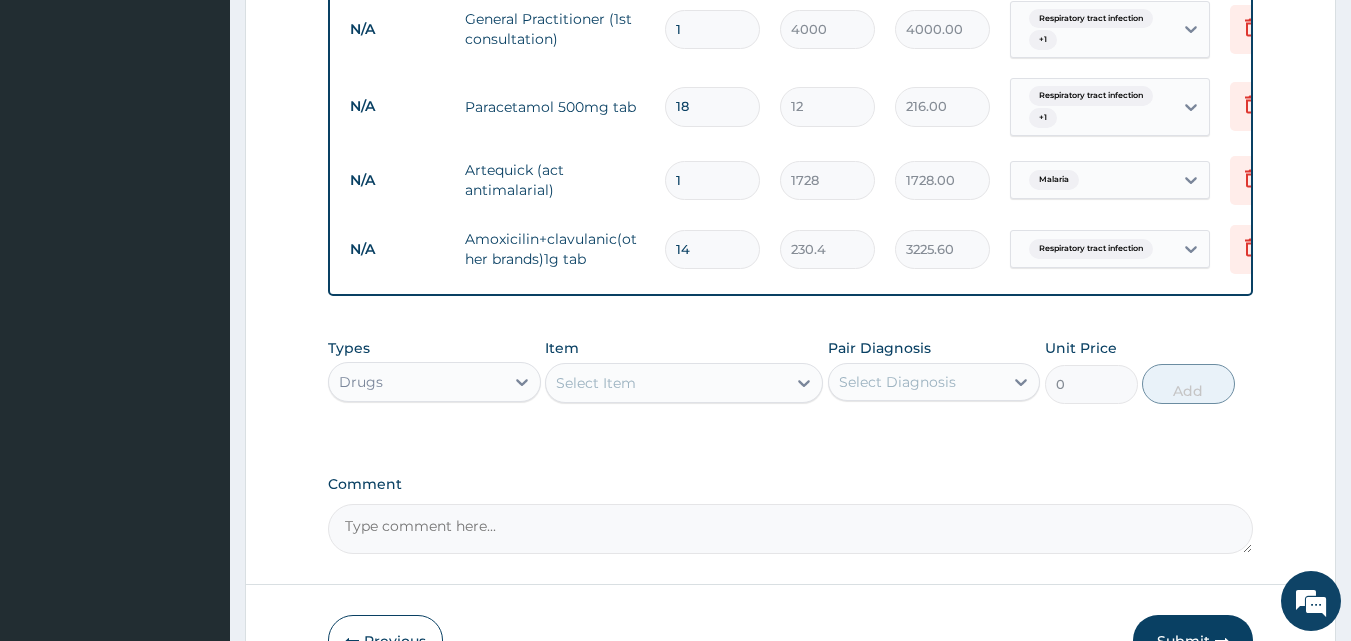 click on "Select Item" at bounding box center (666, 383) 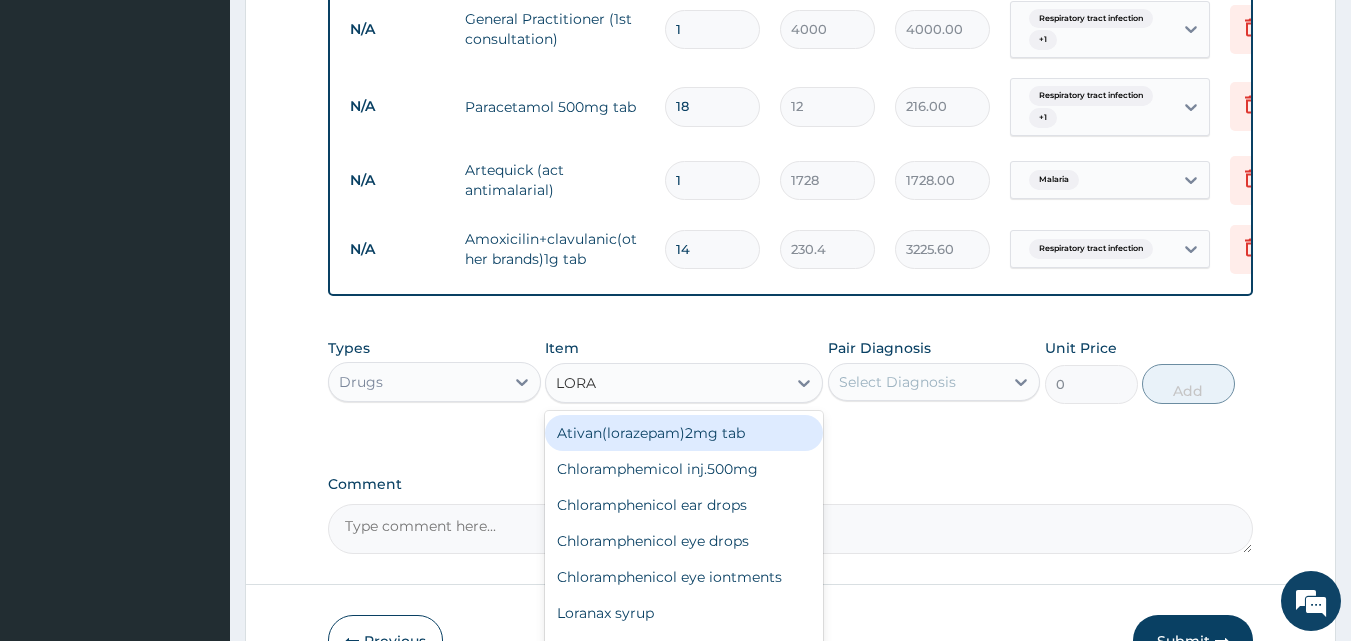 type on "LORAT" 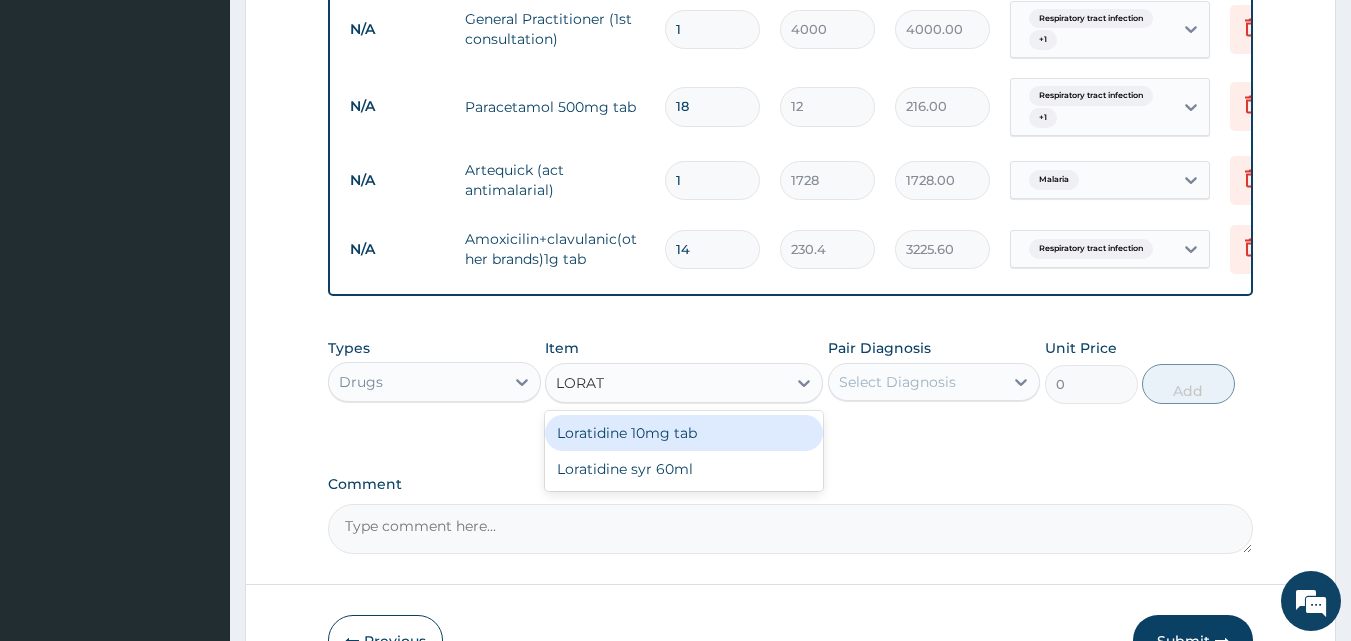 click on "Loratidine 10mg tab" at bounding box center (684, 433) 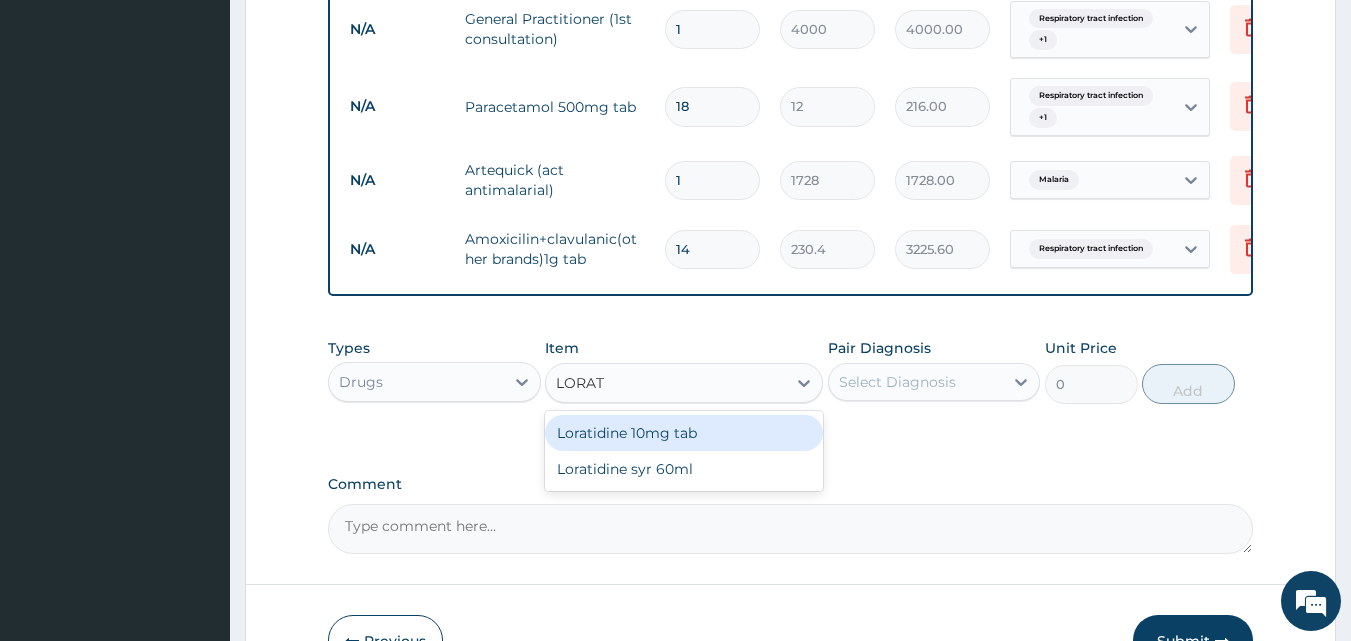 type 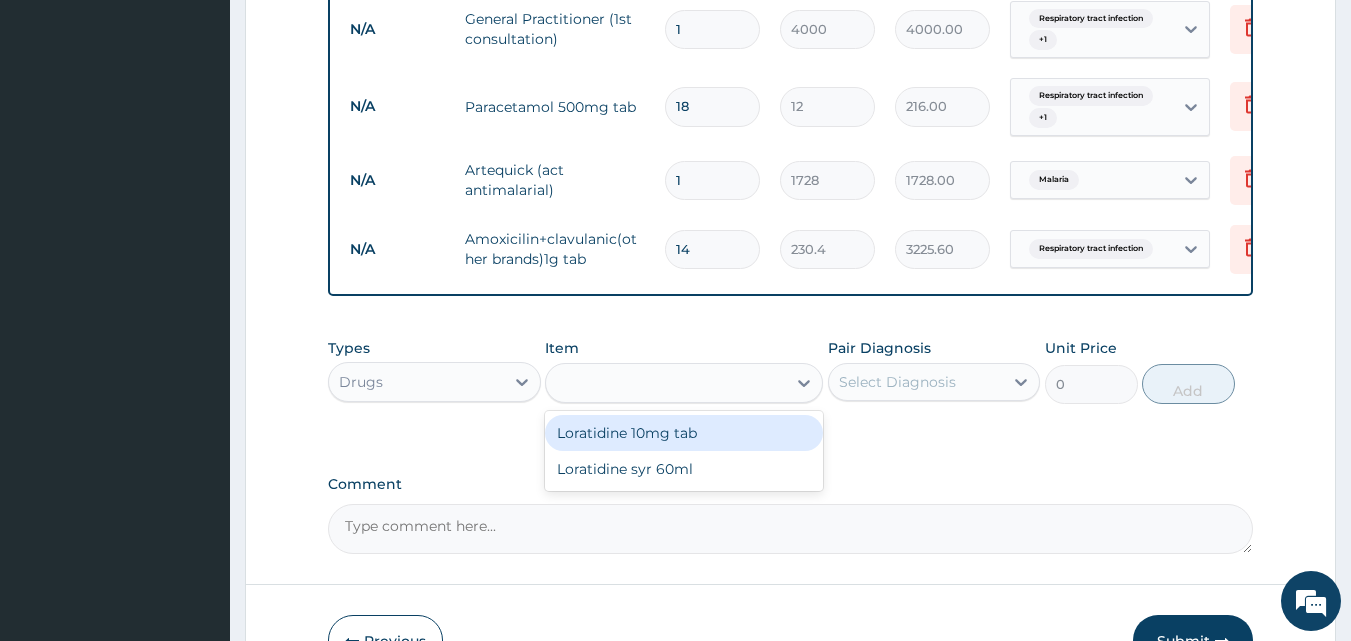 type on "120" 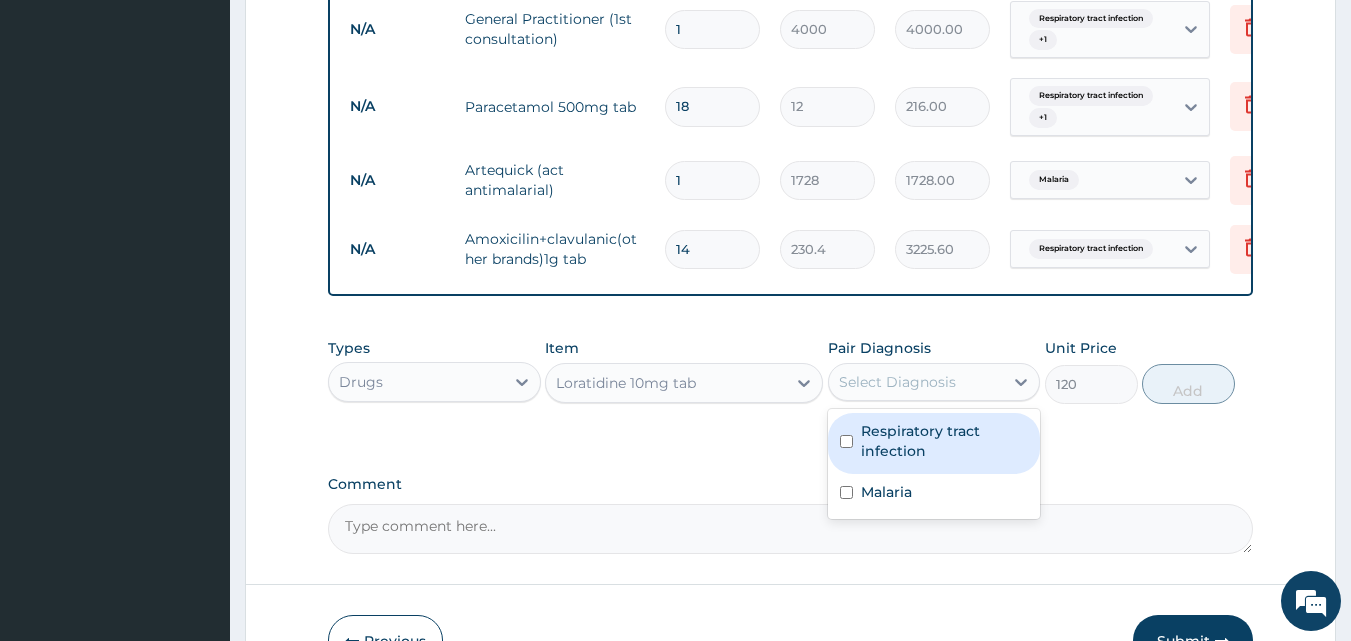 click on "Select Diagnosis" at bounding box center (897, 382) 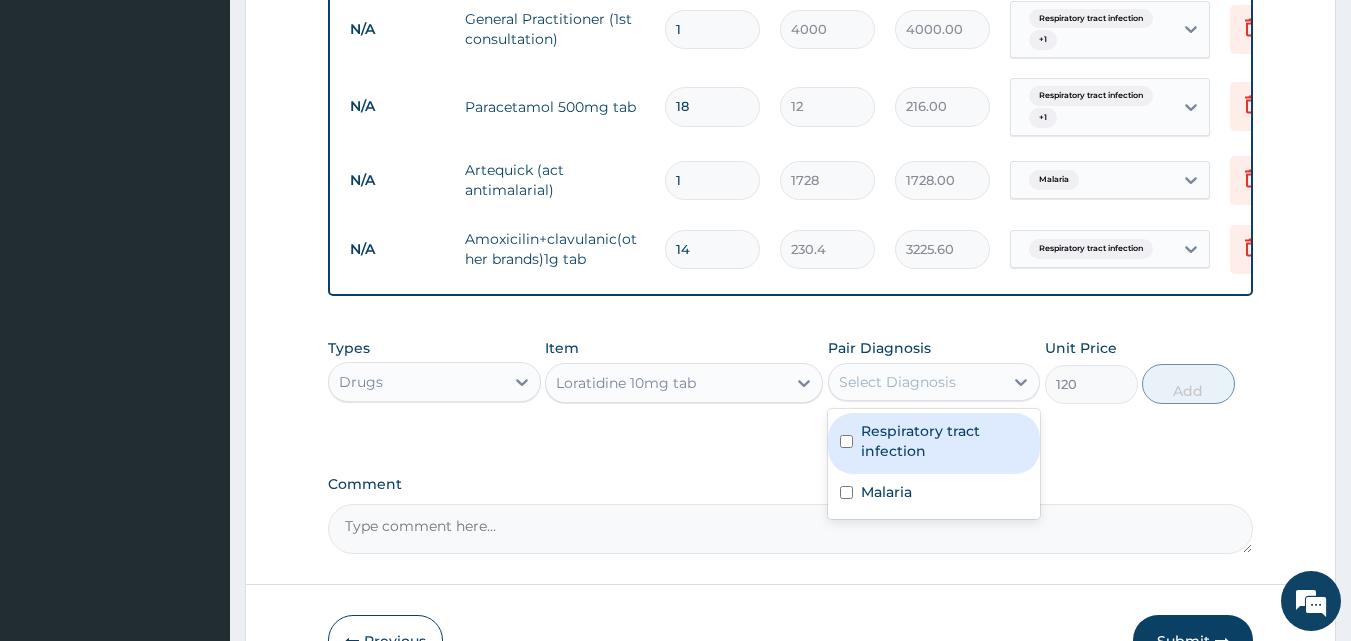 click on "Respiratory tract infection" at bounding box center (945, 441) 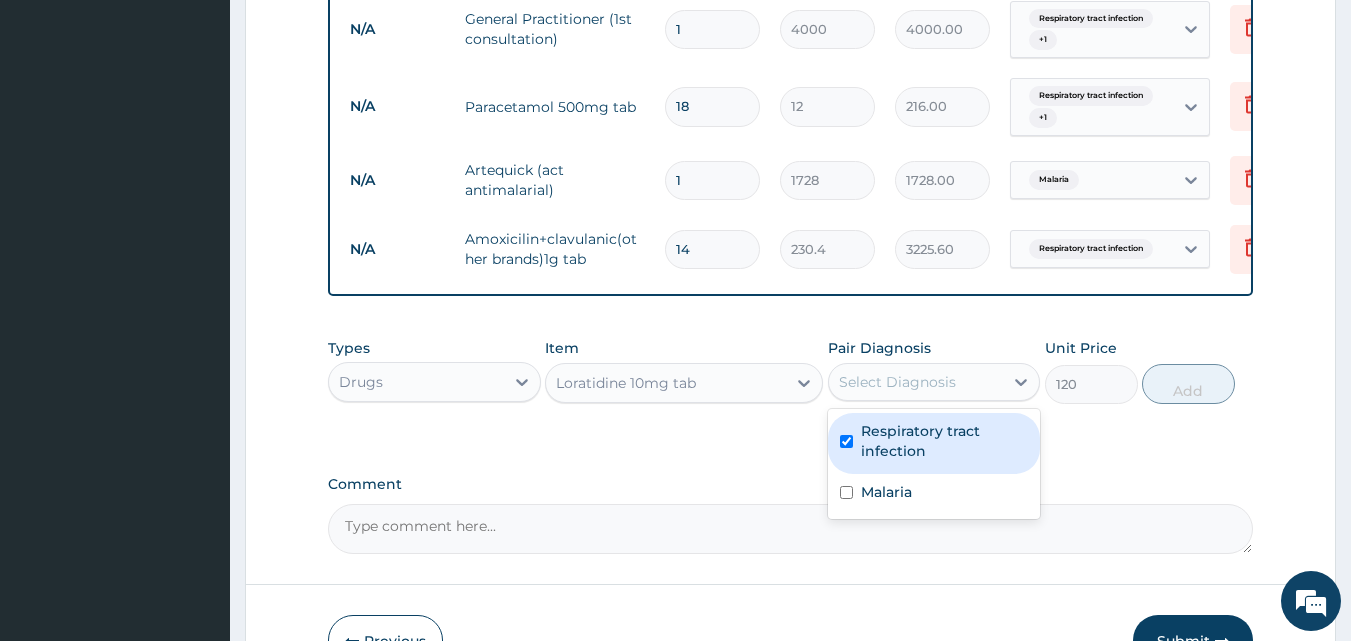 checkbox on "true" 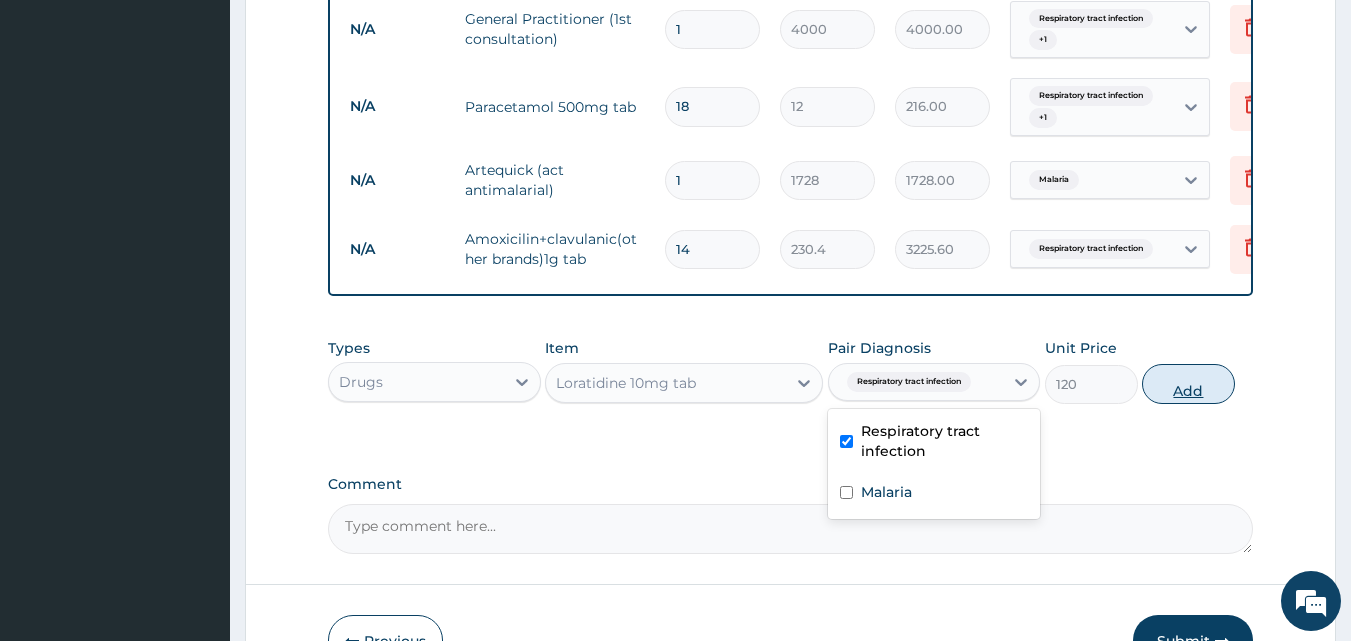 click on "Add" at bounding box center (1188, 384) 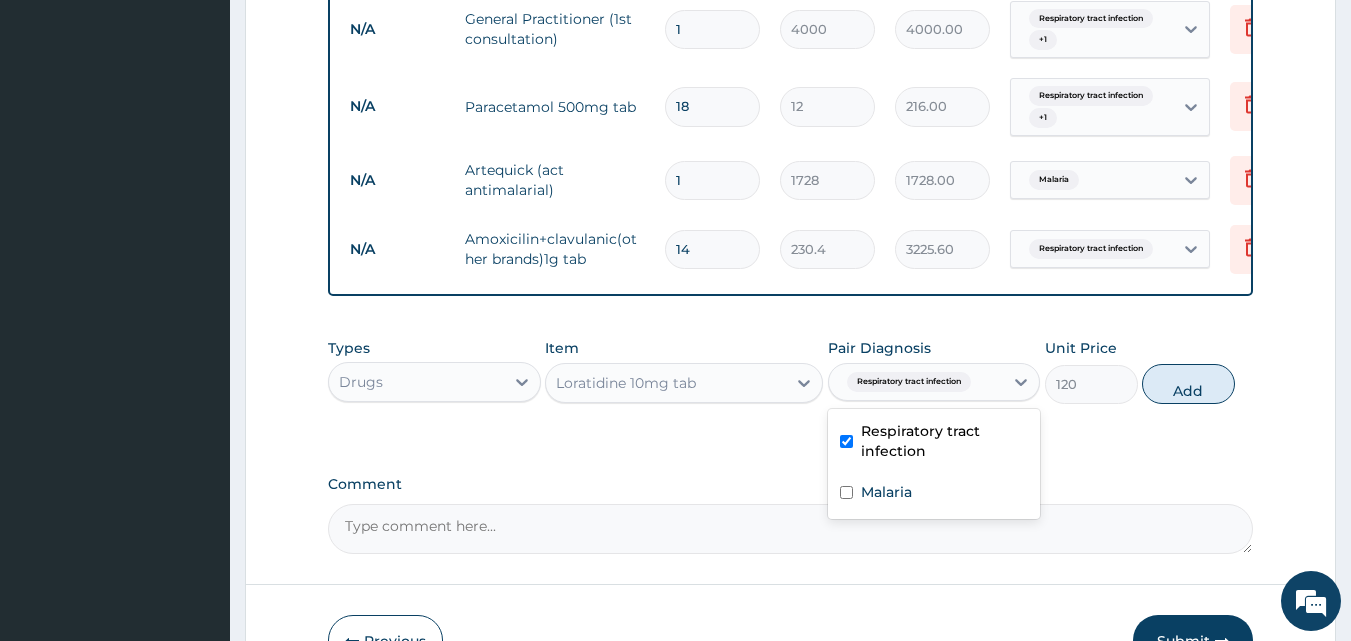 type on "0" 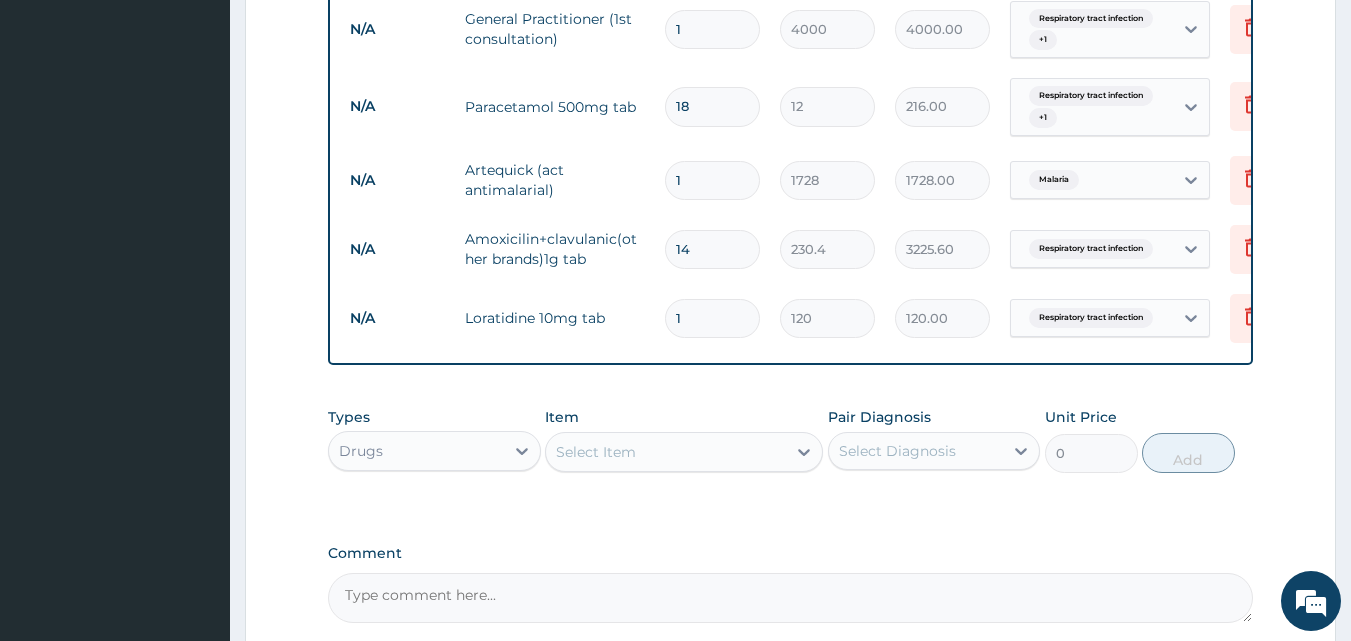 type on "10" 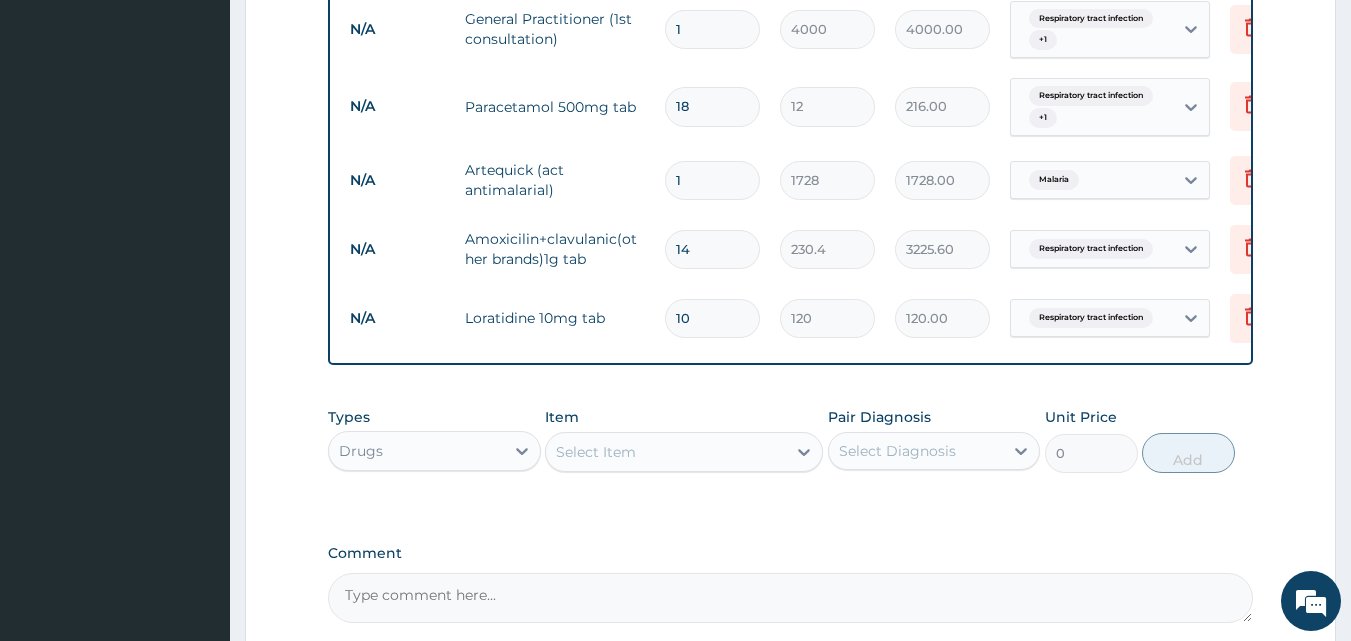 type on "1200.00" 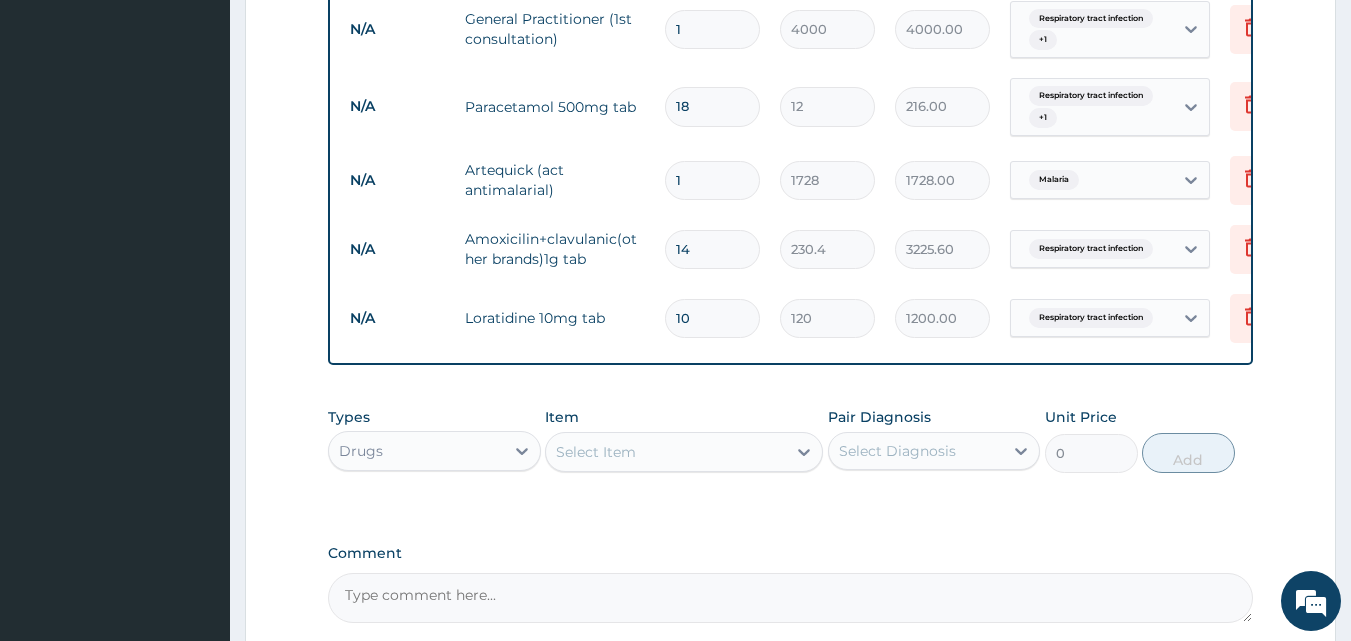 type on "1" 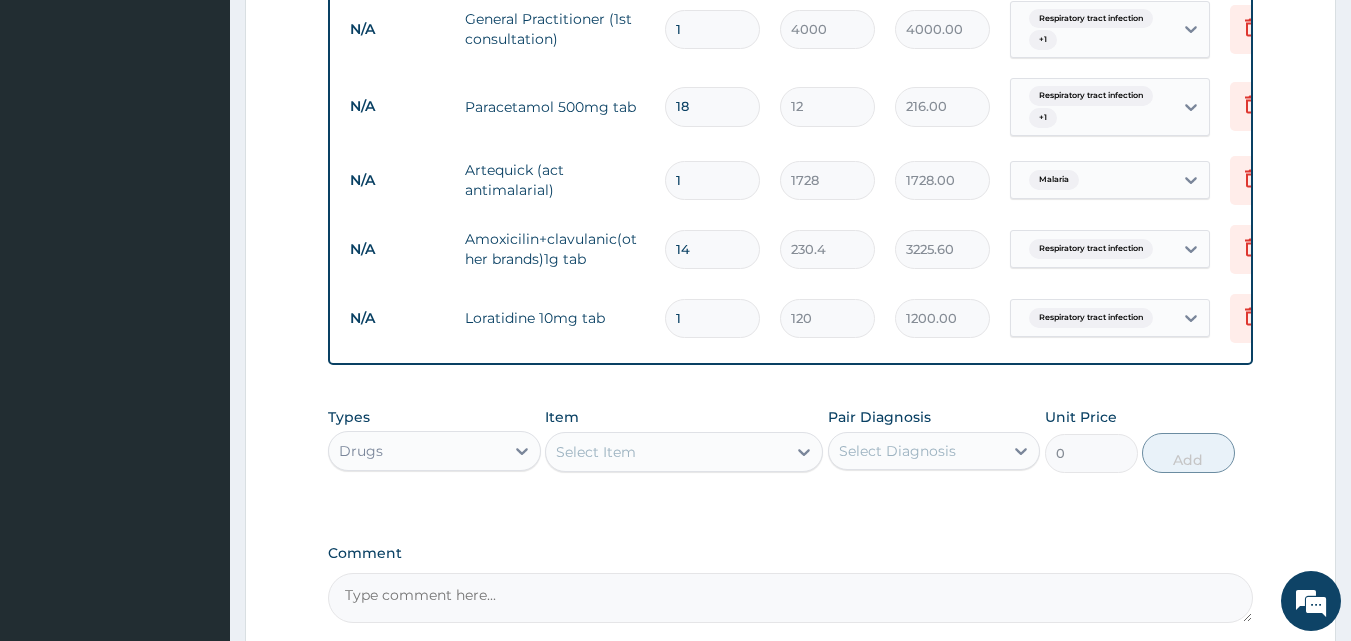 type 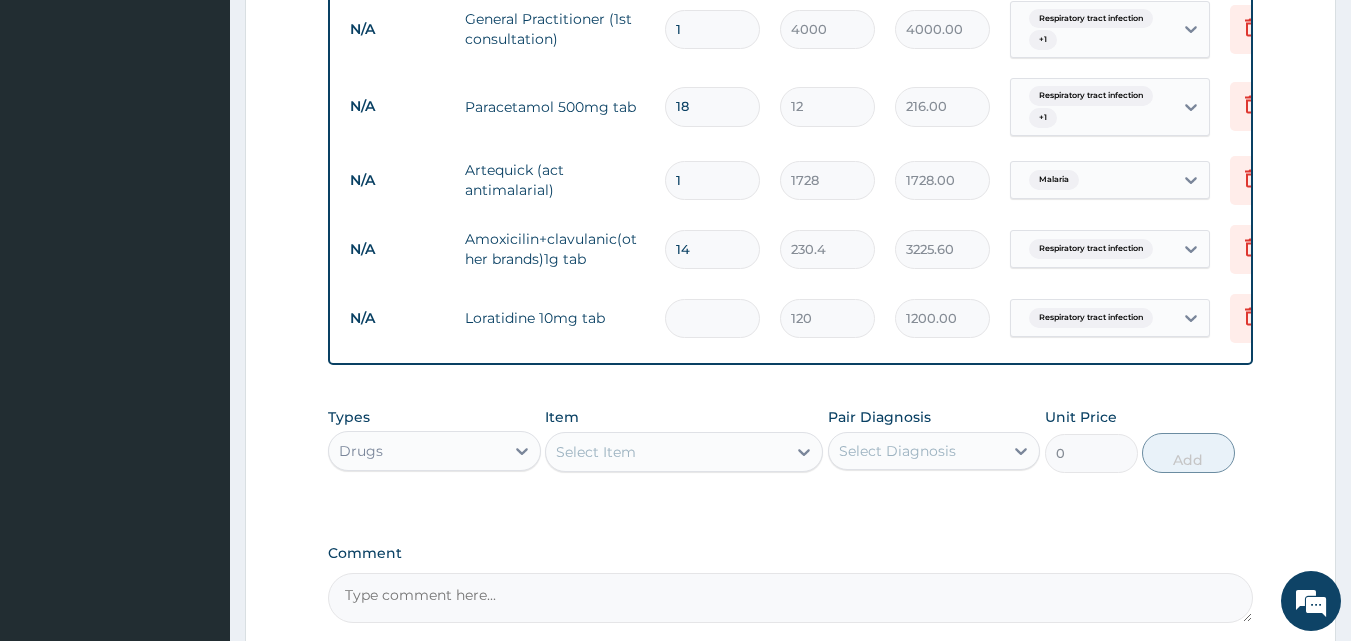 type on "0.00" 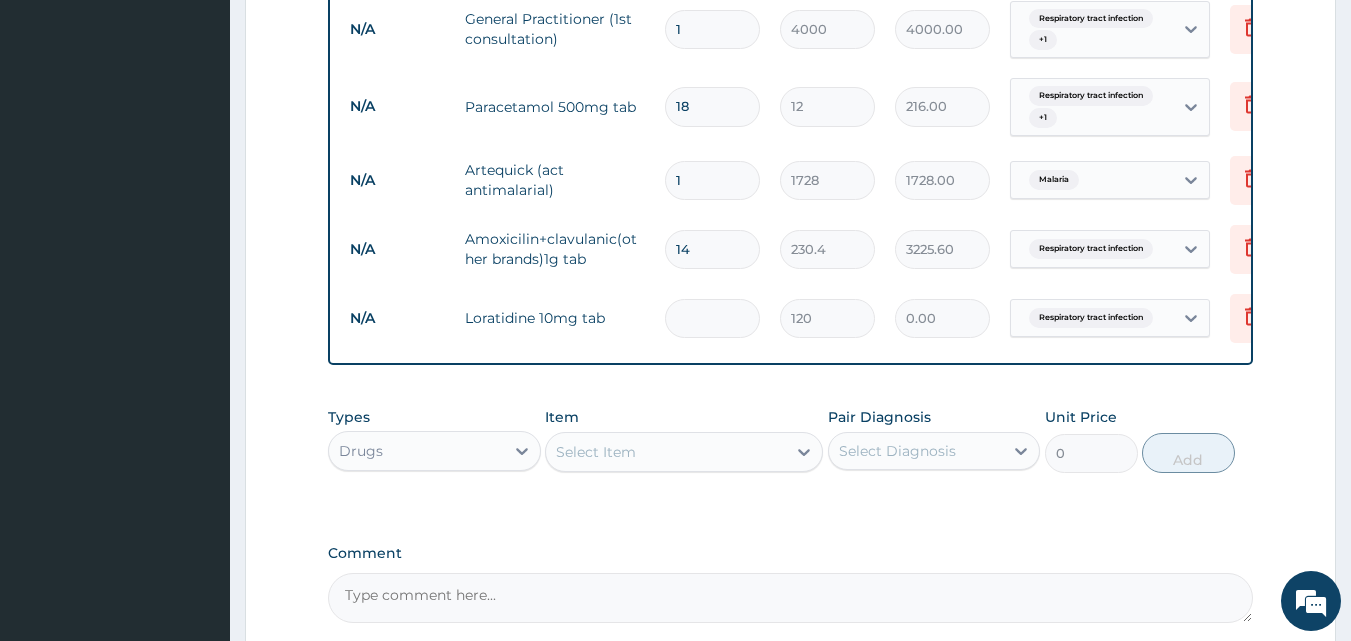 type on "5" 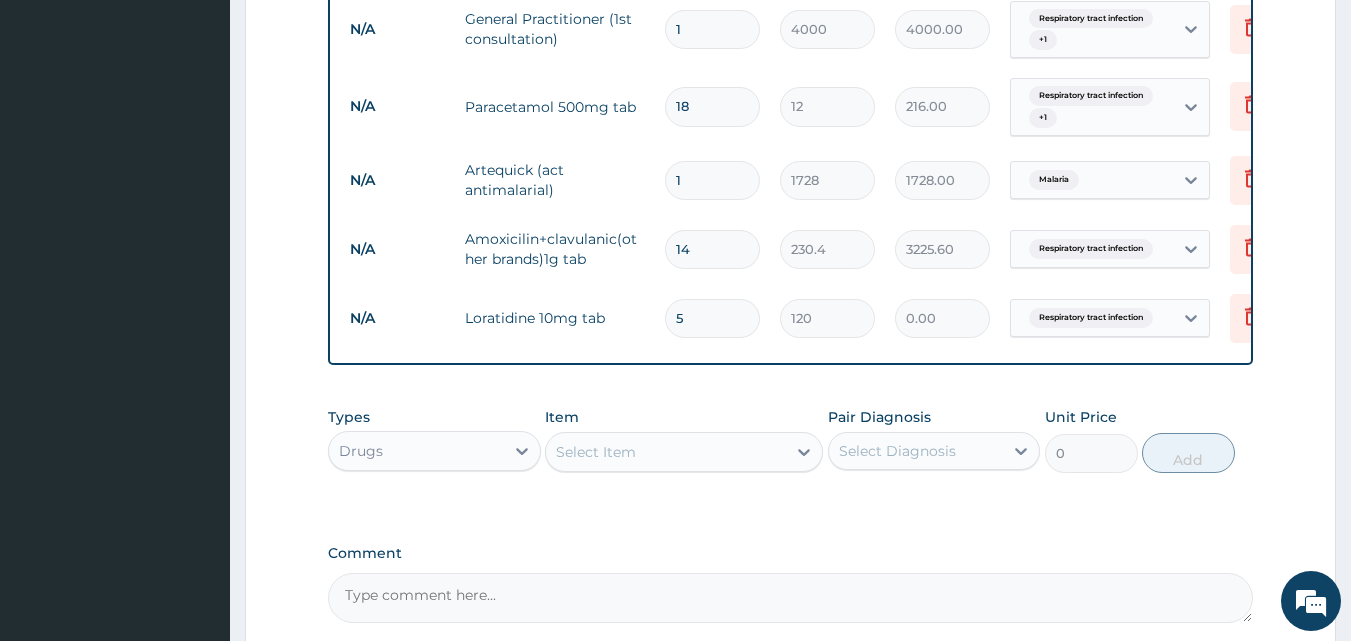 type on "600.00" 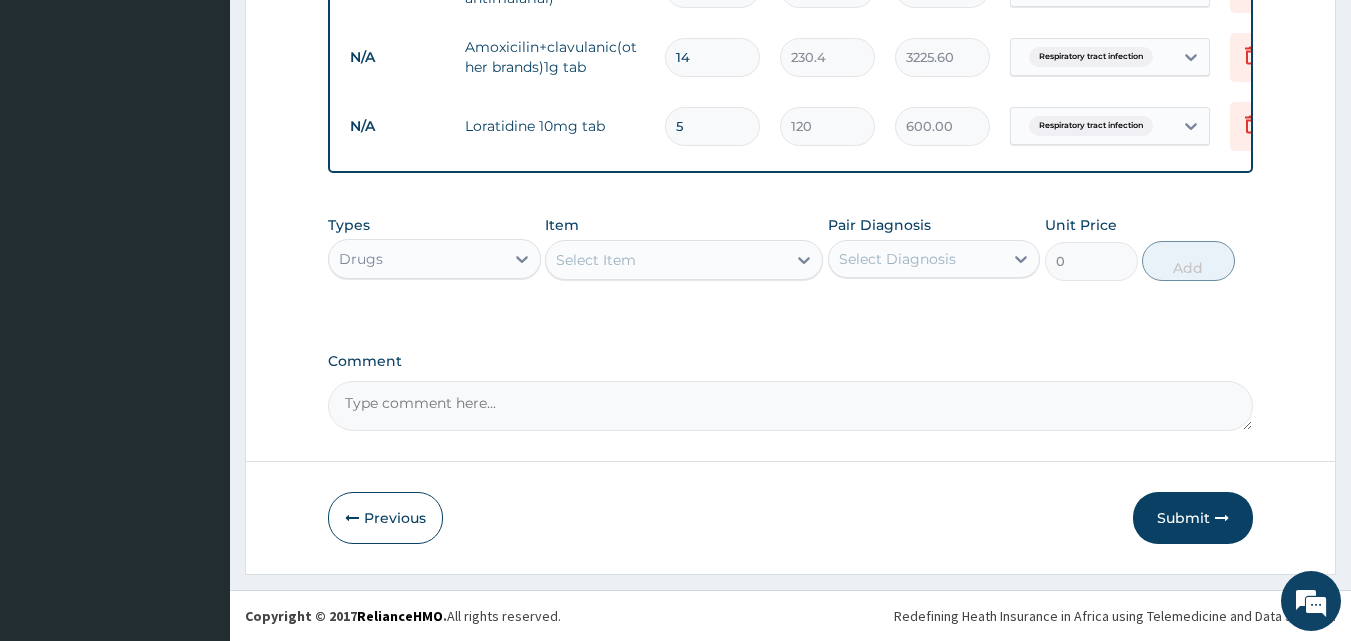 scroll, scrollTop: 1014, scrollLeft: 0, axis: vertical 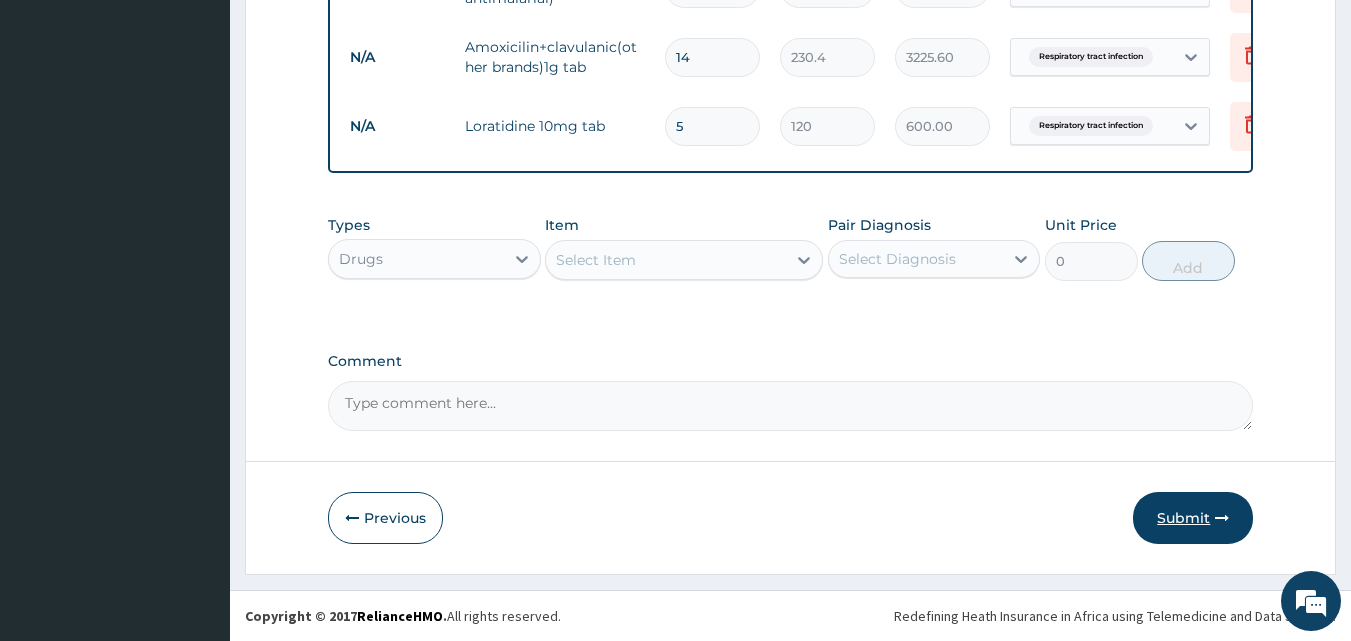 type on "5" 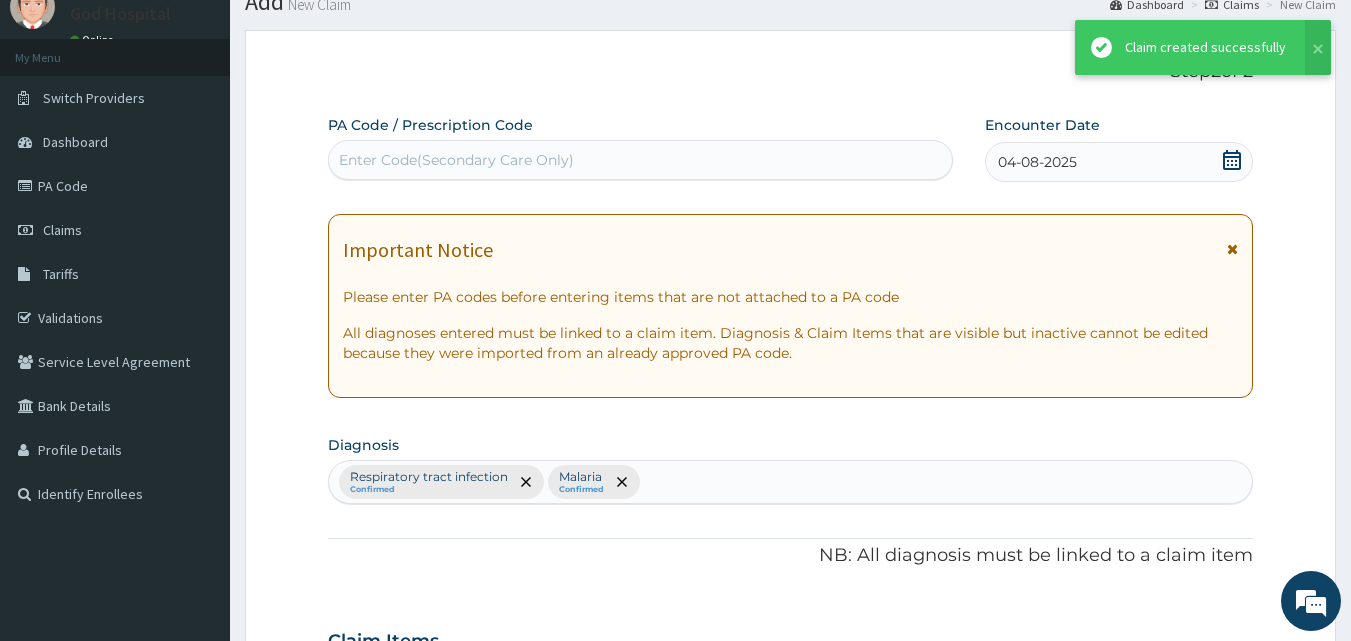 scroll, scrollTop: 1014, scrollLeft: 0, axis: vertical 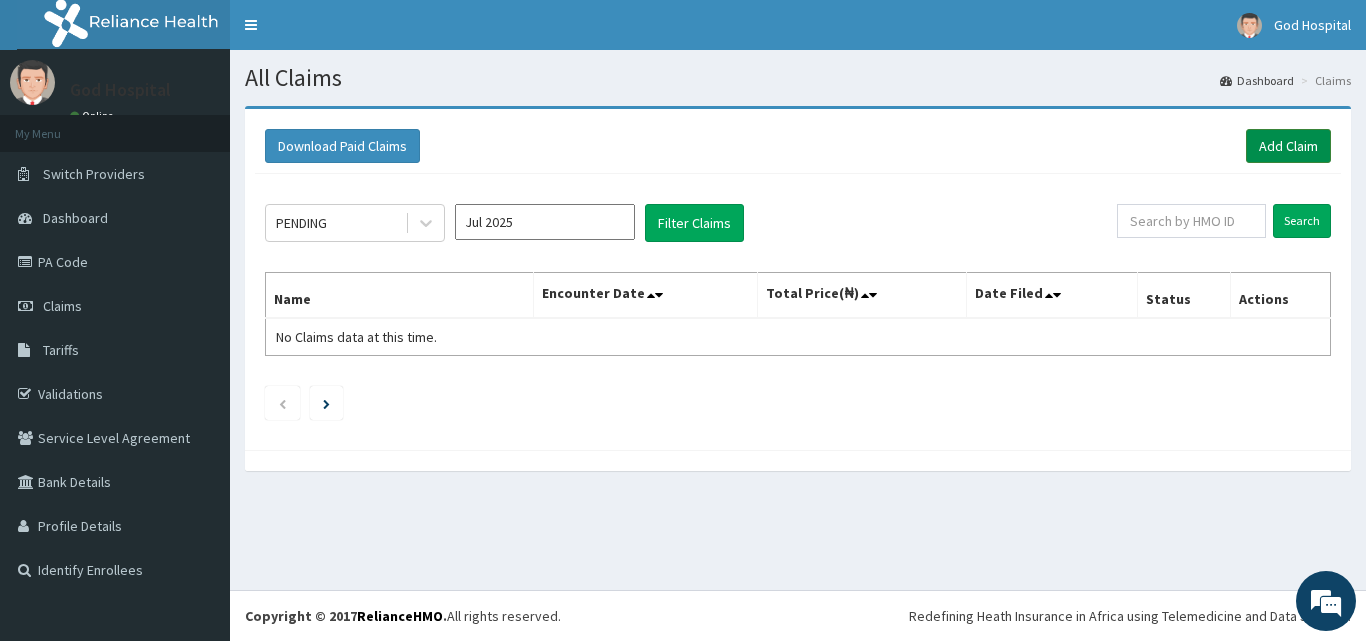 drag, startPoint x: 1304, startPoint y: 139, endPoint x: 1281, endPoint y: 144, distance: 23.537205 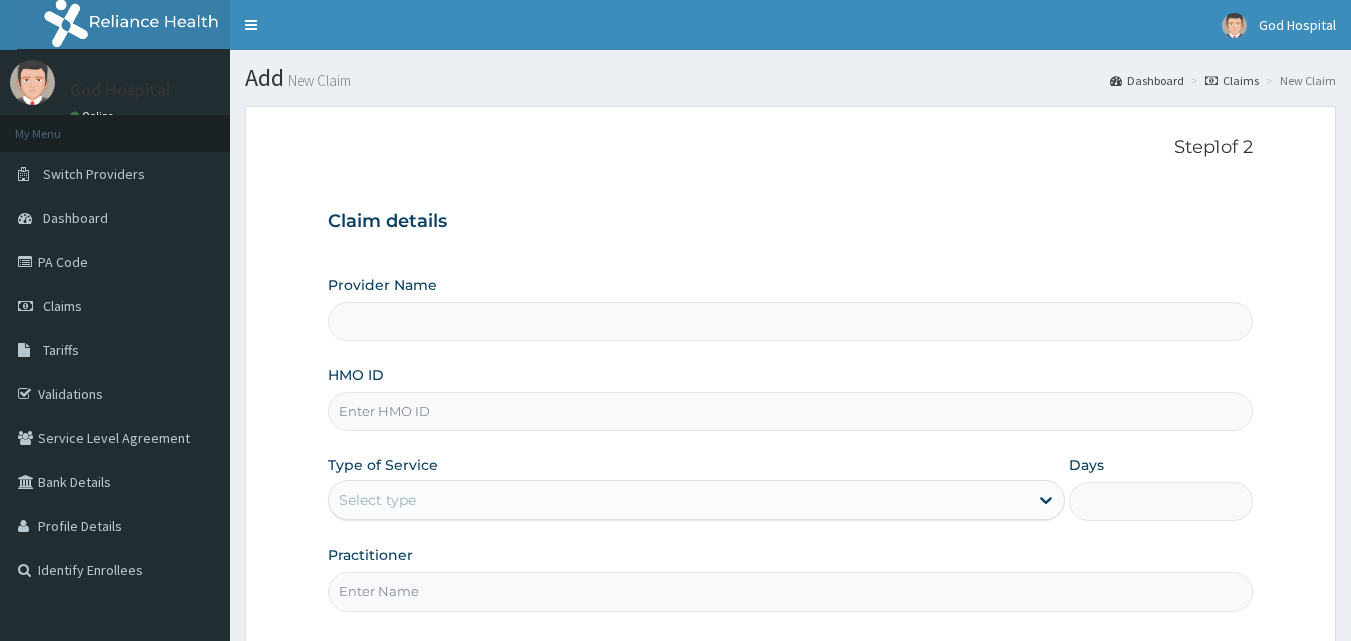 scroll, scrollTop: 0, scrollLeft: 0, axis: both 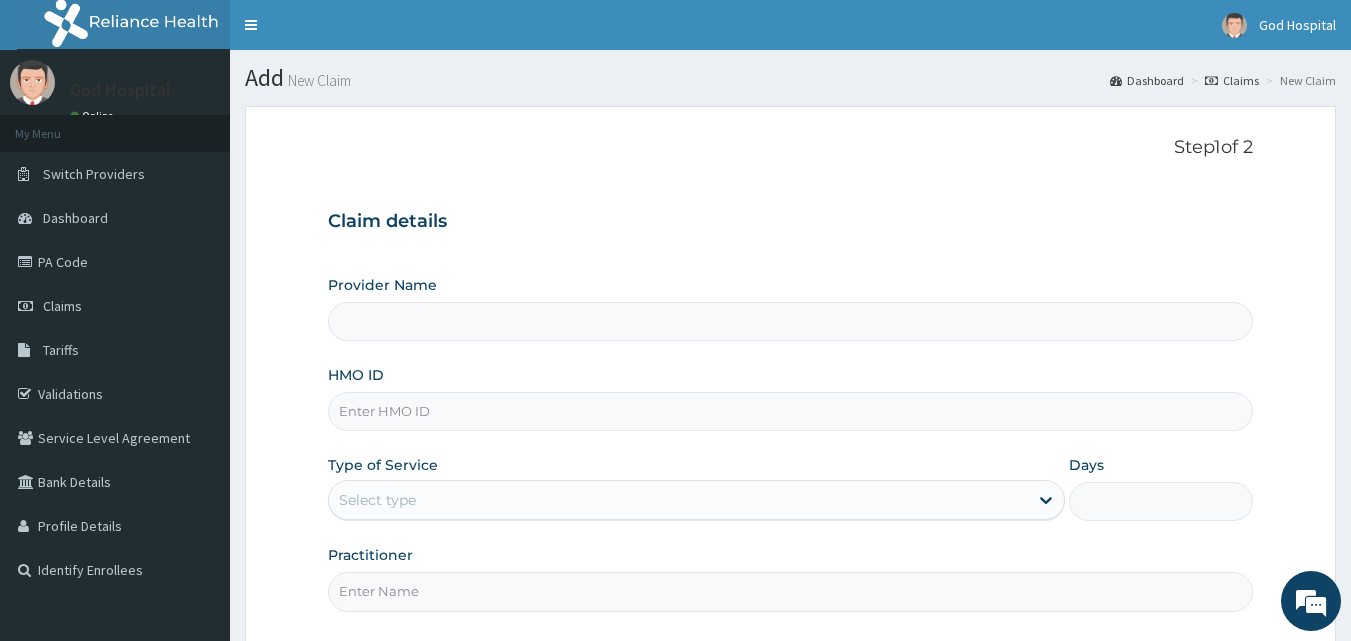 type on "God Cures Hospital" 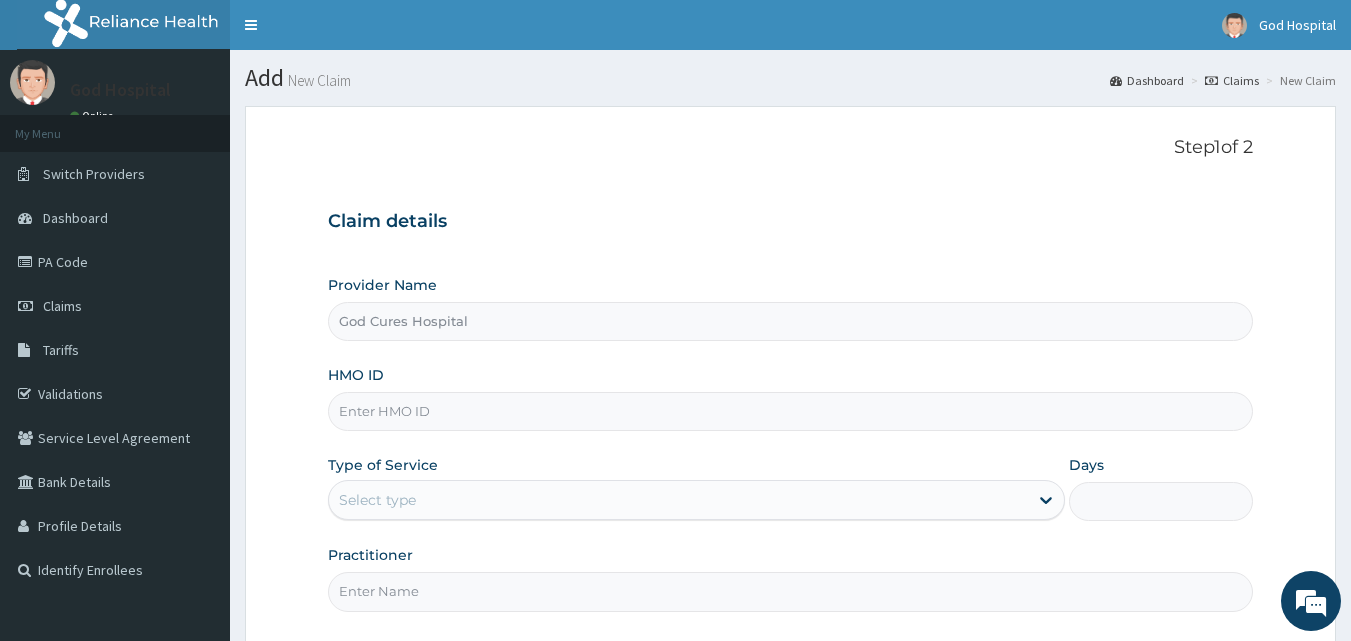 click on "HMO ID" at bounding box center [791, 411] 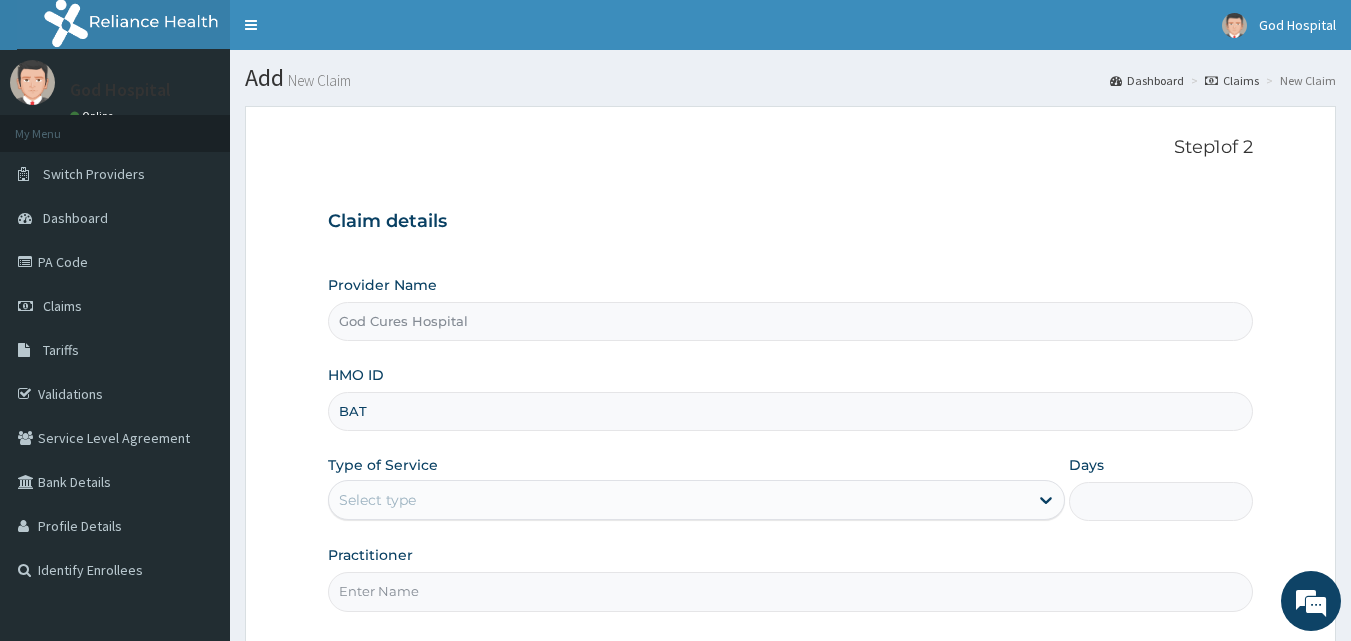 type on "BAT/10004/B" 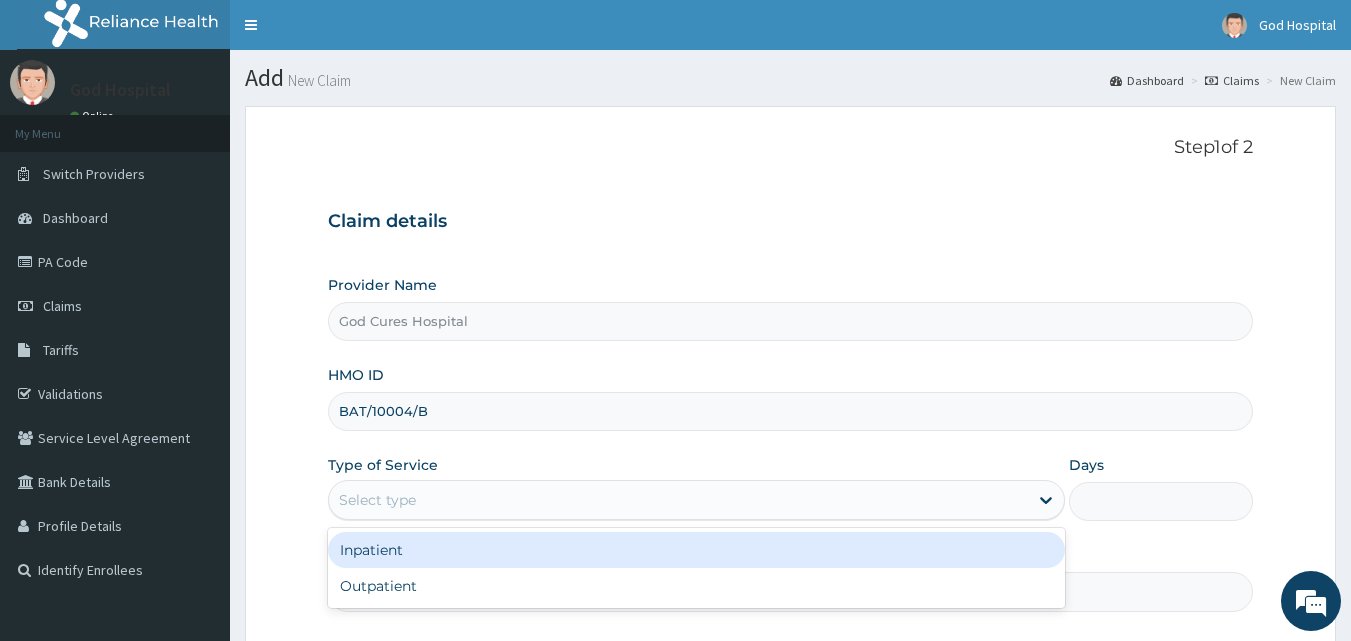 click on "Select type" at bounding box center (678, 500) 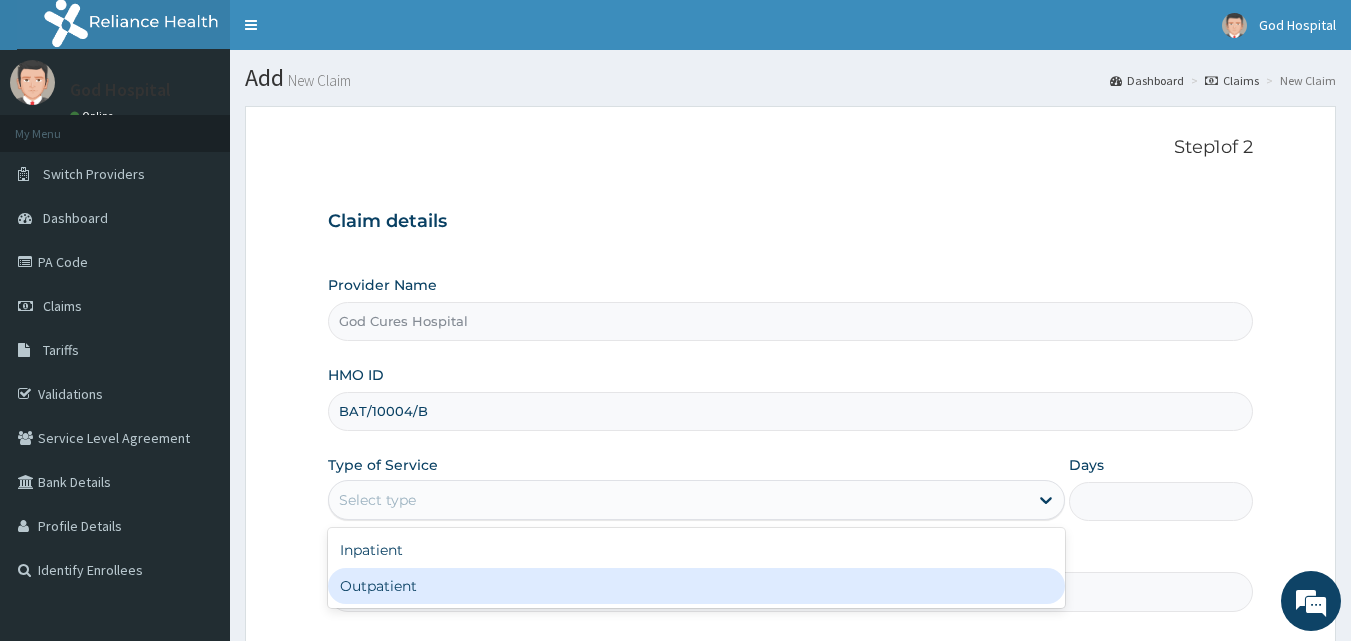click on "Outpatient" at bounding box center (696, 586) 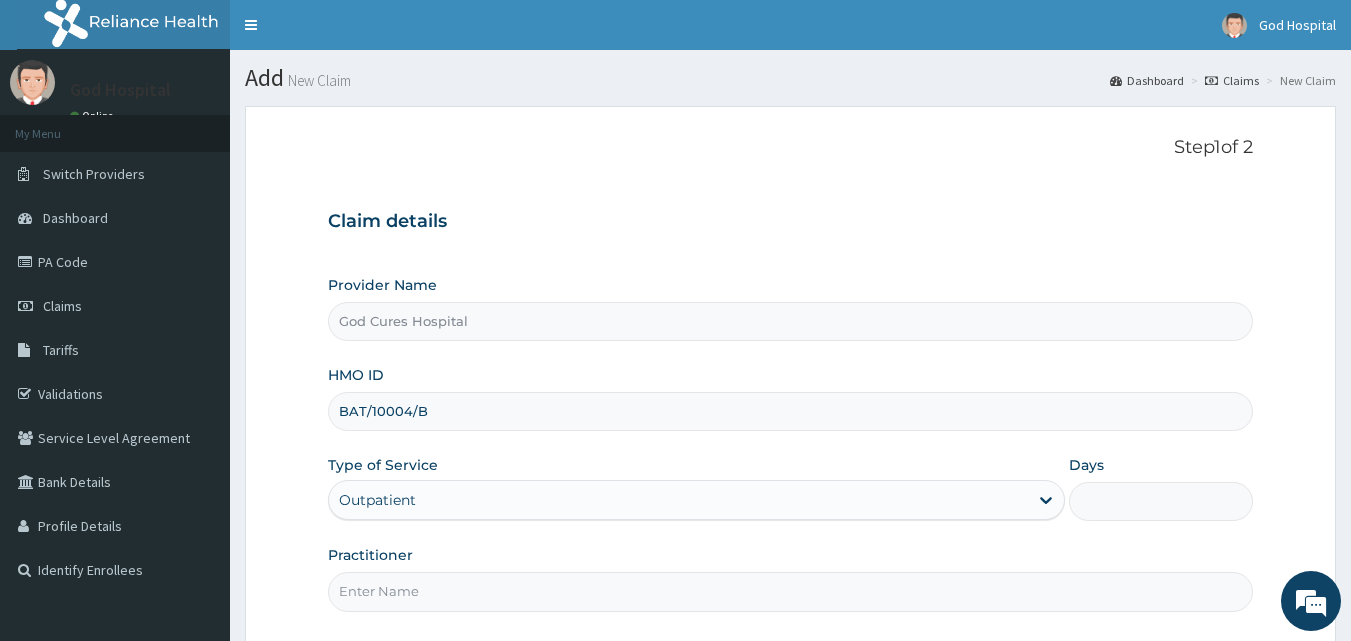 type on "1" 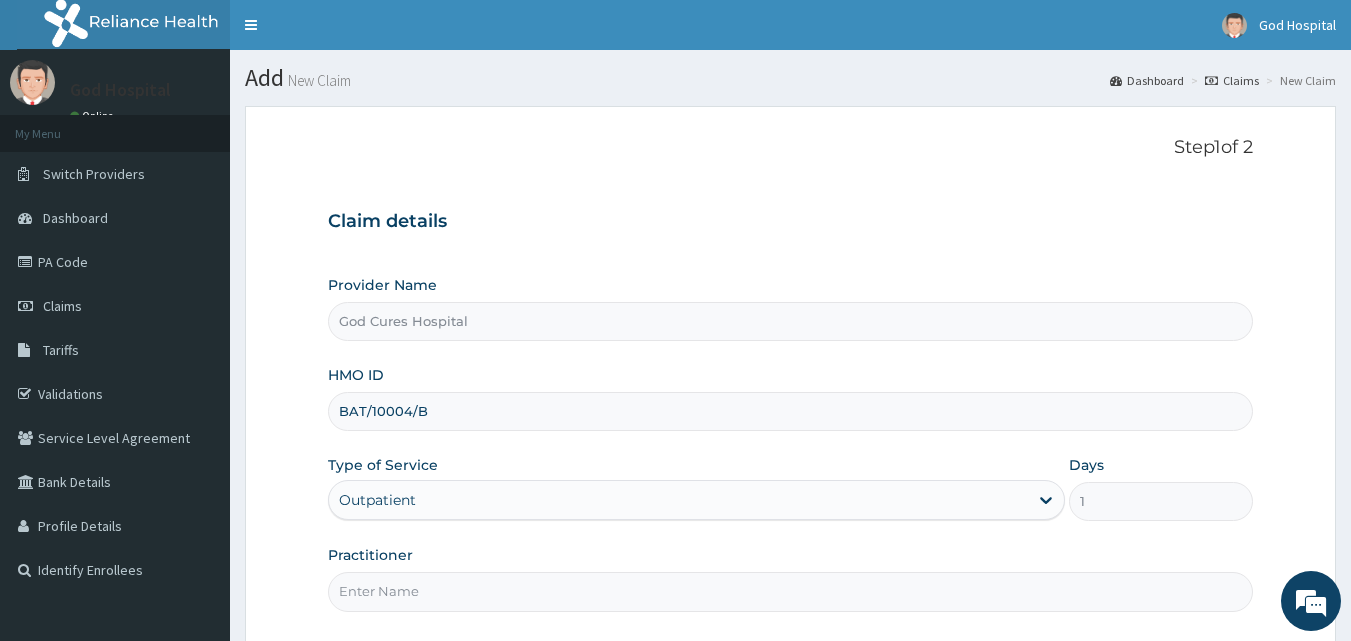drag, startPoint x: 442, startPoint y: 484, endPoint x: 497, endPoint y: 500, distance: 57.280014 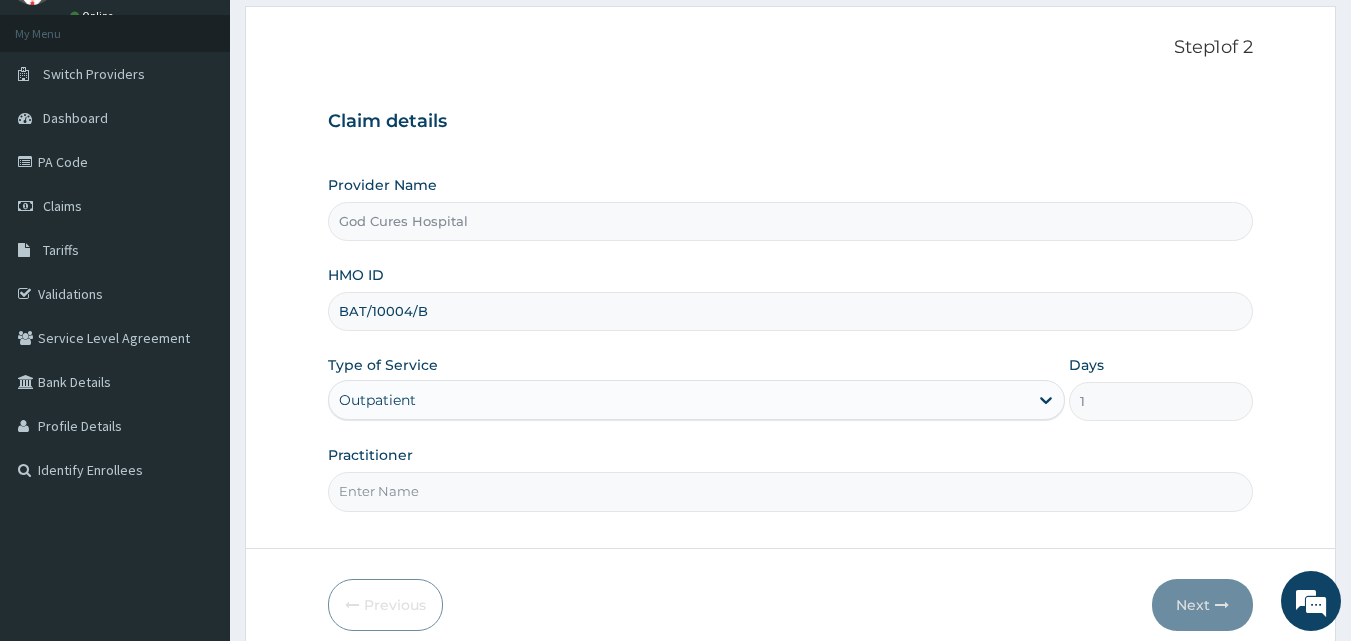 scroll, scrollTop: 0, scrollLeft: 0, axis: both 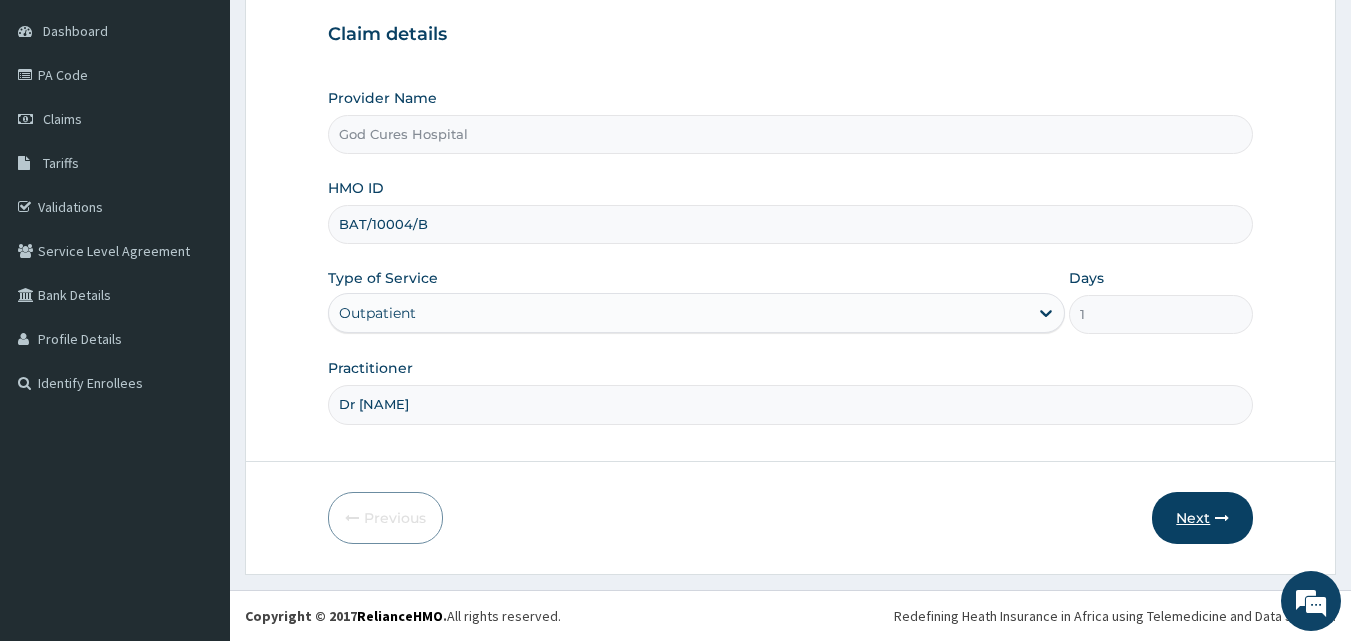 click on "Next" at bounding box center (1202, 518) 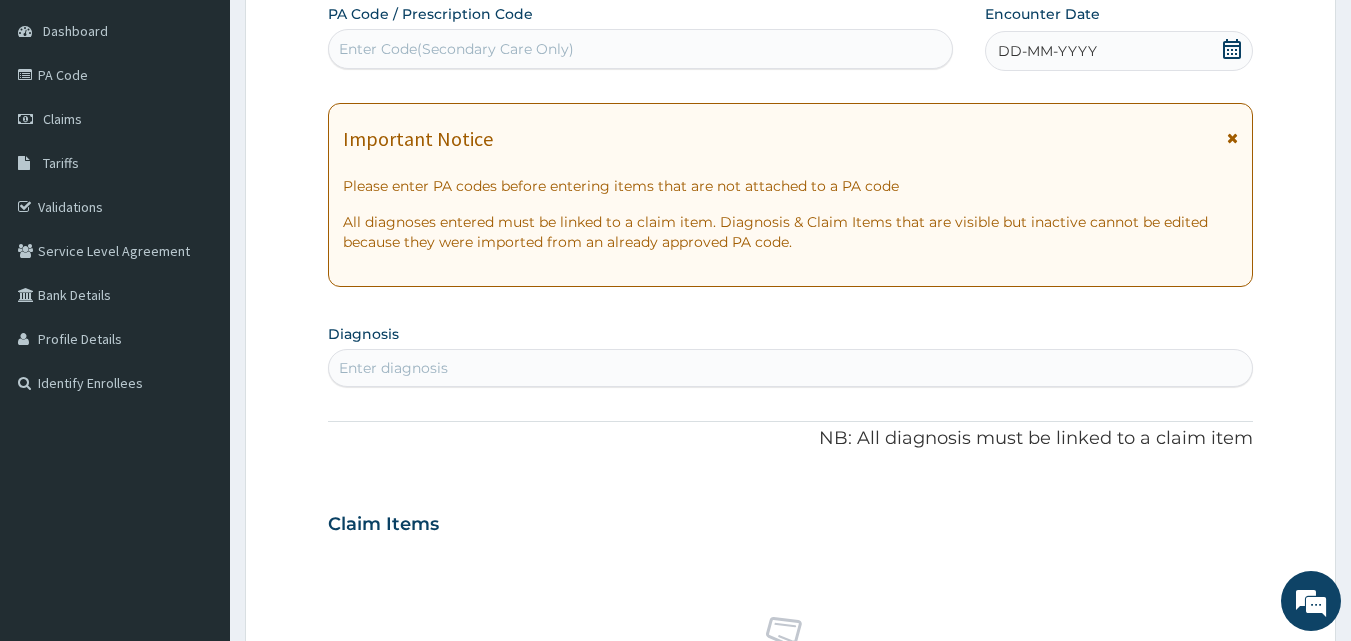 click 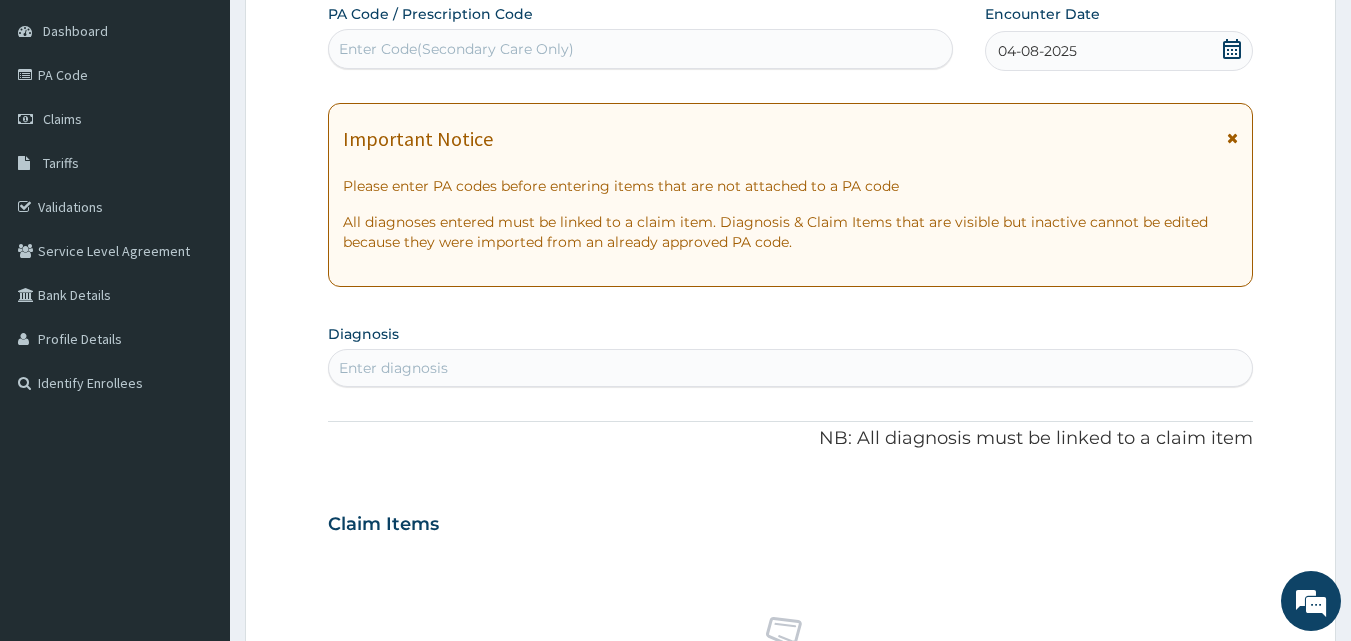 click on "Enter diagnosis" at bounding box center (791, 368) 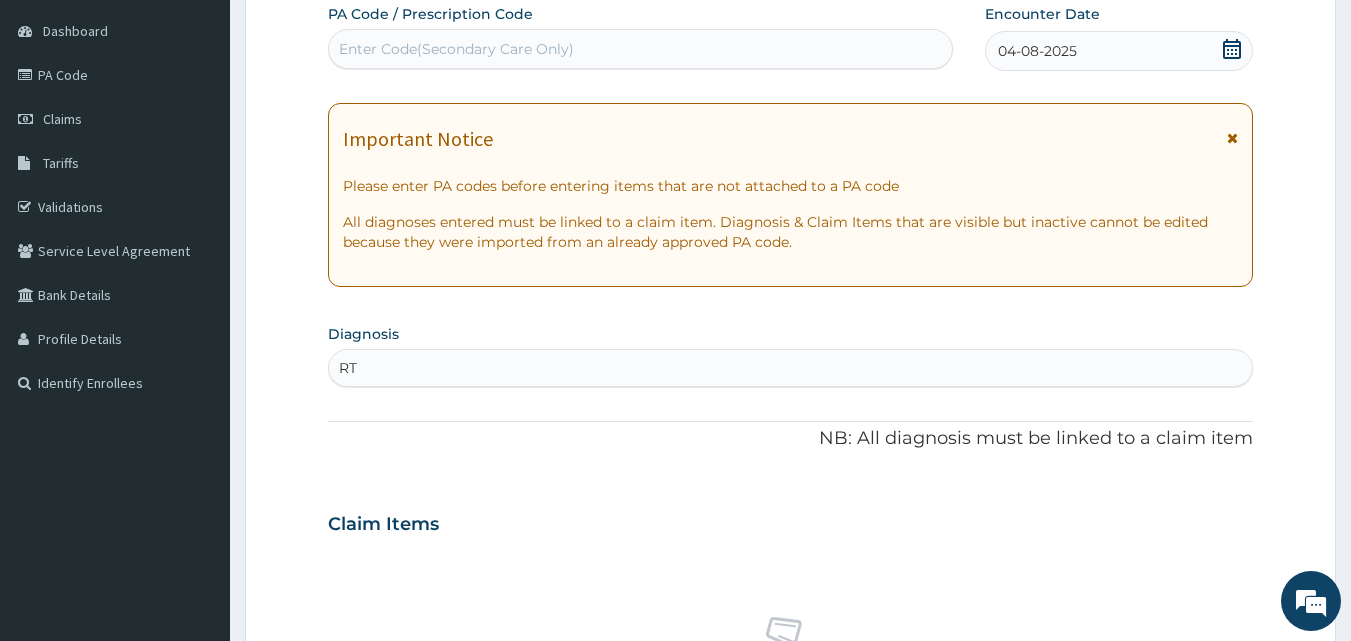 type on "RTI" 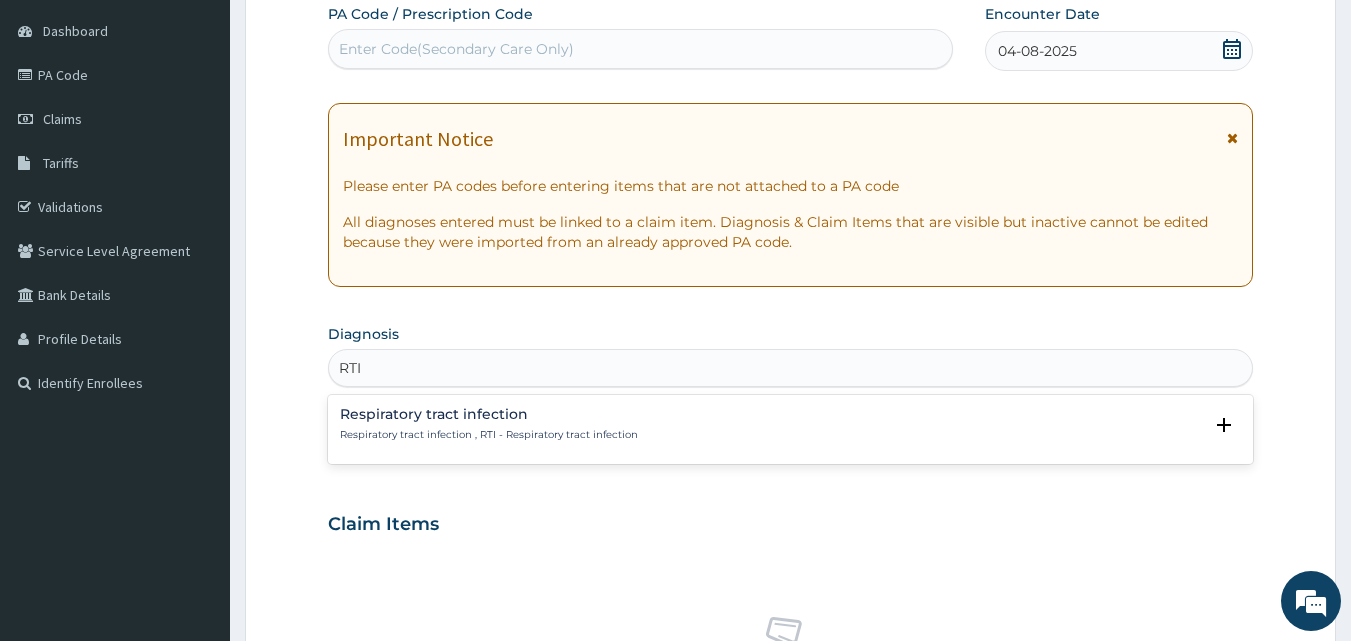 click on "Respiratory tract infection , RTI - Respiratory tract infection" at bounding box center (489, 435) 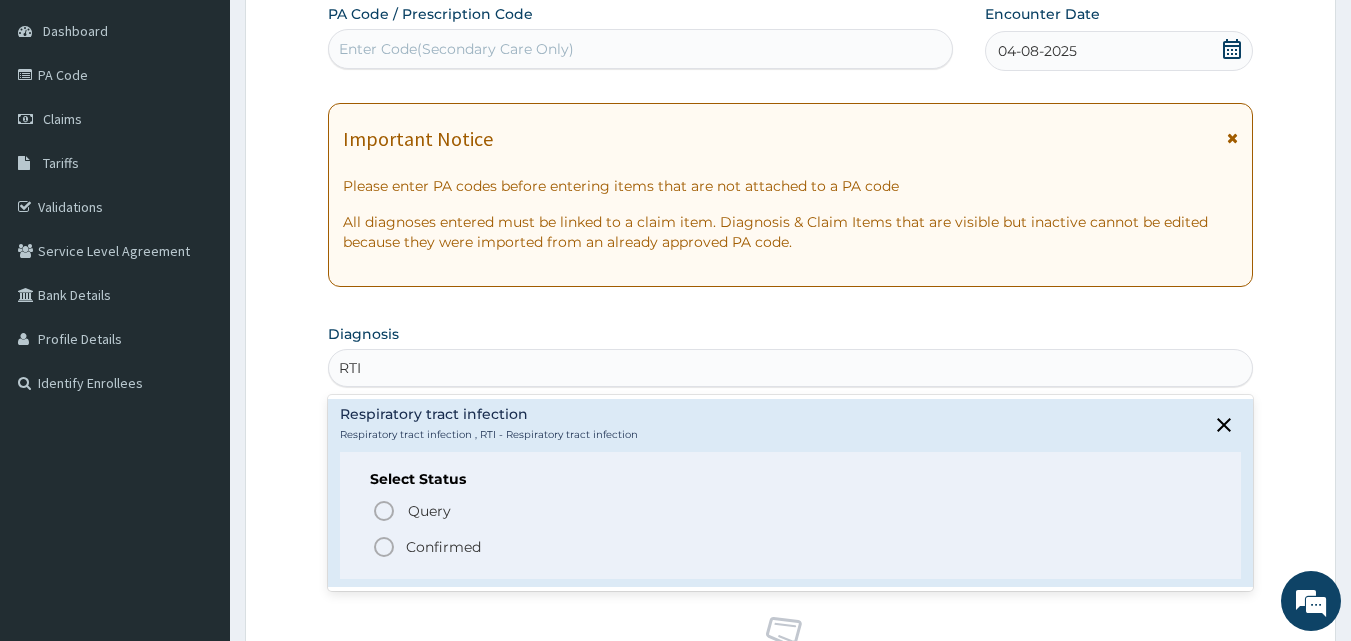click 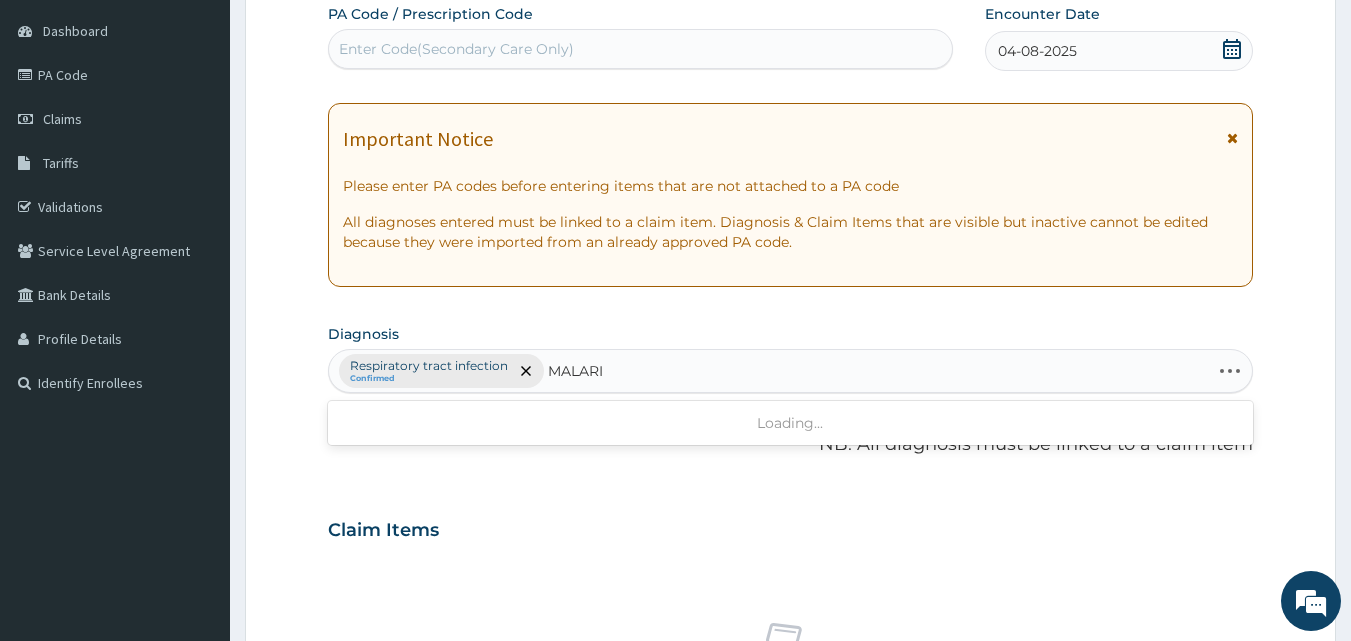 type on "MALARIA" 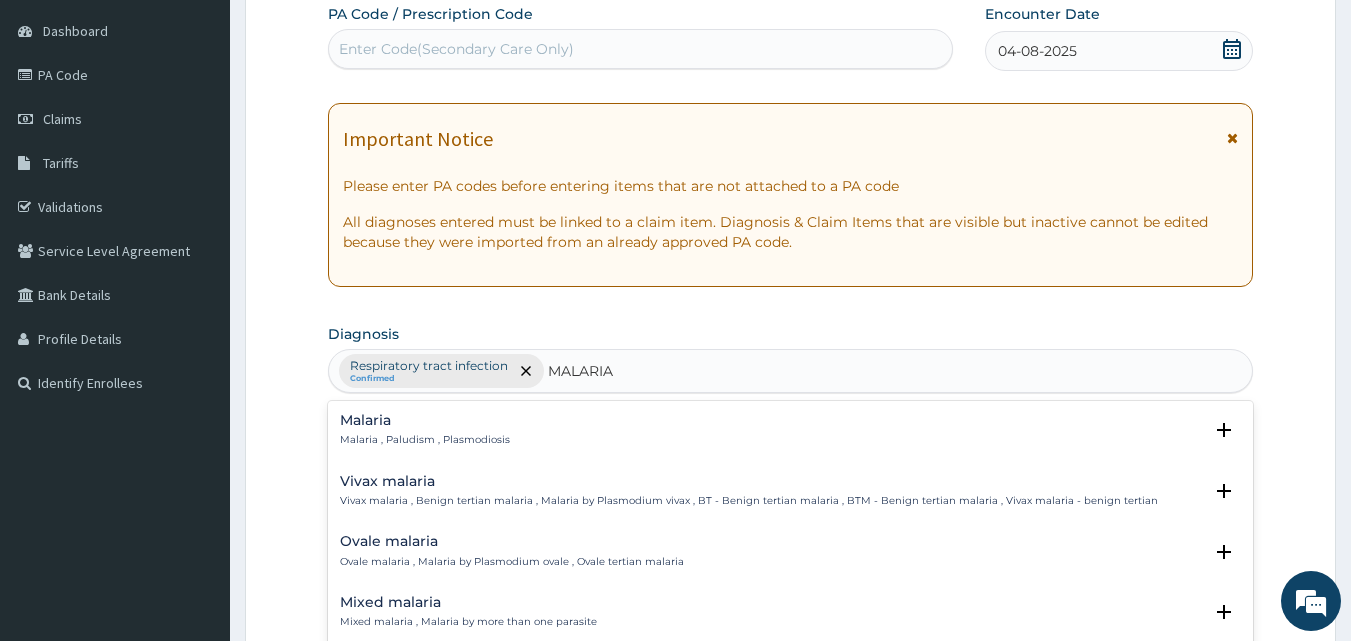click on "Malaria Malaria , Paludism , Plasmodiosis" at bounding box center (791, 430) 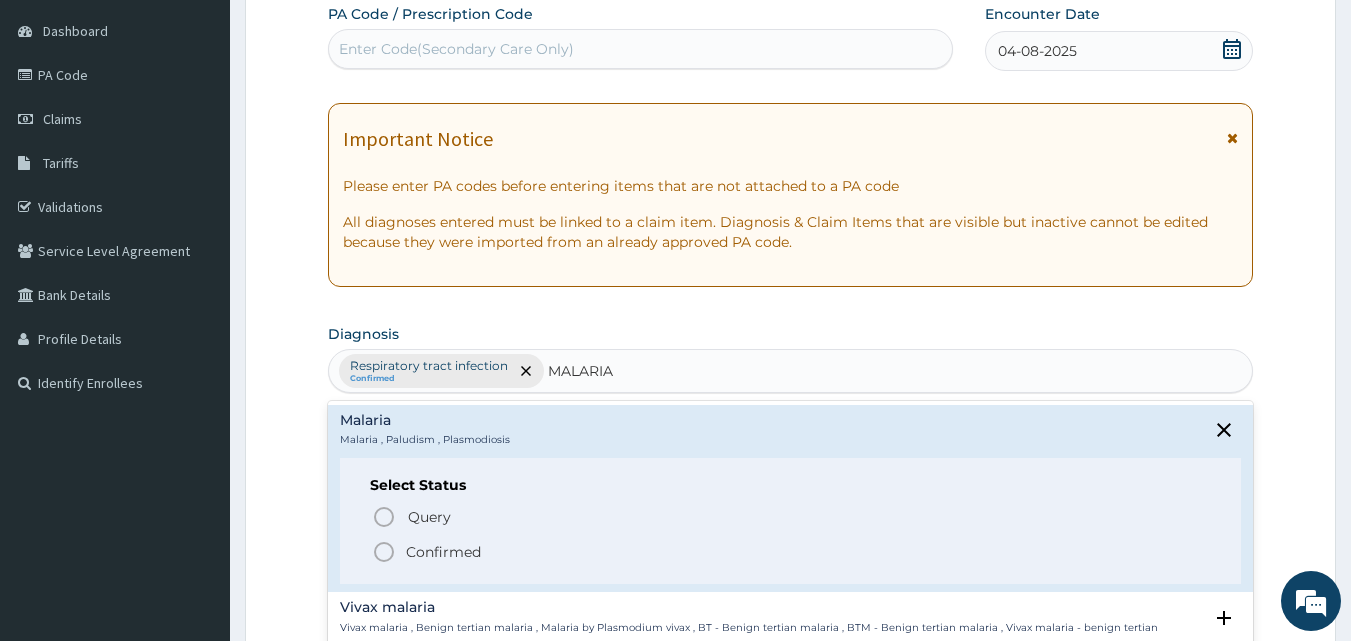 click 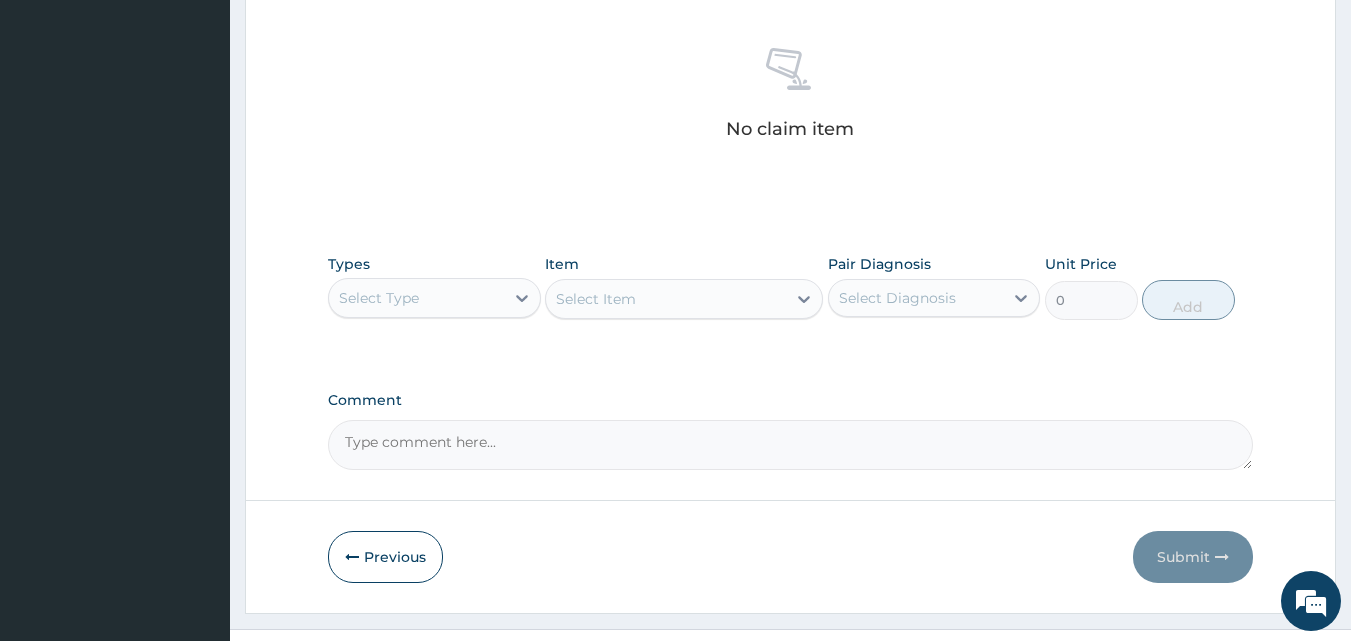 scroll, scrollTop: 787, scrollLeft: 0, axis: vertical 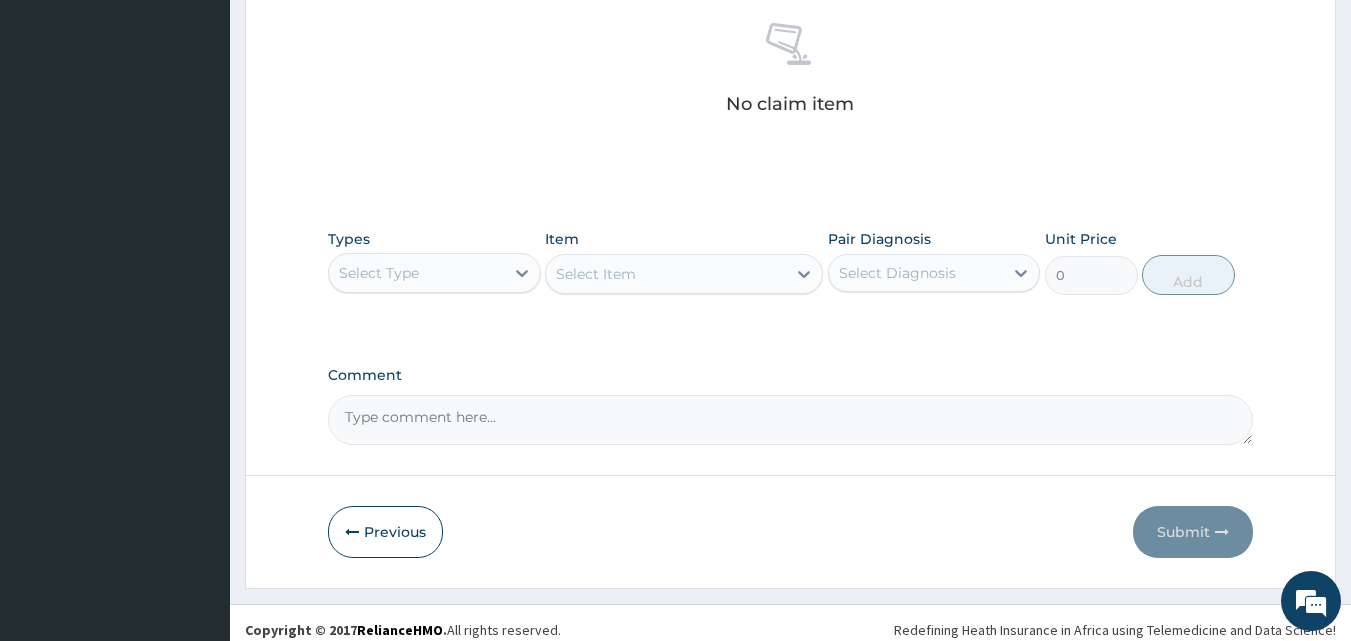 click on "Select Type" at bounding box center (416, 273) 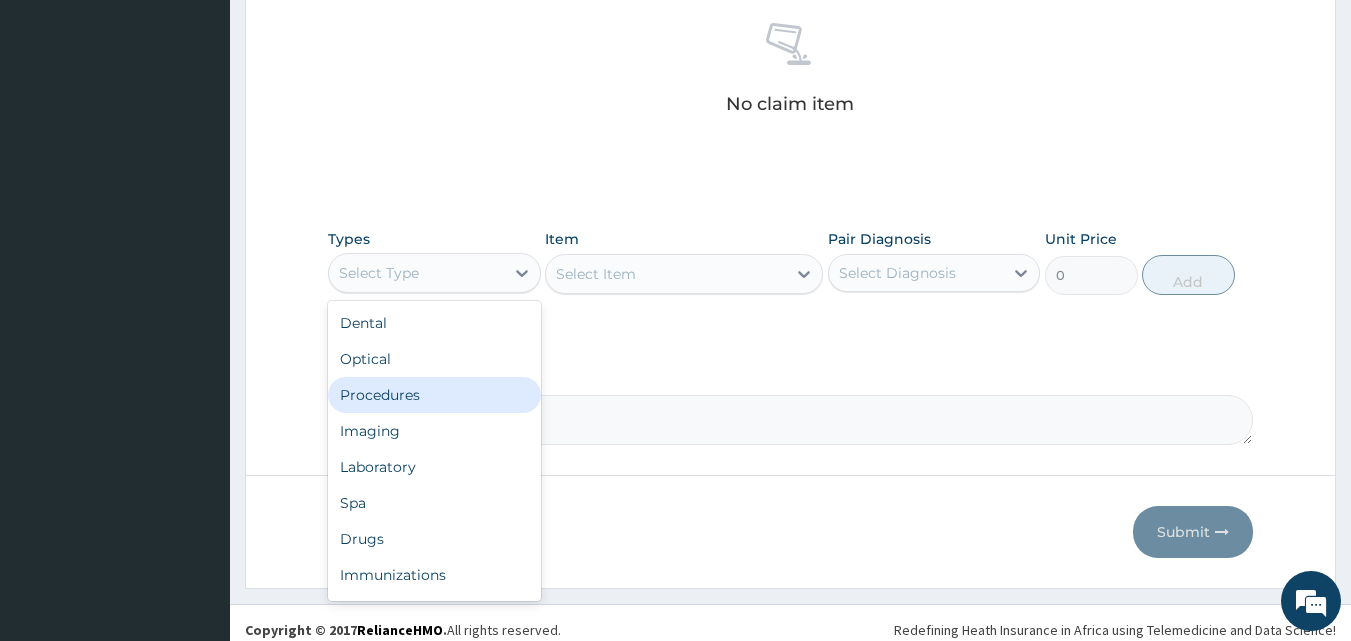 click on "Procedures" at bounding box center (434, 395) 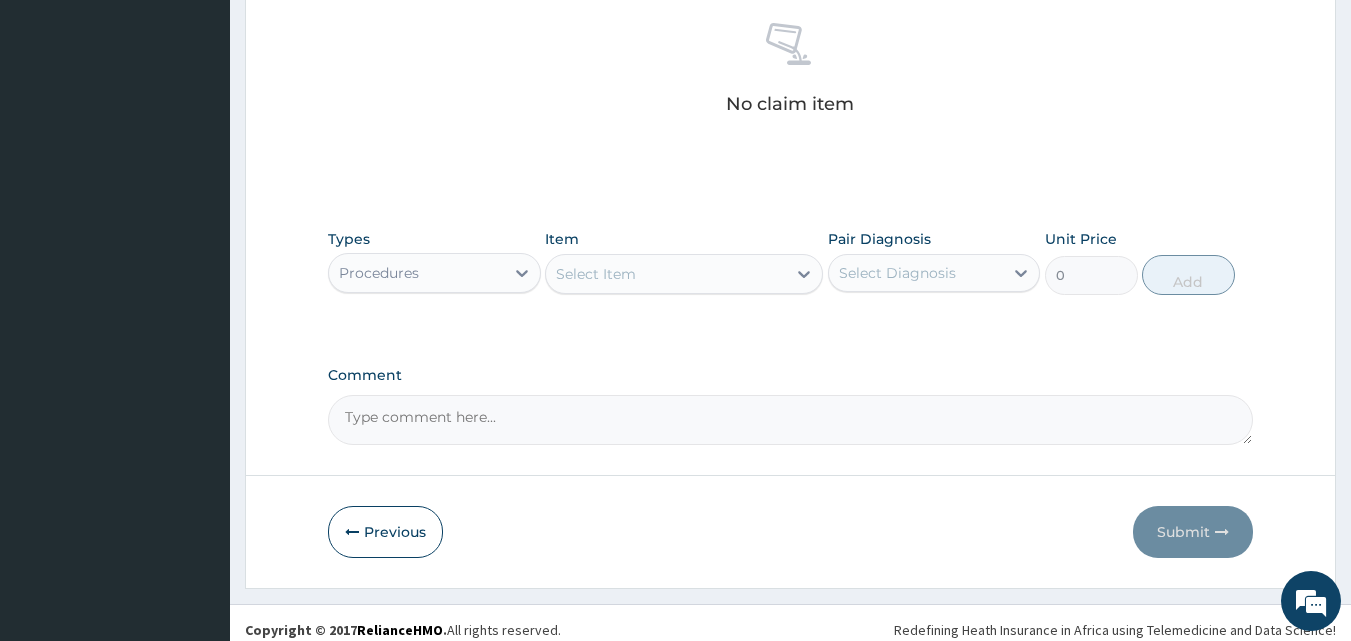 click on "Select Item" at bounding box center (666, 274) 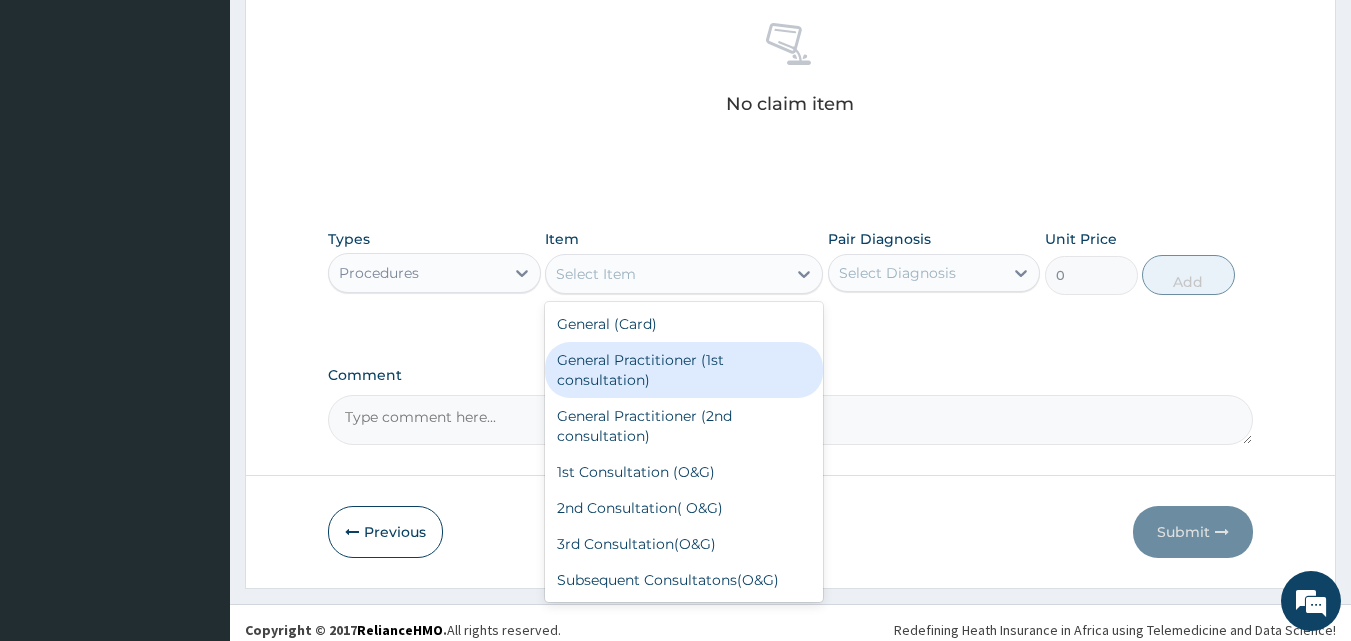 click on "General Practitioner (1st consultation)" at bounding box center (684, 370) 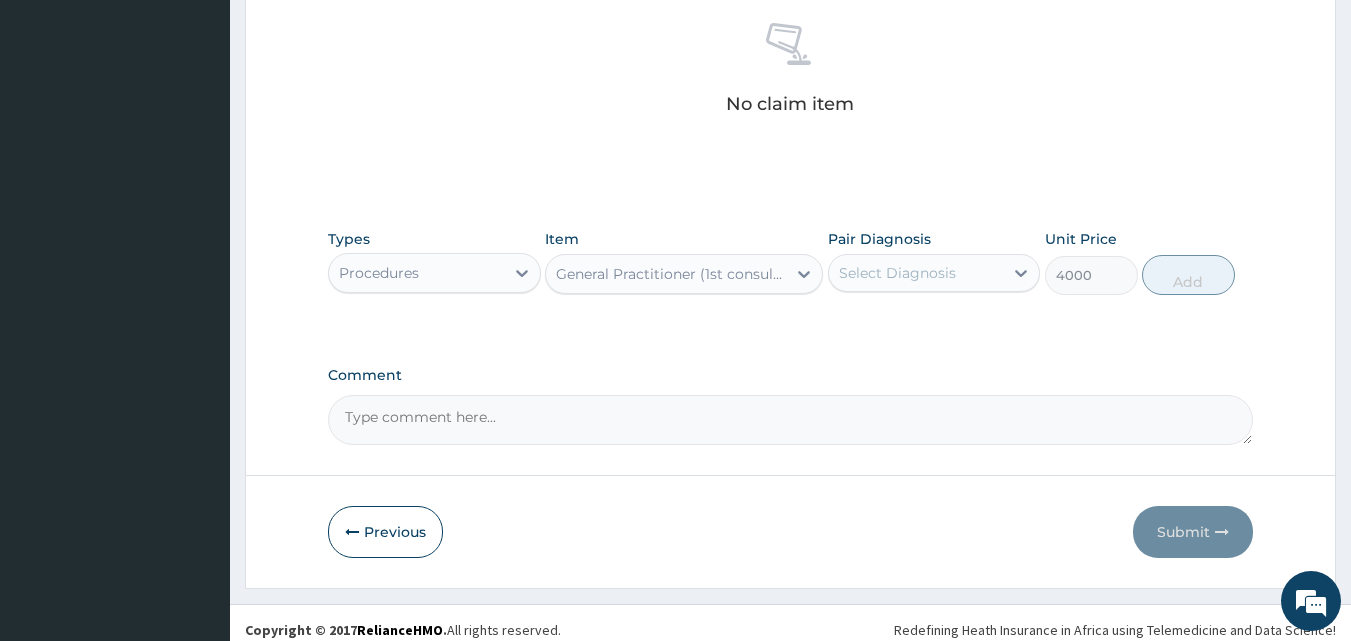 click on "Select Diagnosis" at bounding box center (916, 273) 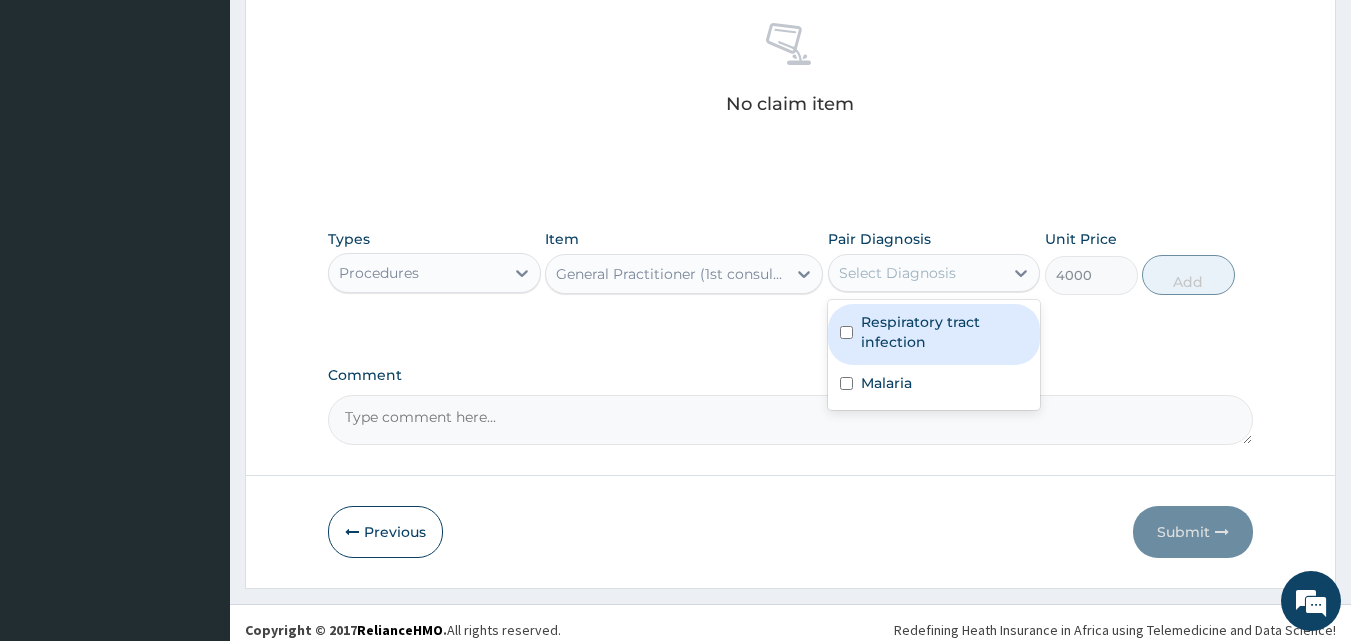 drag, startPoint x: 955, startPoint y: 312, endPoint x: 952, endPoint y: 347, distance: 35.128338 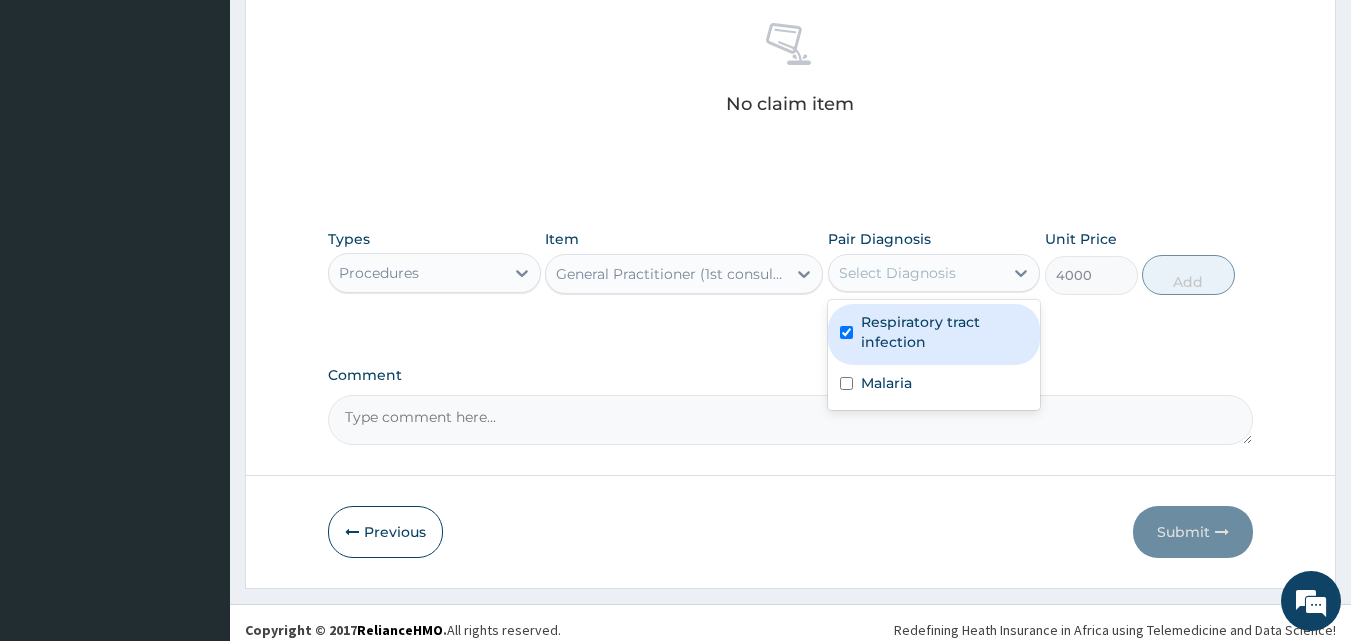 checkbox on "true" 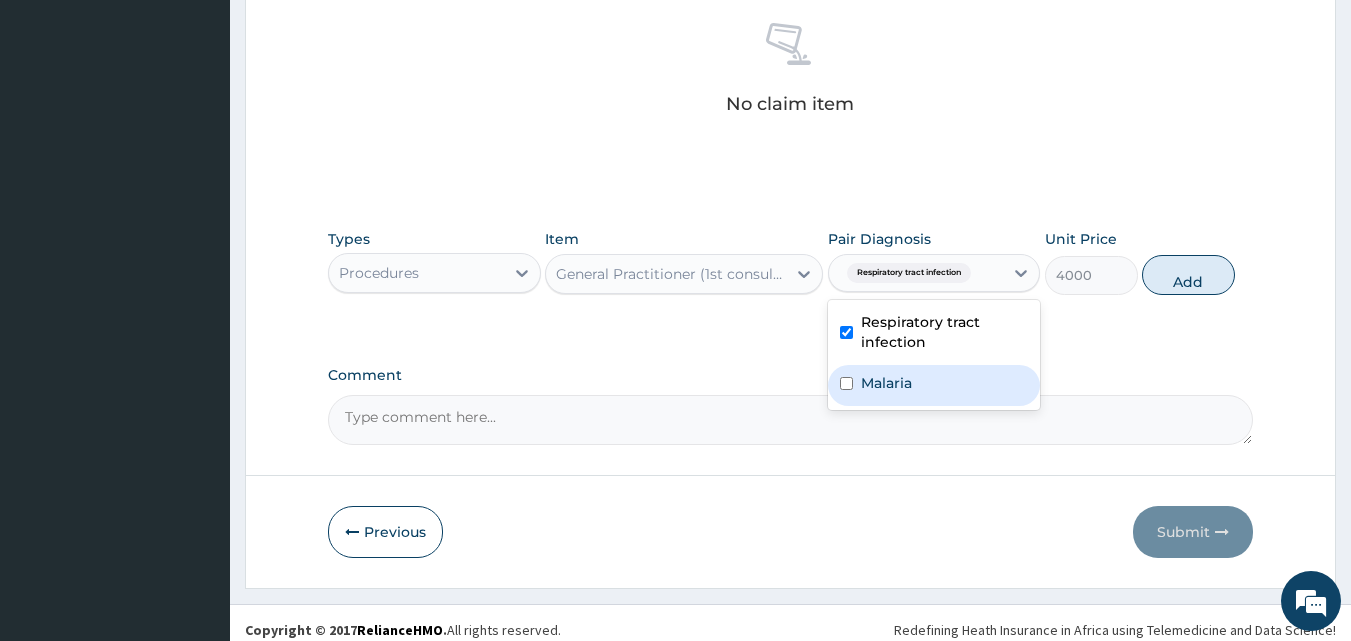 click on "Malaria" at bounding box center [934, 385] 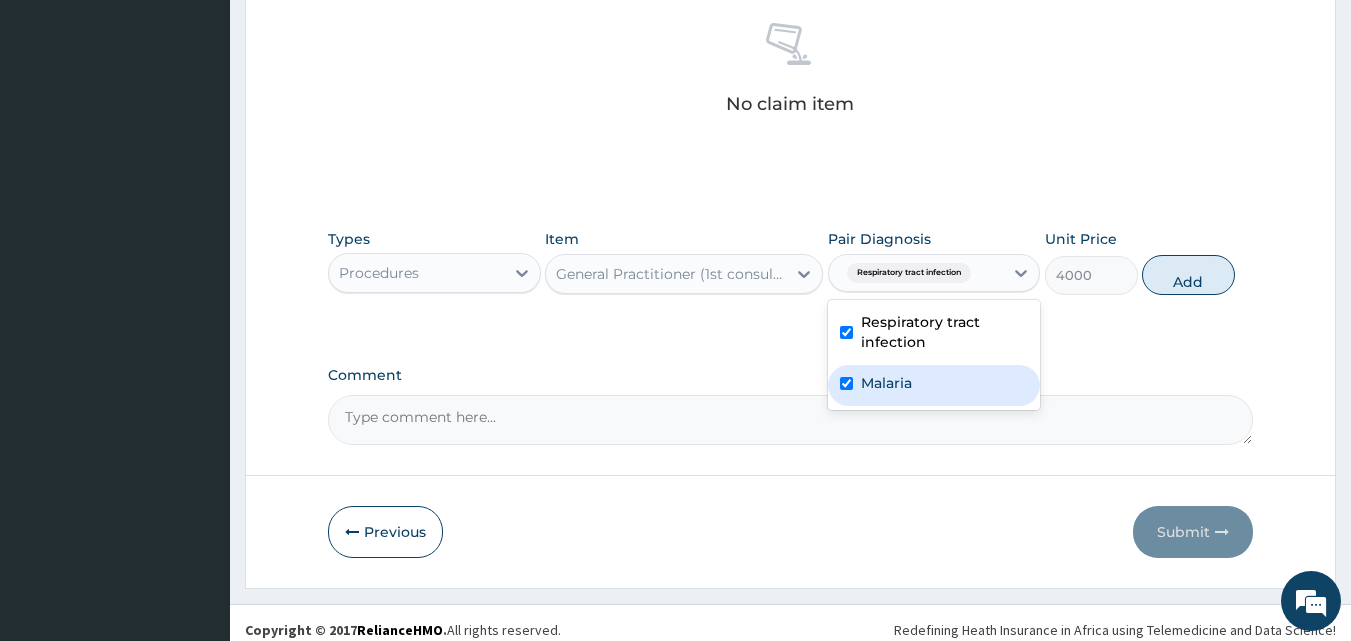 checkbox on "true" 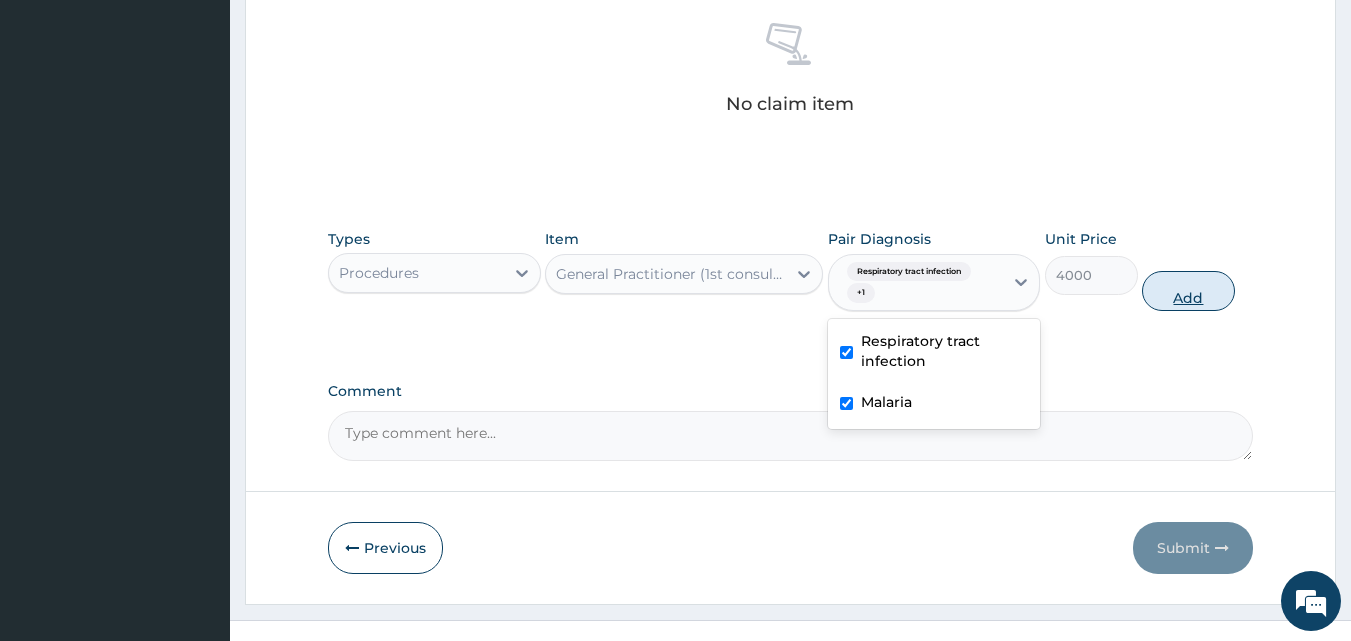 click on "Add" at bounding box center (1188, 291) 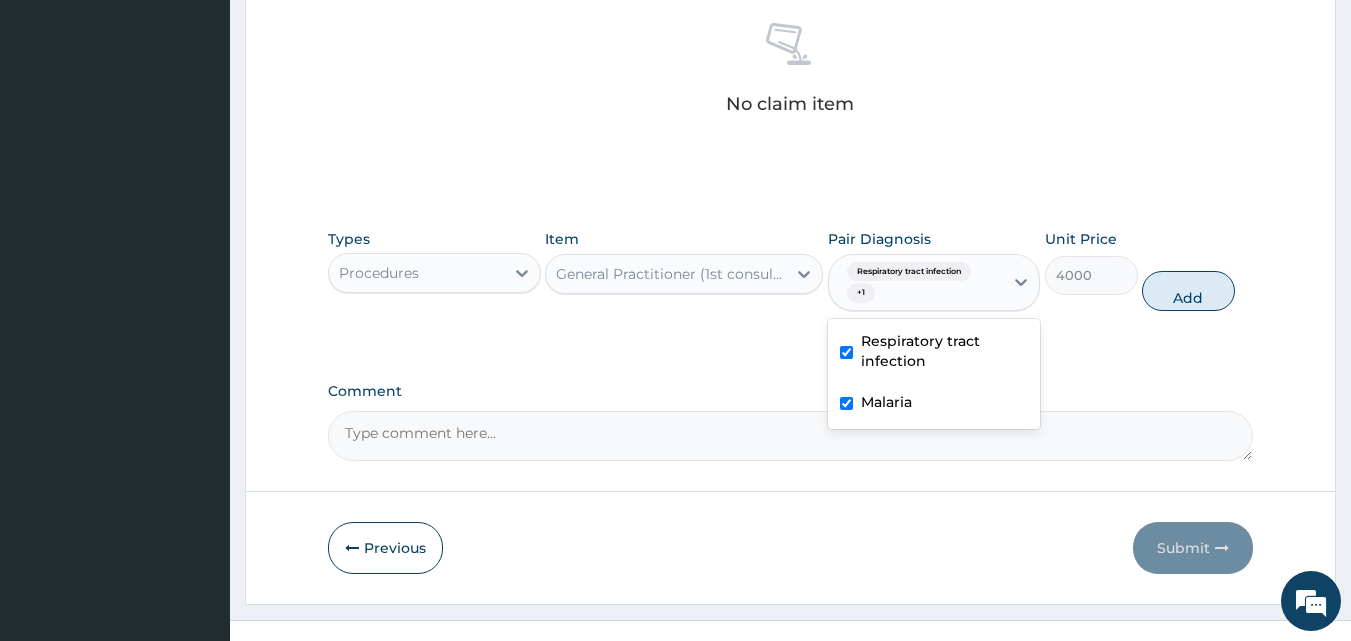 type on "0" 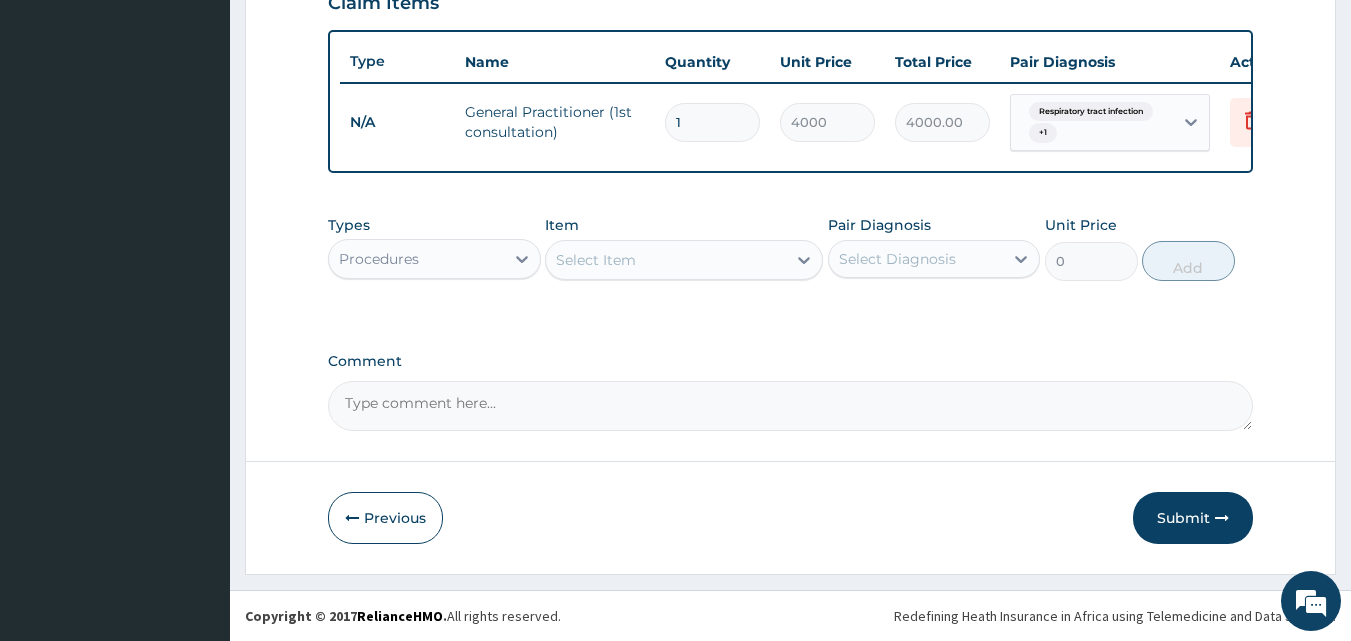 scroll, scrollTop: 729, scrollLeft: 0, axis: vertical 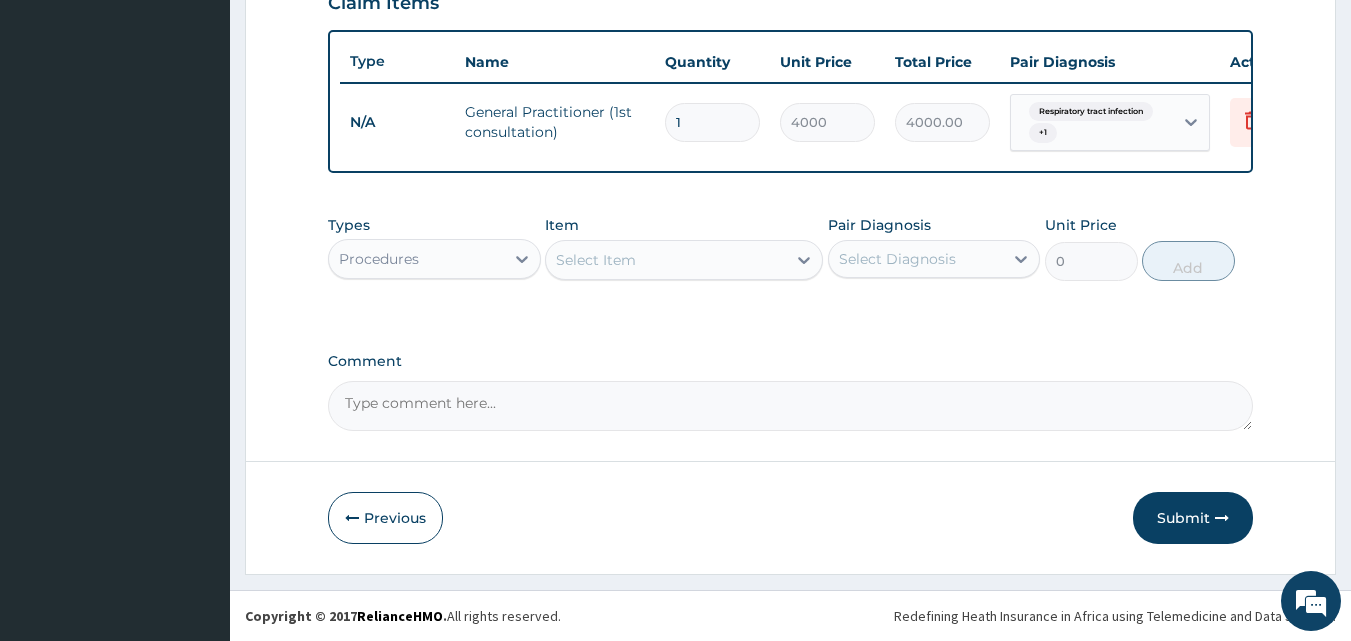 drag, startPoint x: 430, startPoint y: 260, endPoint x: 431, endPoint y: 282, distance: 22.022715 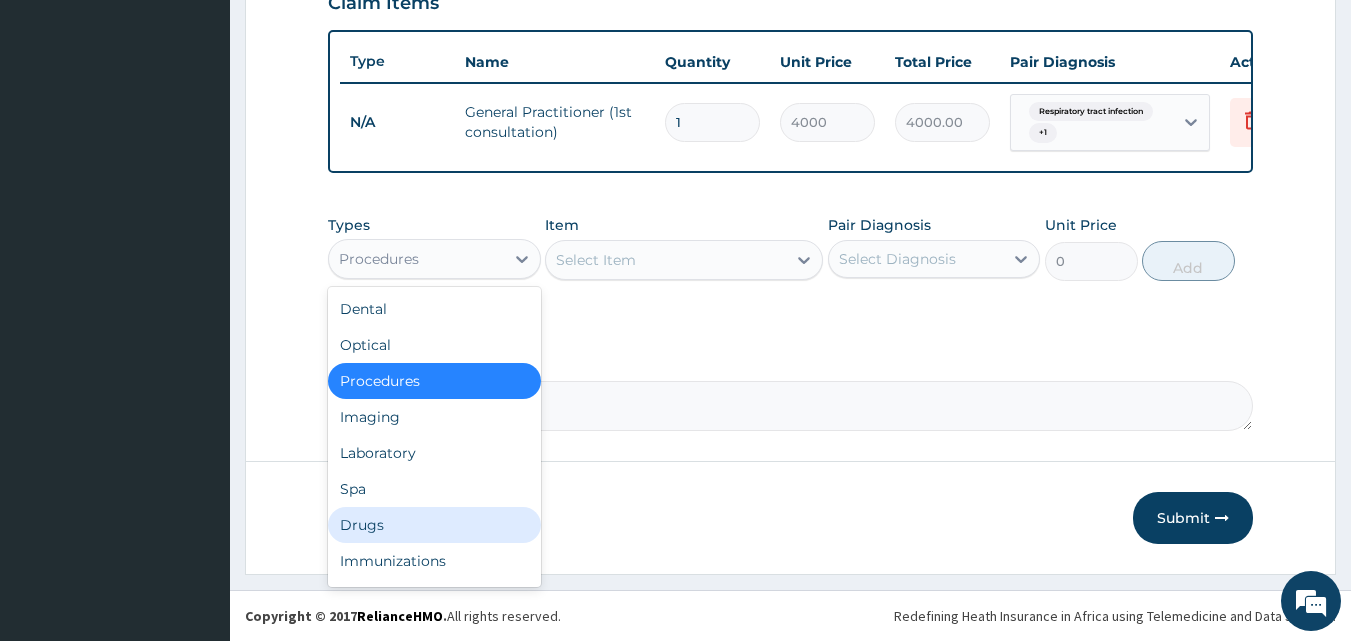 click on "Drugs" at bounding box center [434, 525] 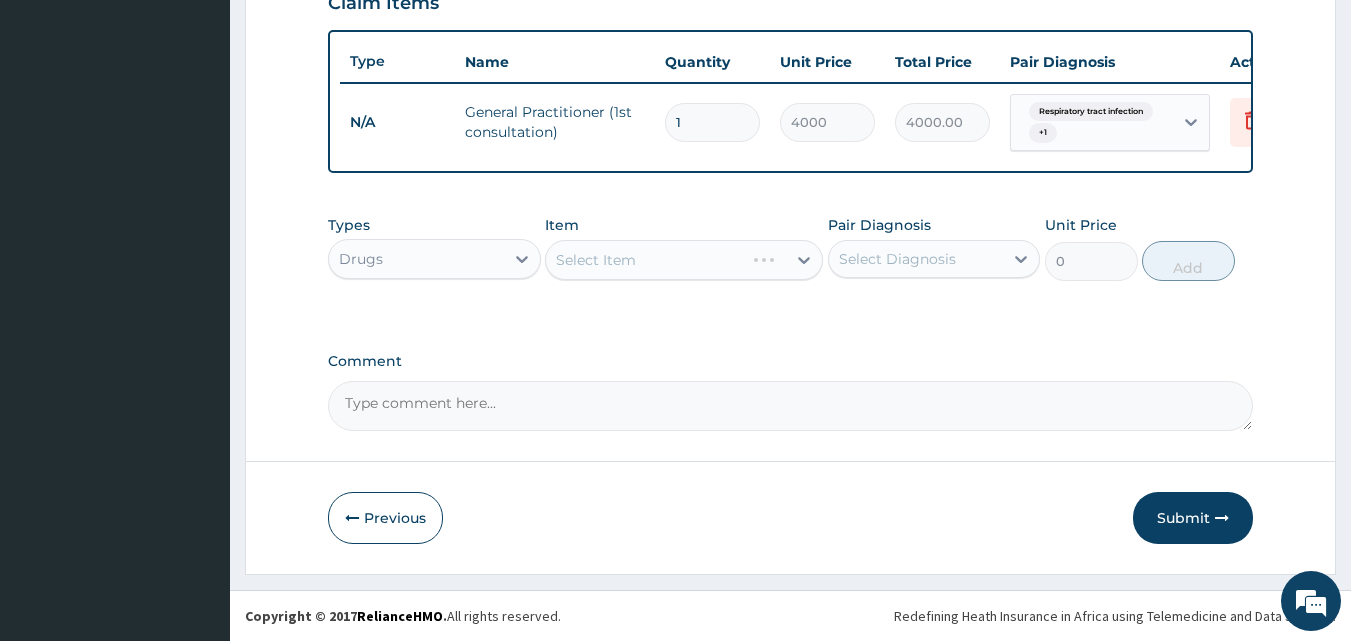click on "Select Item" at bounding box center (684, 260) 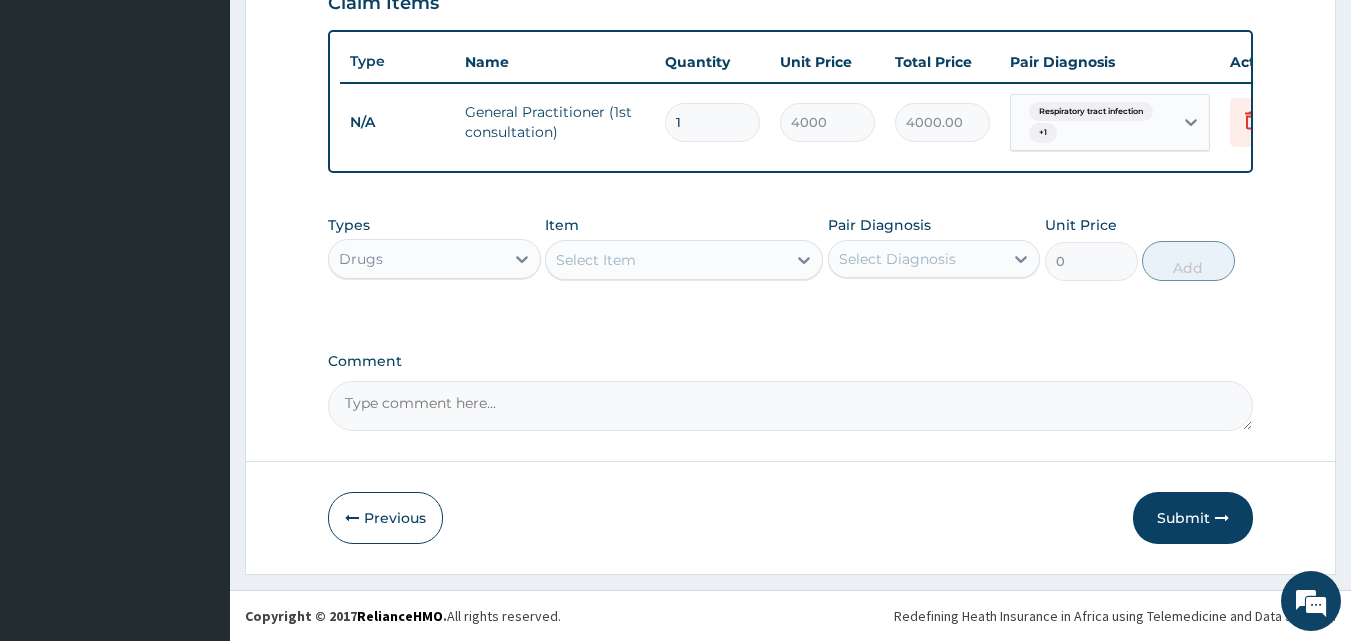 drag, startPoint x: 639, startPoint y: 262, endPoint x: 625, endPoint y: 271, distance: 16.643316 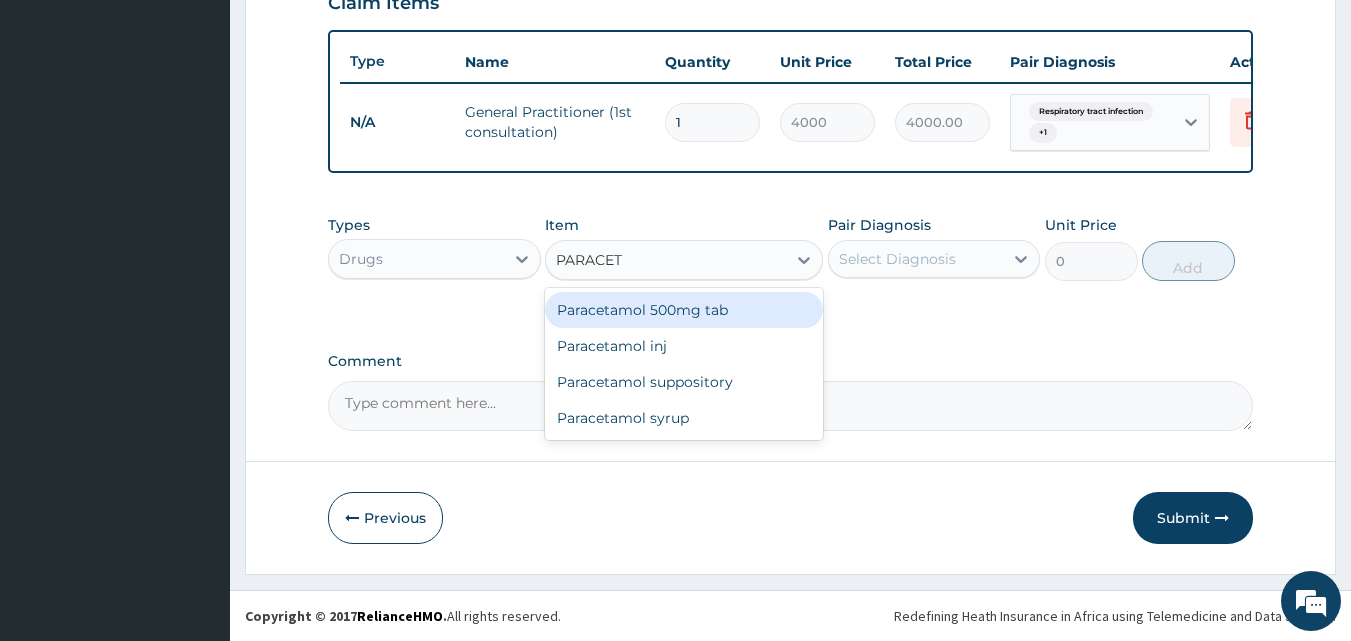 type on "PARACETA" 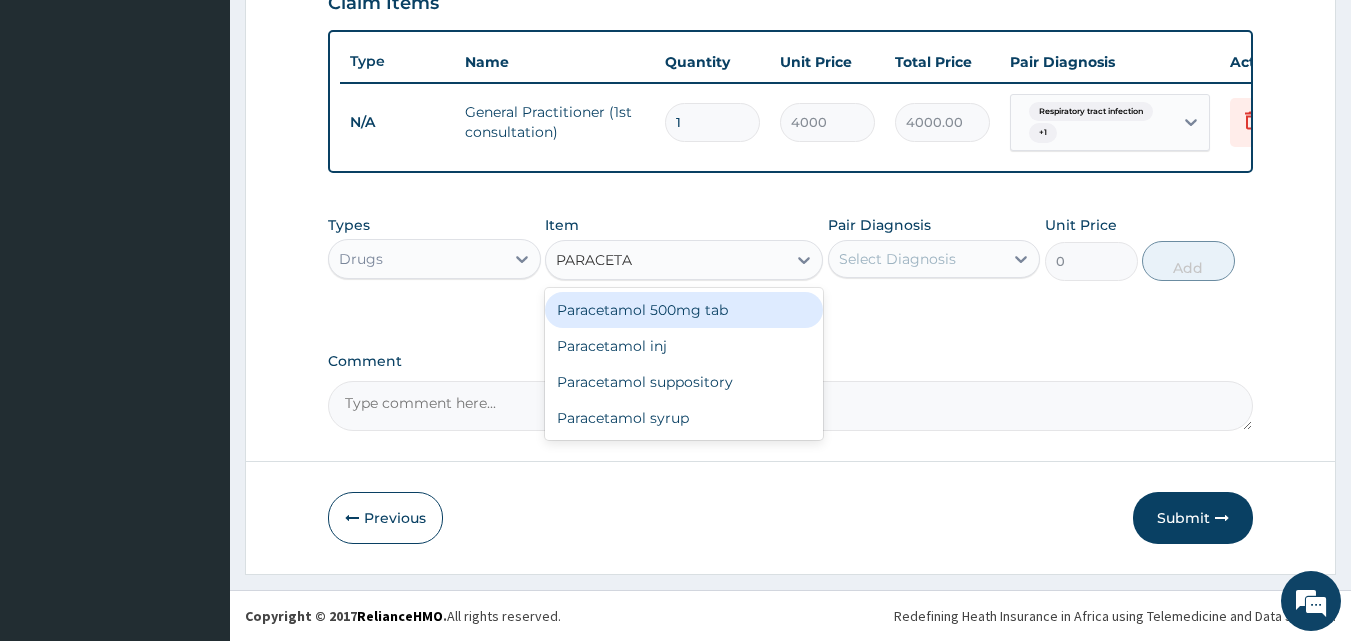 click on "Paracetamol 500mg tab" at bounding box center [684, 310] 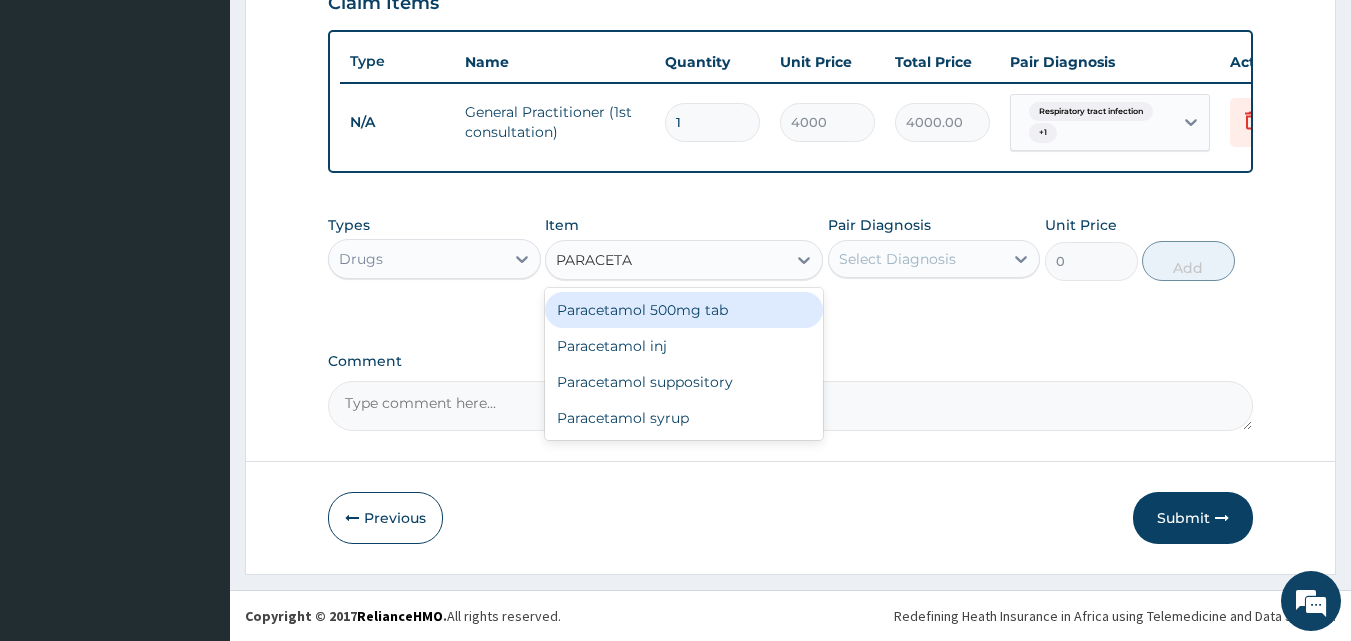 type 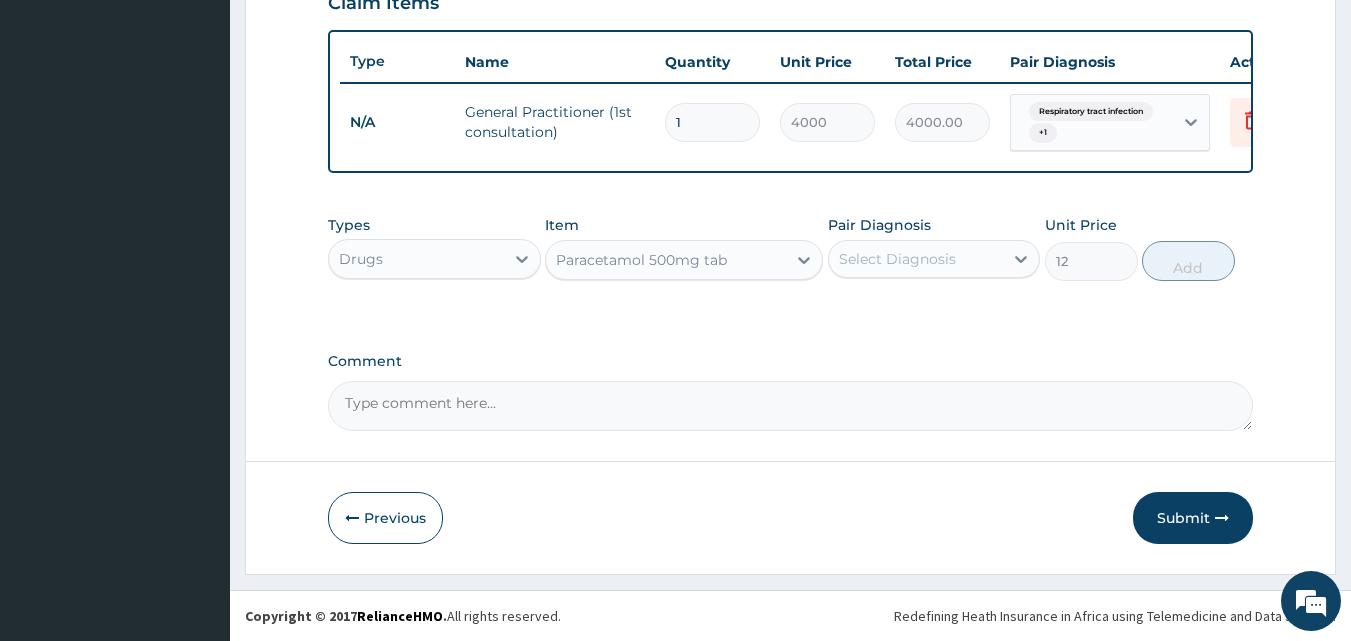 click on "Select Diagnosis" at bounding box center [897, 259] 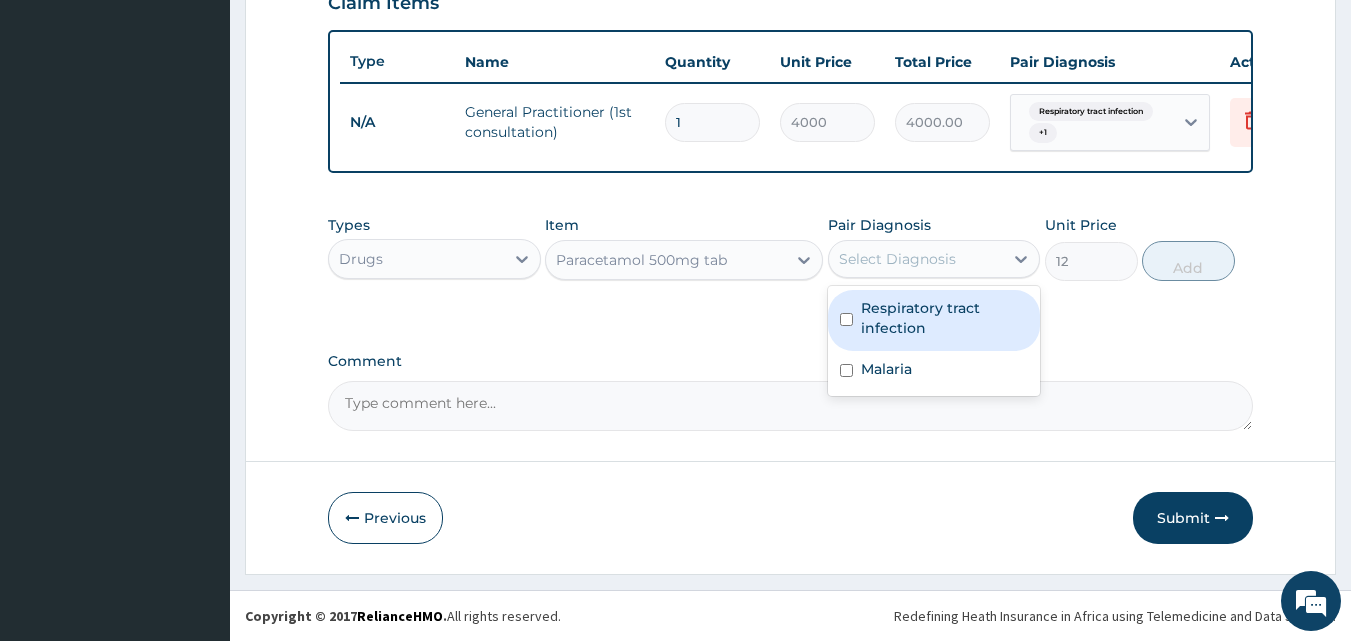 click on "Respiratory tract infection" at bounding box center [945, 318] 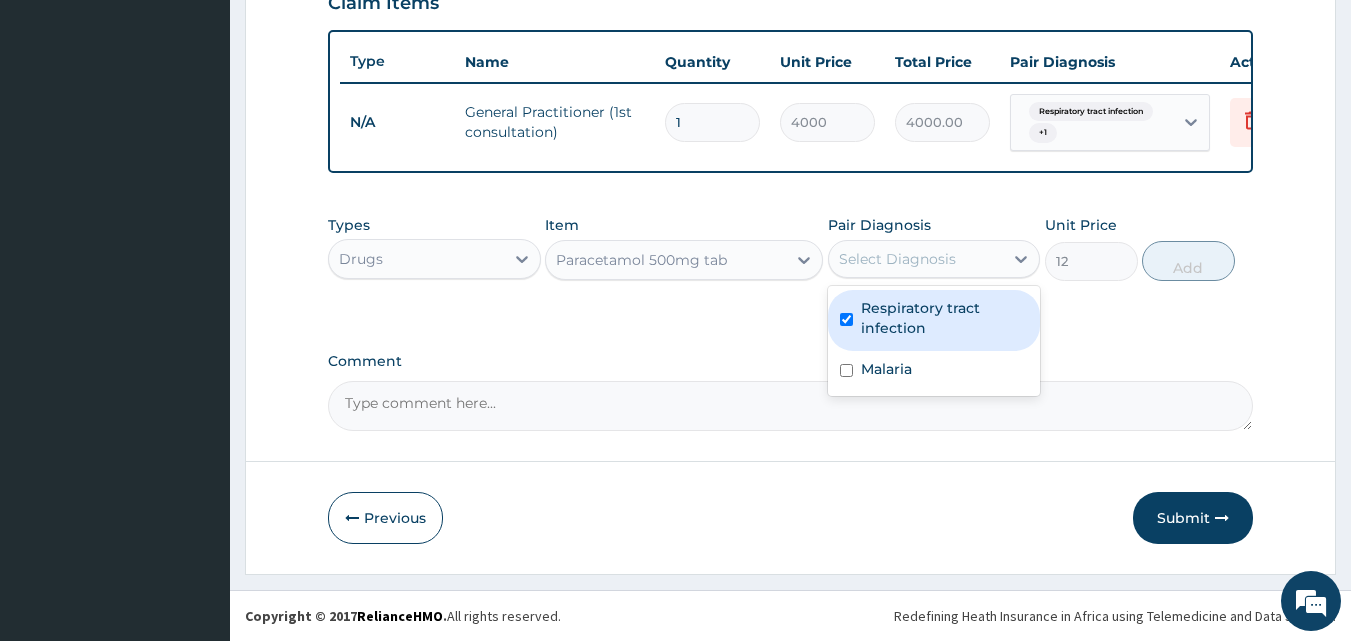checkbox on "true" 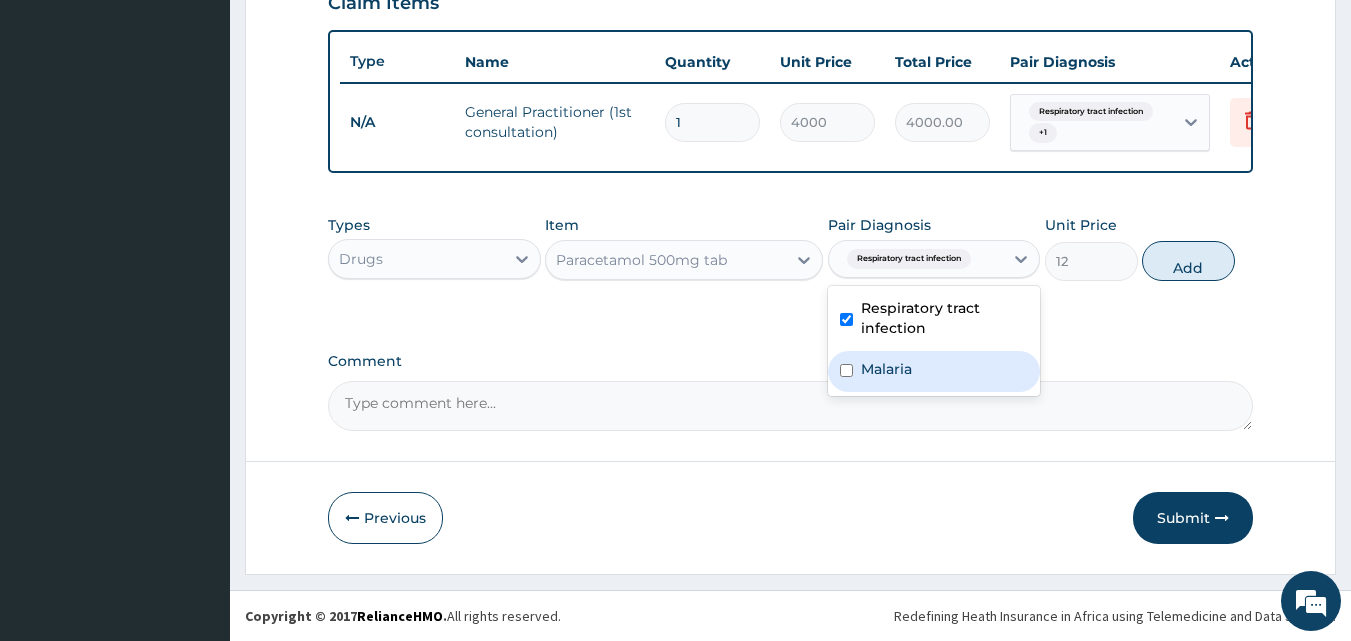 click on "Malaria" at bounding box center [886, 369] 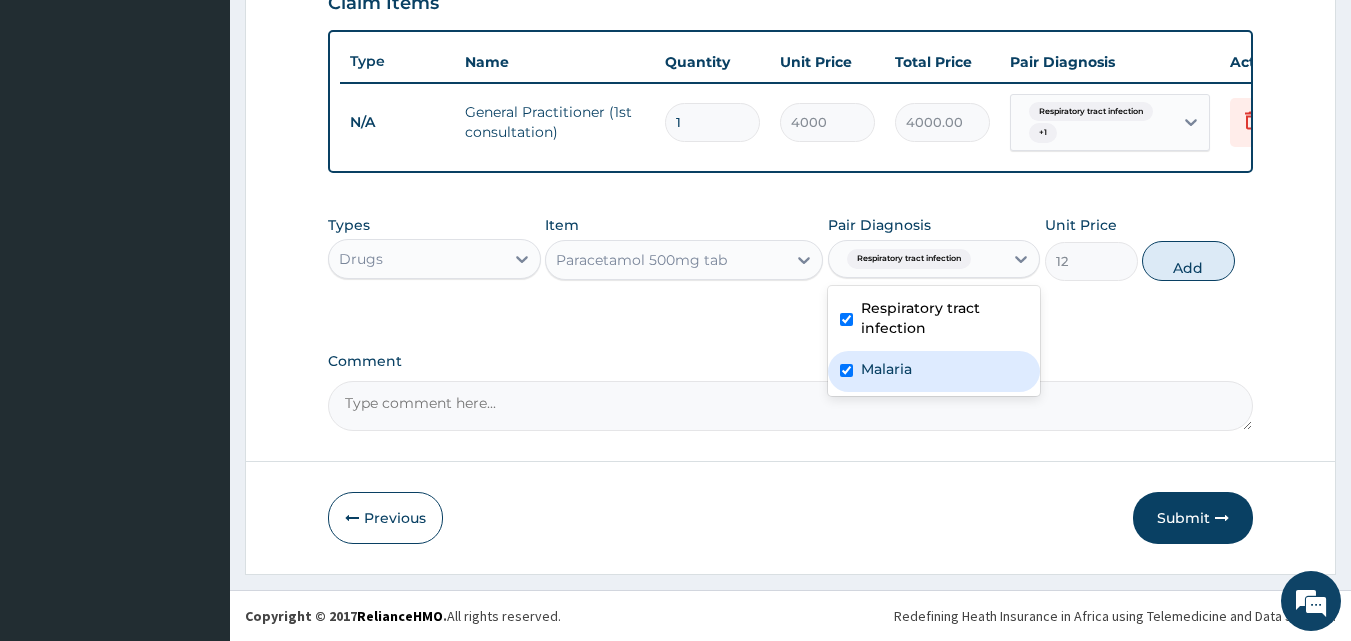 checkbox on "true" 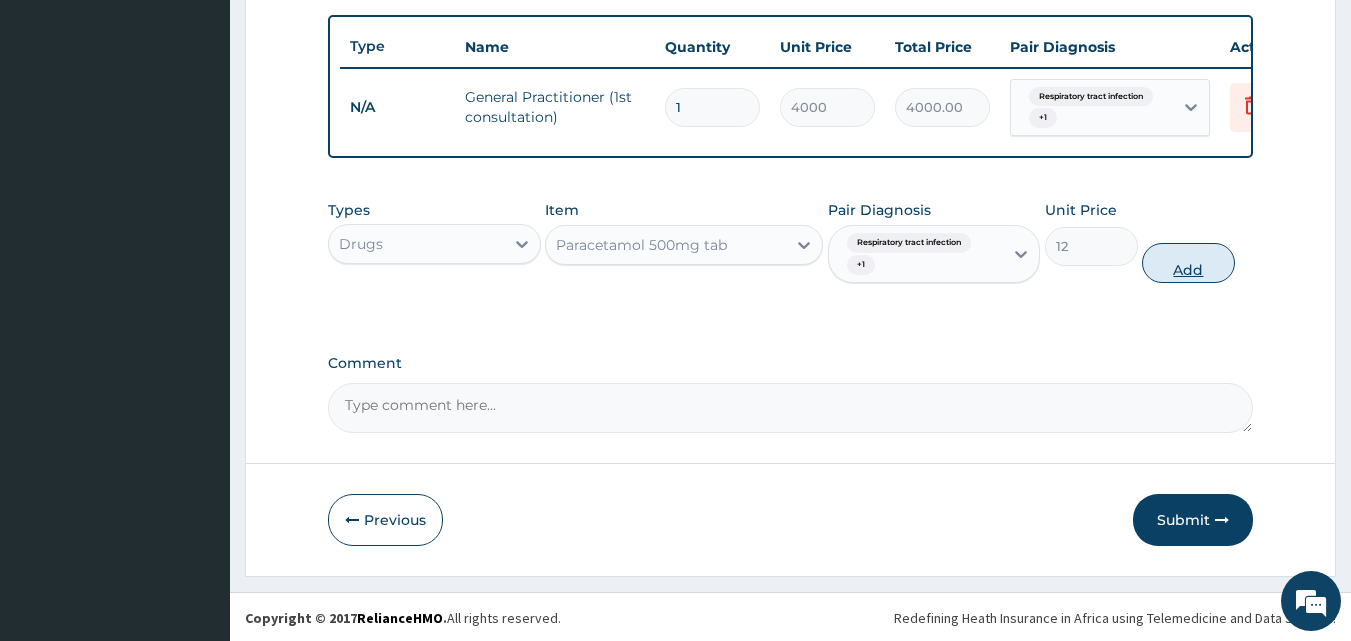 click on "Add" at bounding box center (1188, 263) 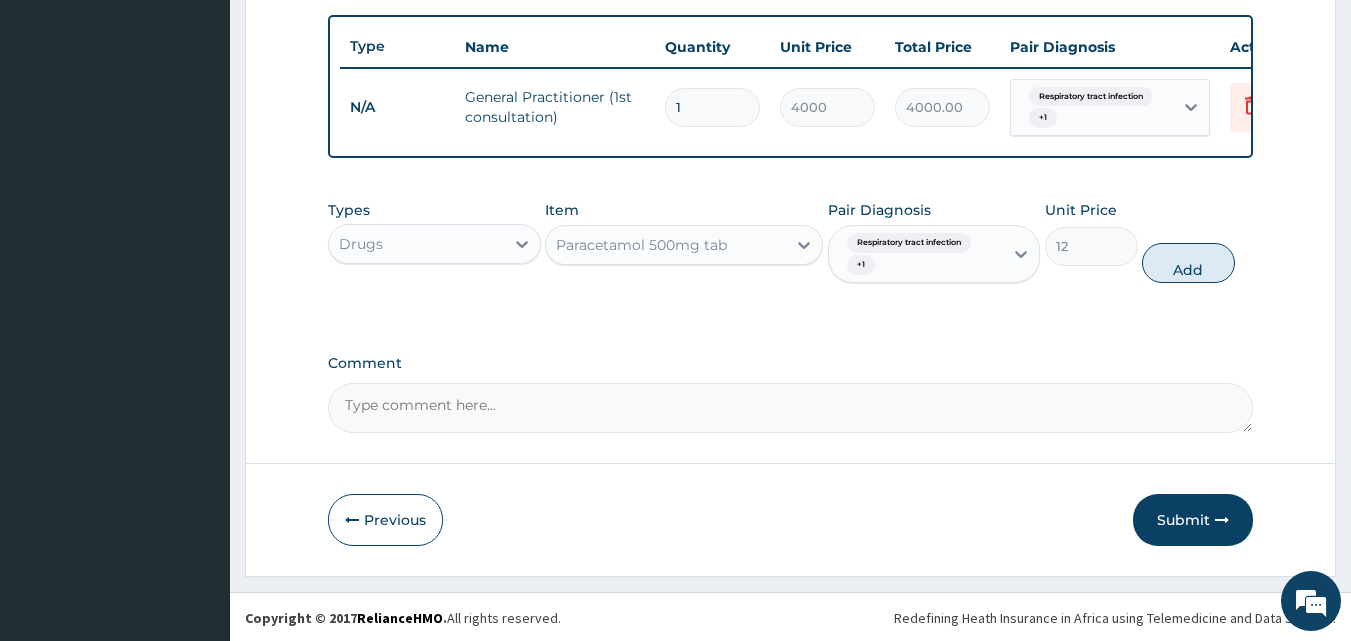 type on "0" 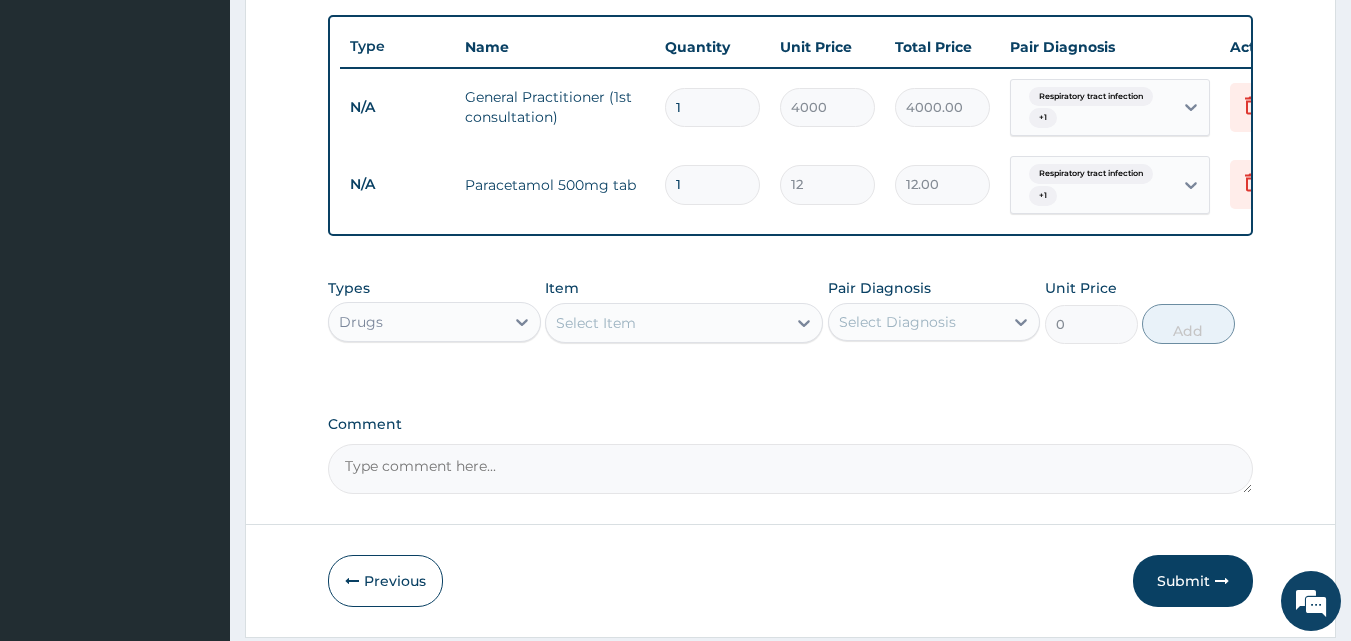 type on "18" 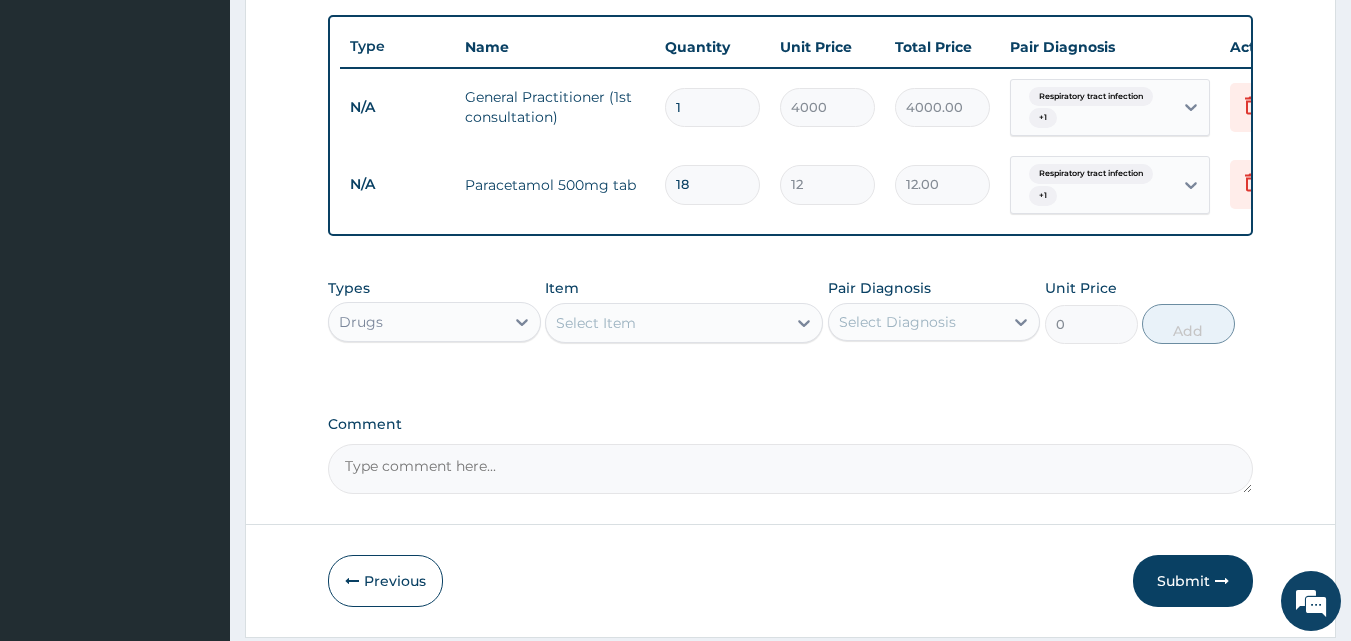 type on "216.00" 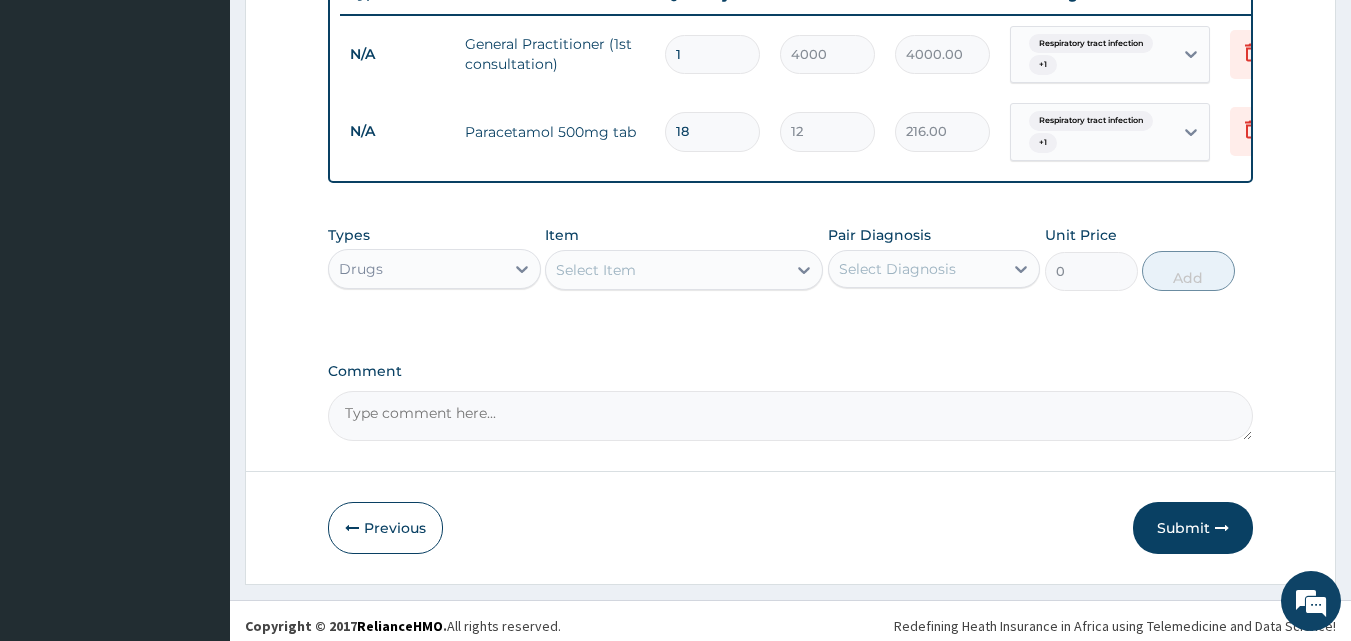 scroll, scrollTop: 807, scrollLeft: 0, axis: vertical 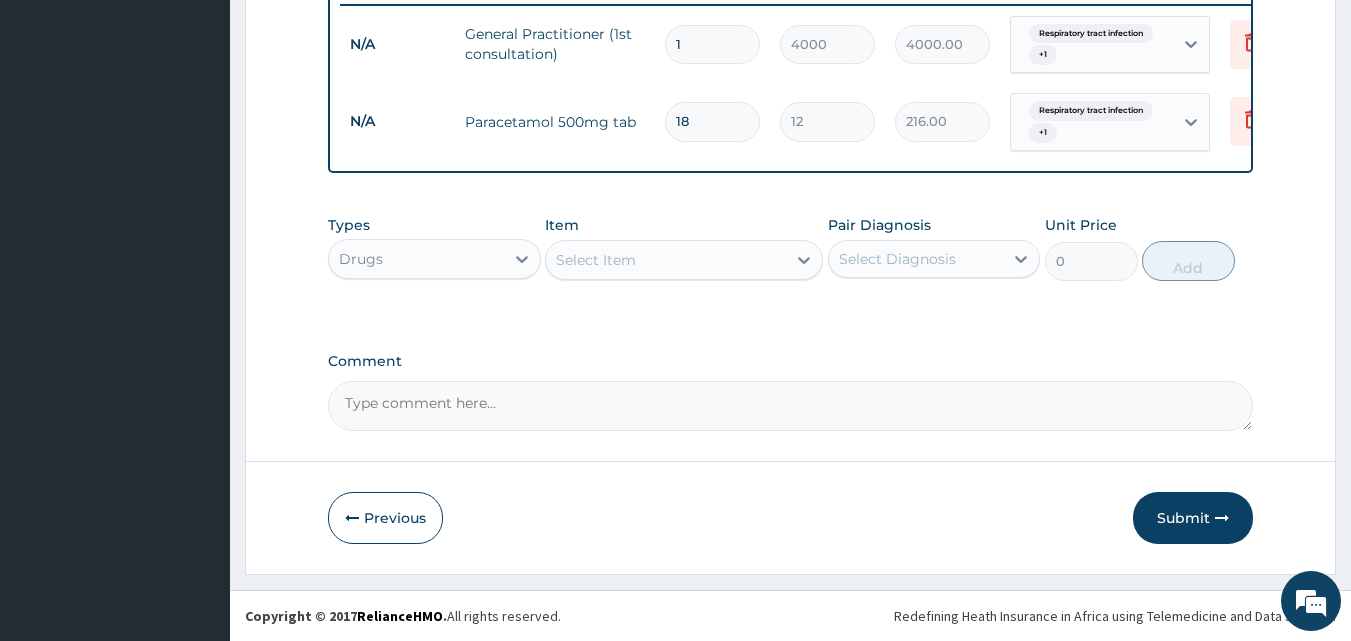 type on "18" 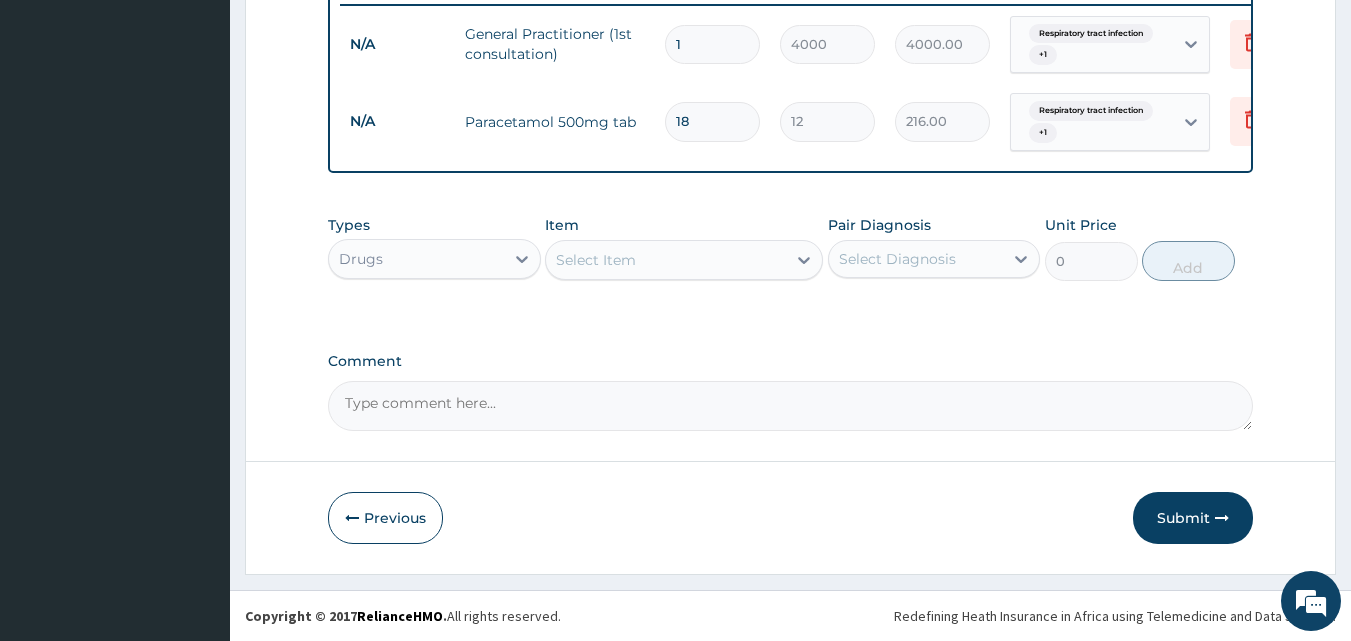 click on "Select Item" at bounding box center [596, 260] 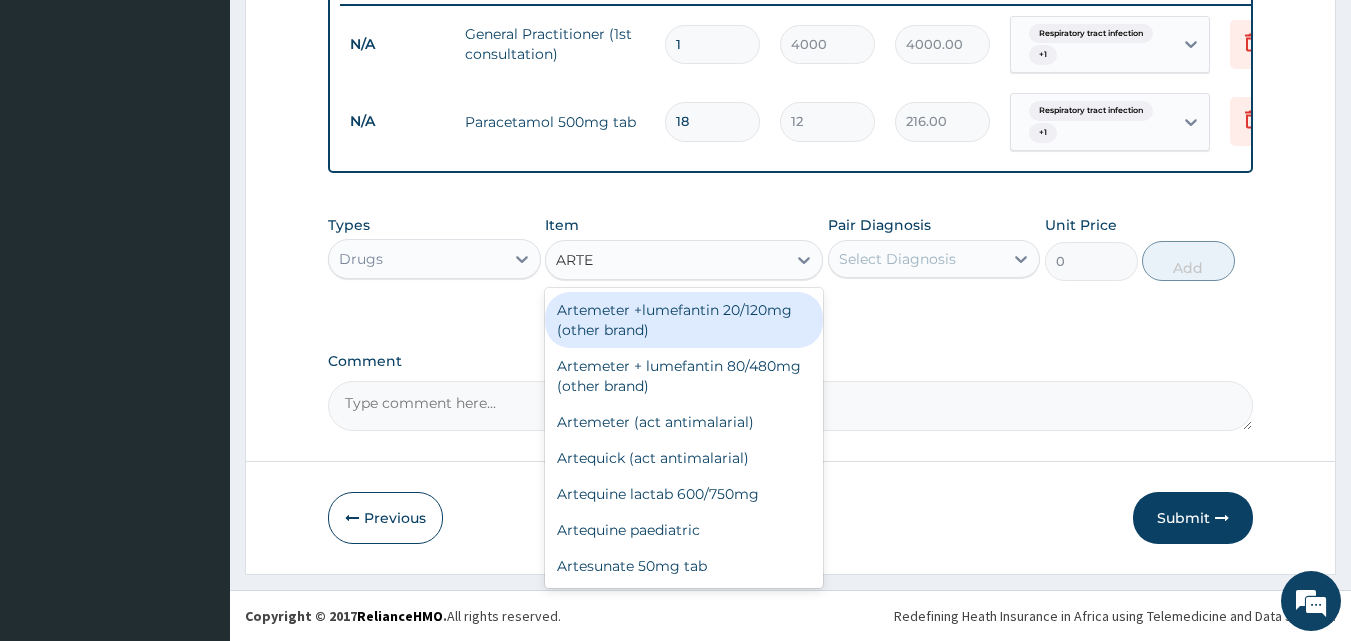 type on "ARTEQ" 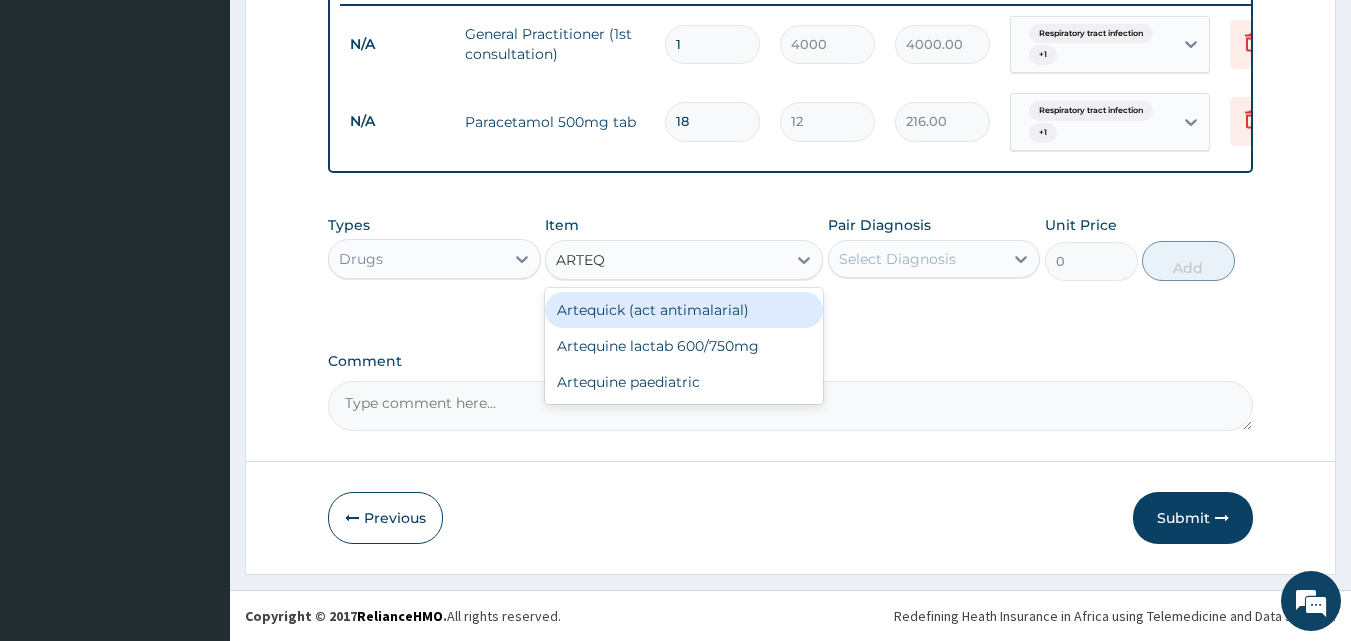 drag, startPoint x: 578, startPoint y: 307, endPoint x: 642, endPoint y: 308, distance: 64.00781 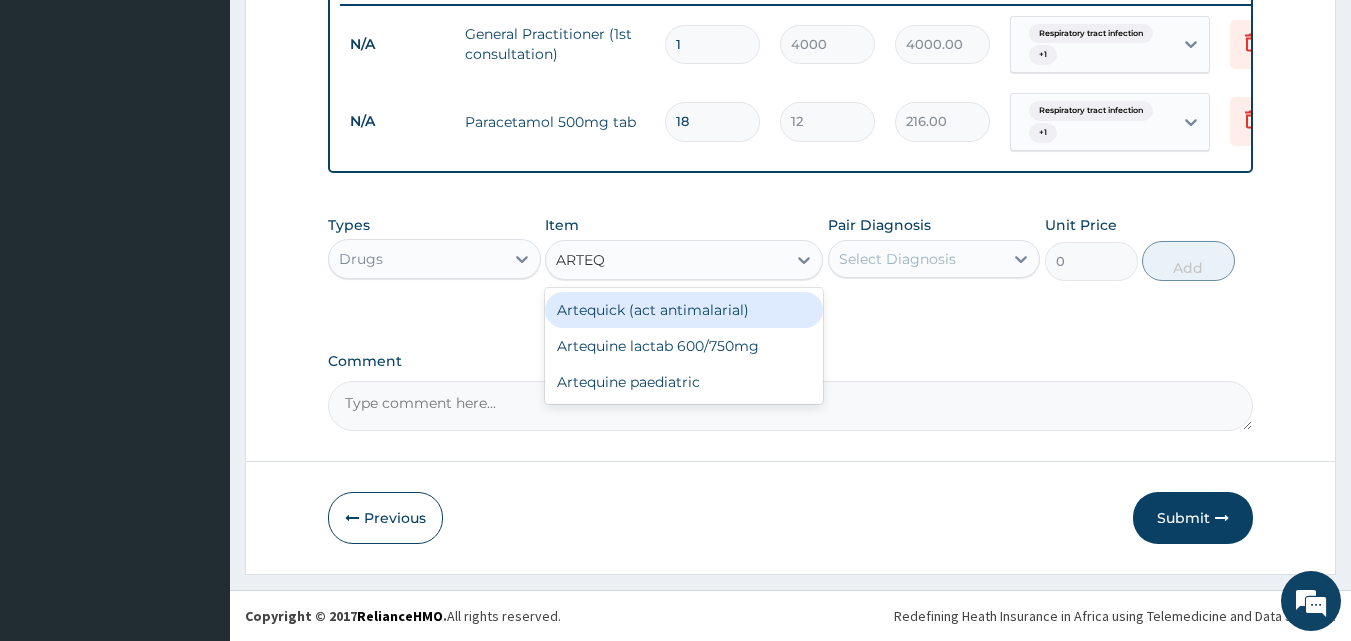 click on "Artequick (act antimalarial)" at bounding box center [684, 310] 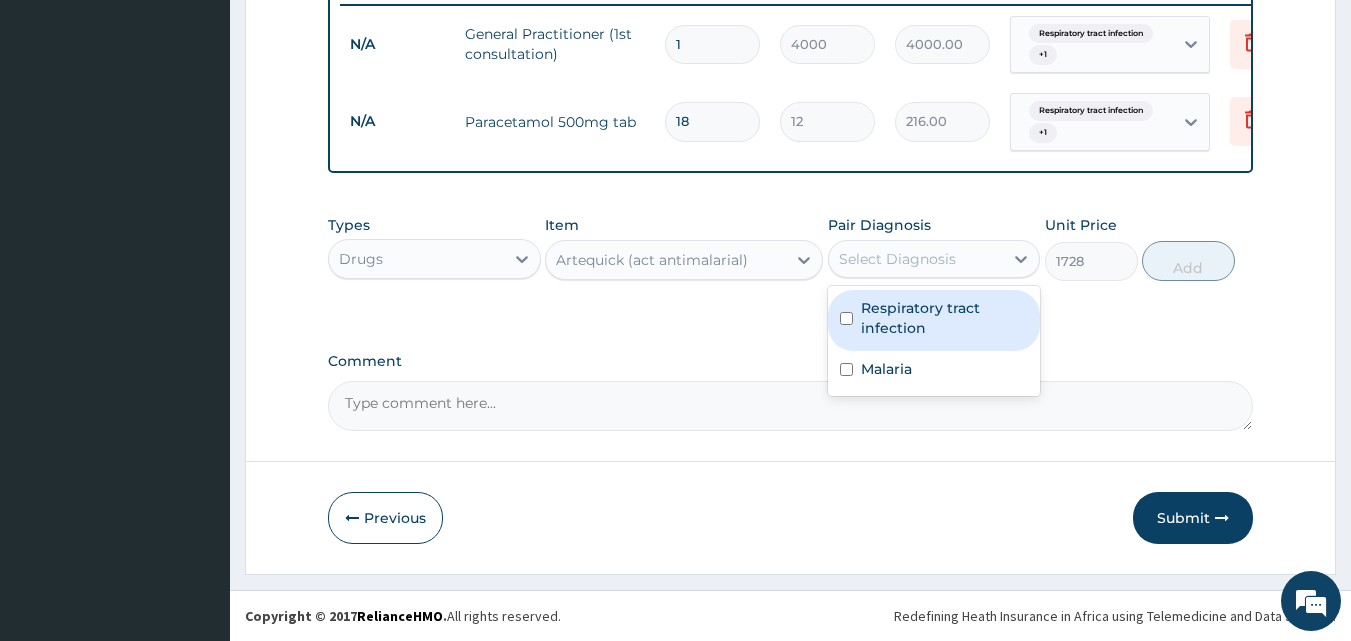 click on "Select Diagnosis" at bounding box center [897, 259] 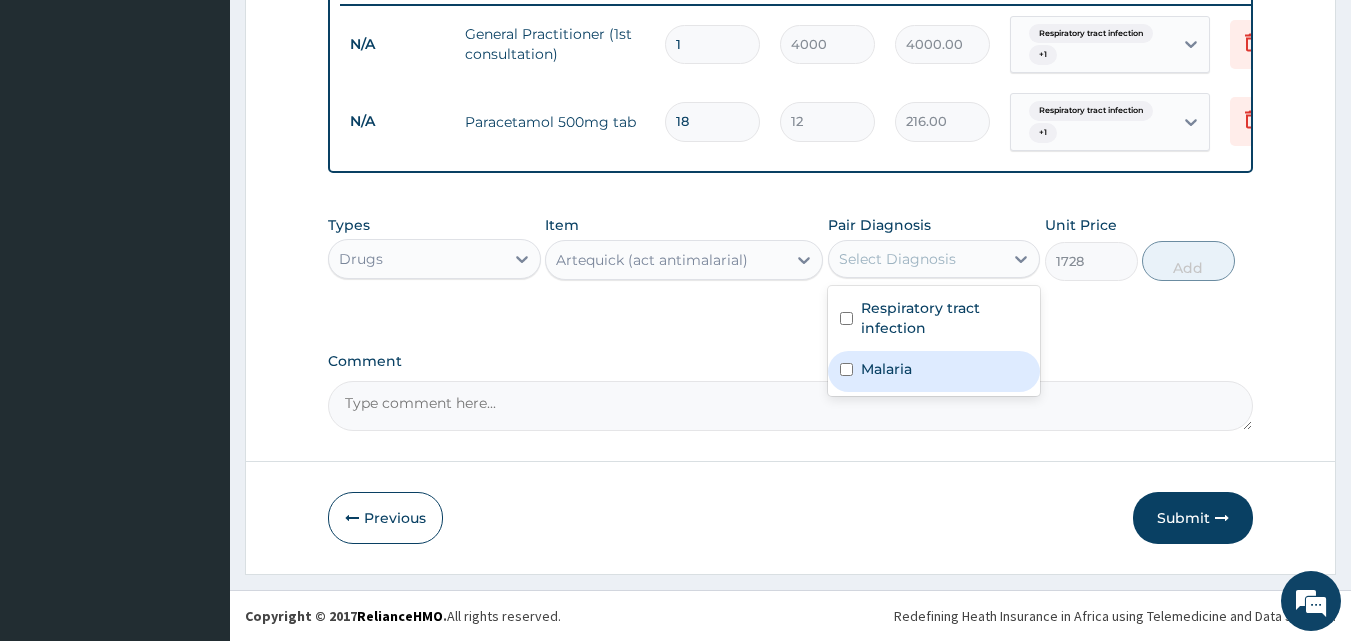 click on "Malaria" at bounding box center [886, 369] 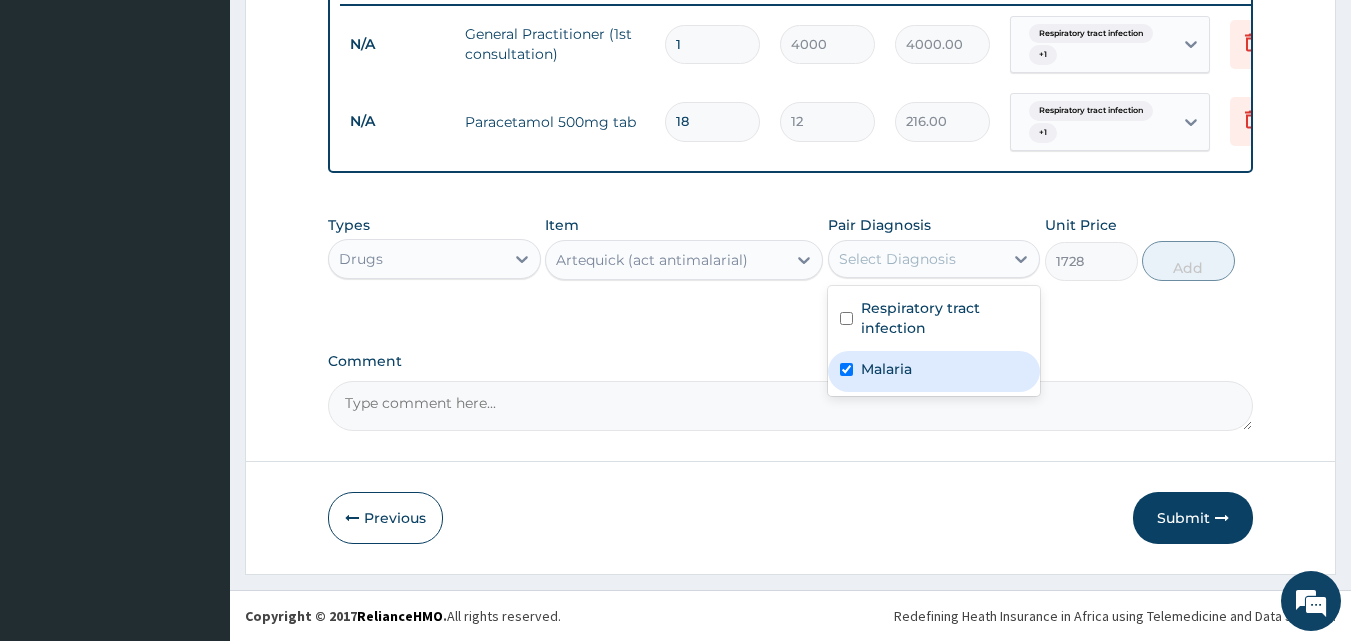 checkbox on "true" 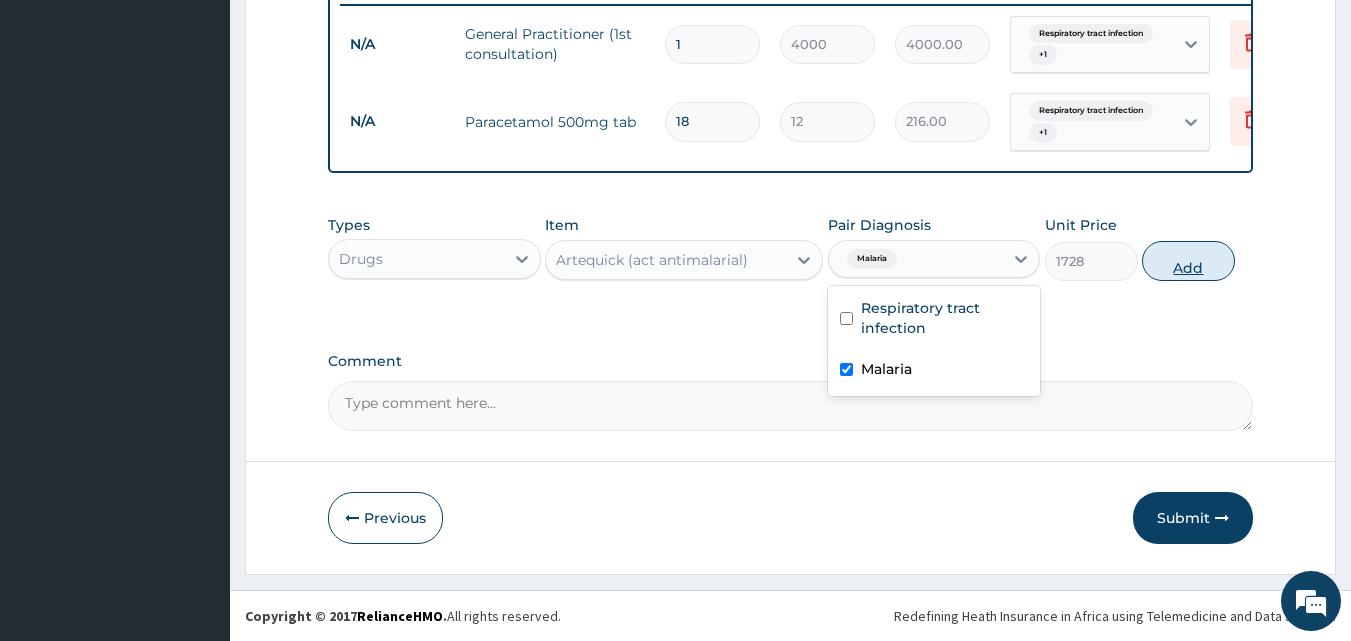 click on "Add" at bounding box center [1188, 261] 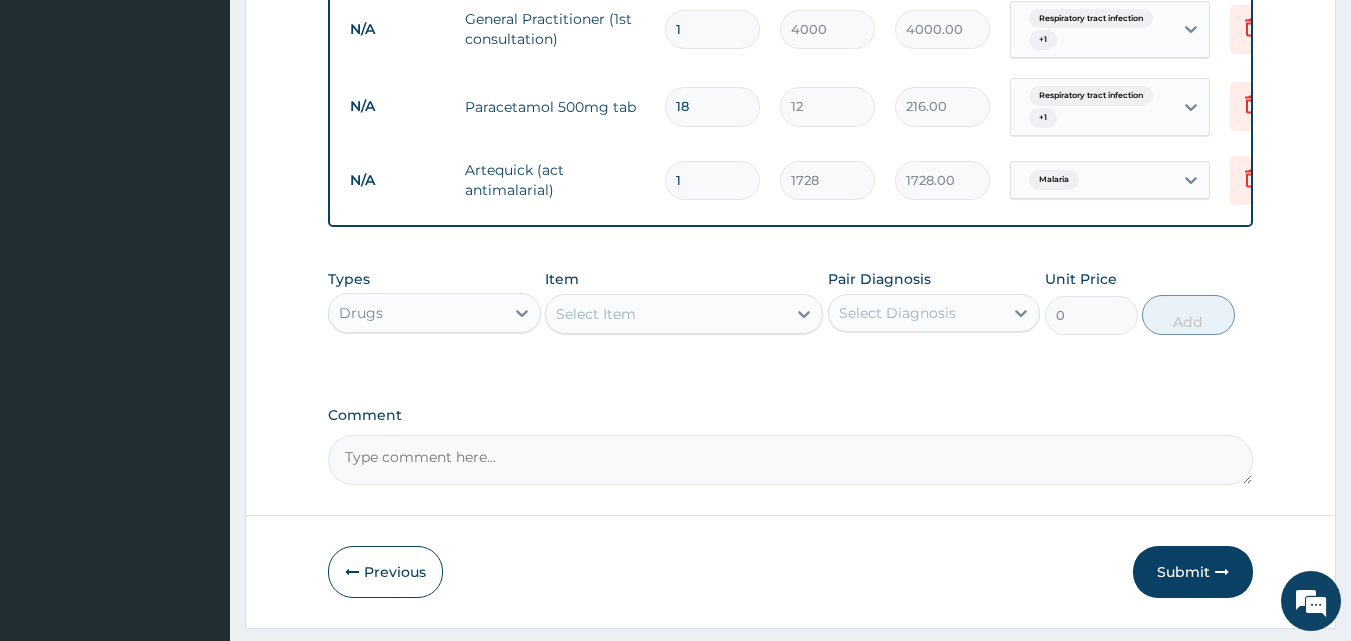 click on "Select Item" at bounding box center [666, 314] 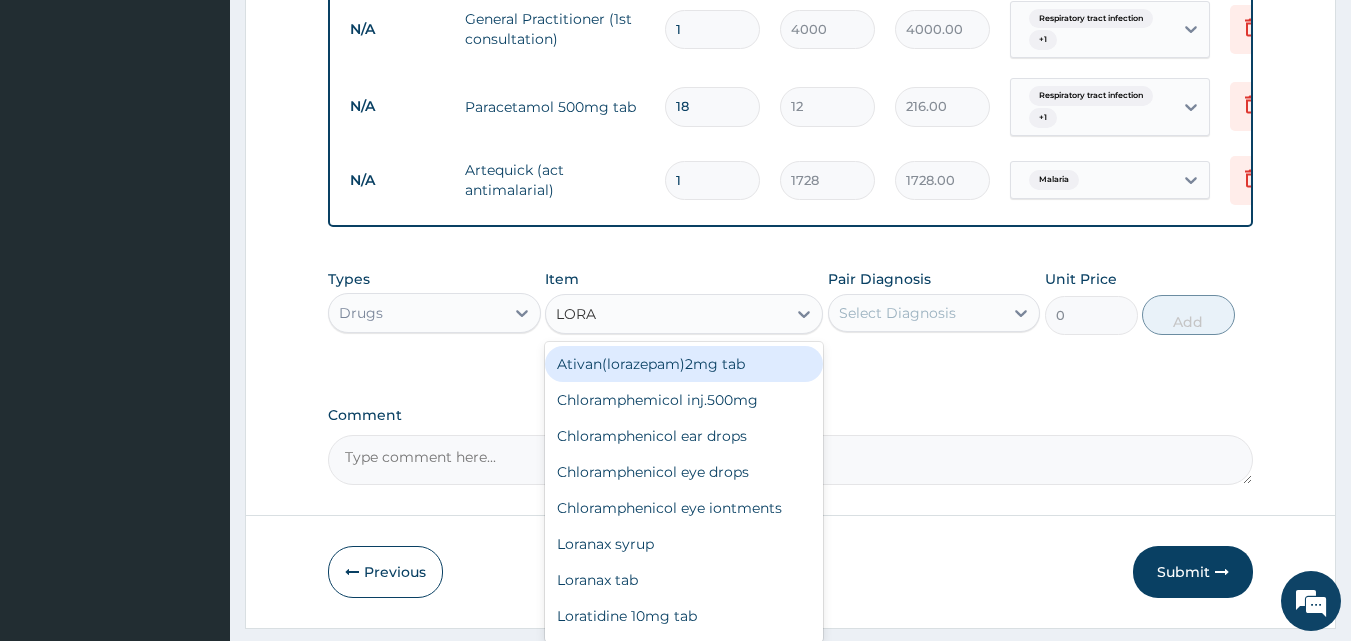 type on "LORAT" 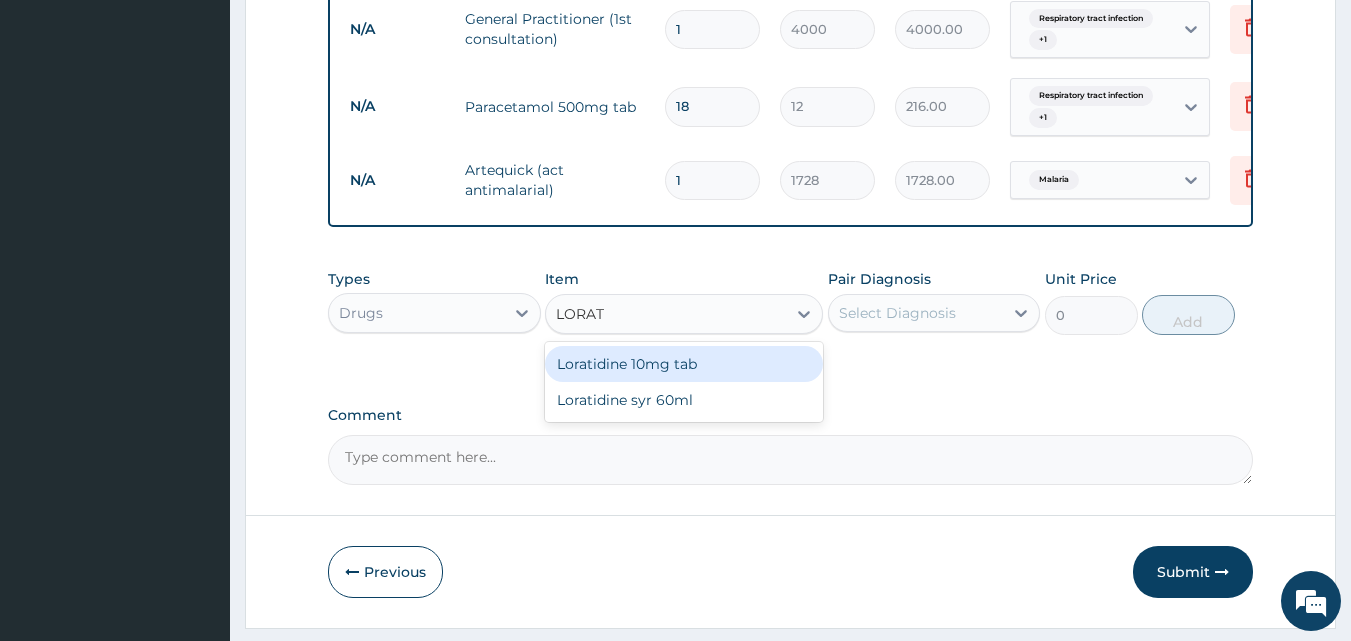 click on "Loratidine 10mg tab" at bounding box center [684, 364] 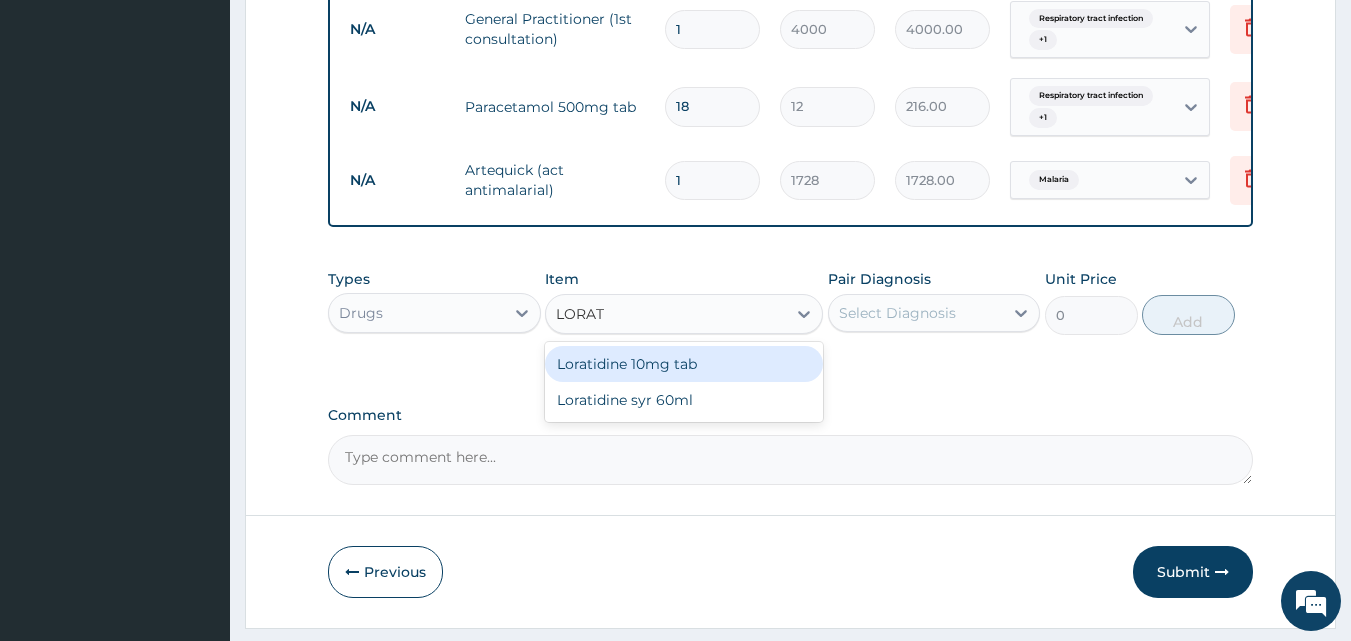 type 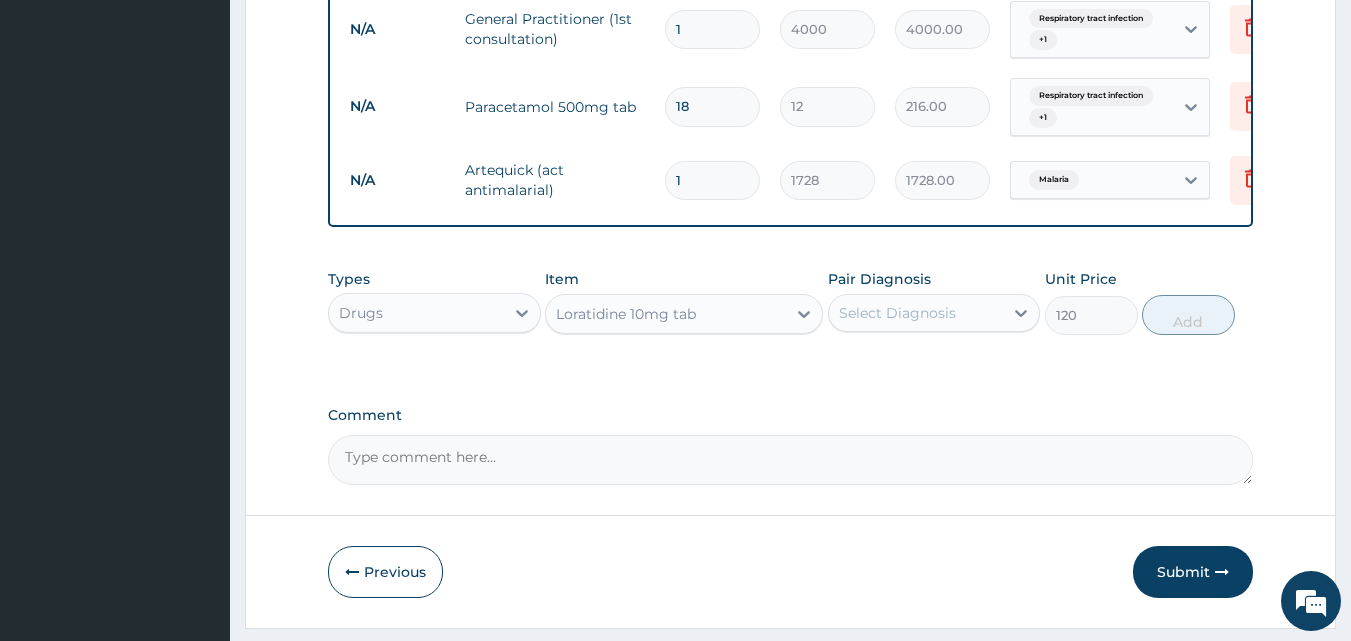 drag, startPoint x: 992, startPoint y: 331, endPoint x: 990, endPoint y: 342, distance: 11.18034 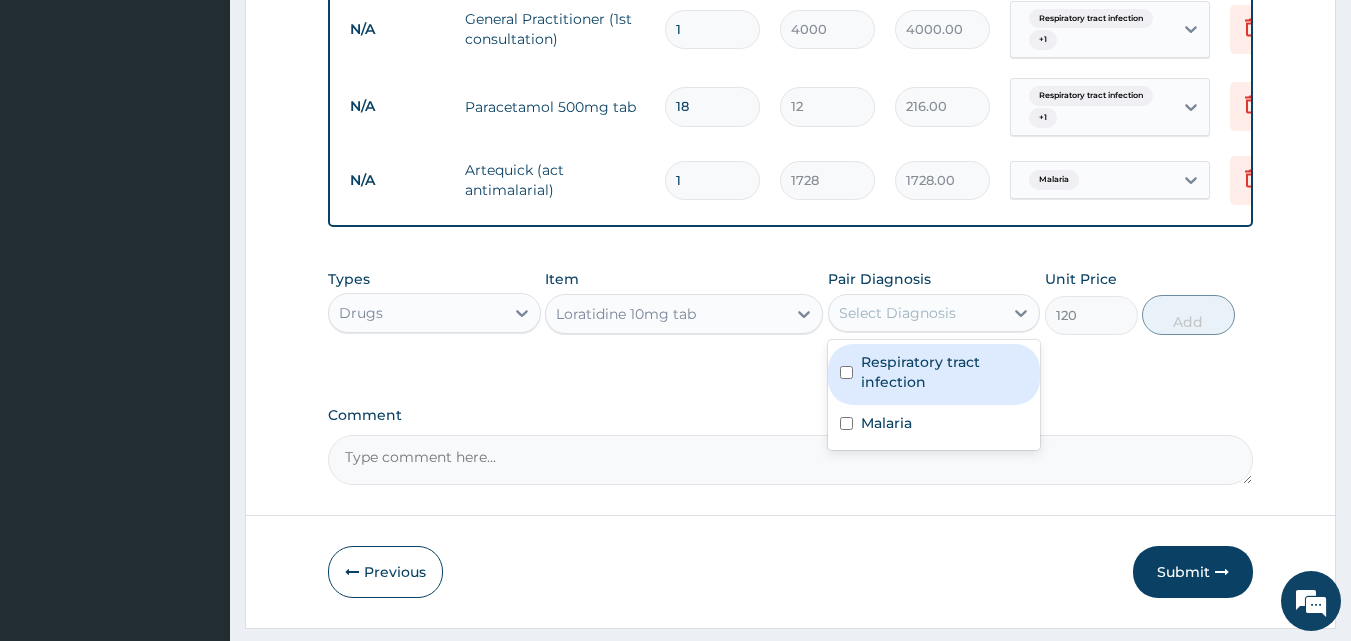 click on "Respiratory tract infection" at bounding box center (945, 372) 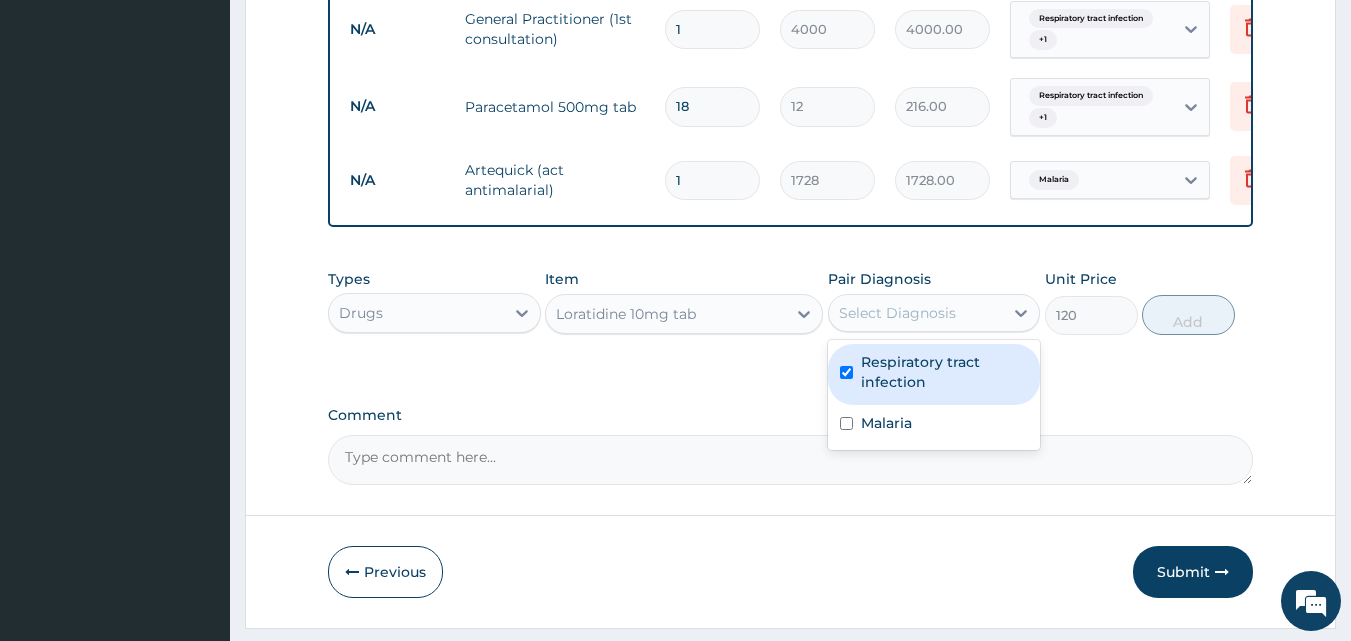 checkbox on "true" 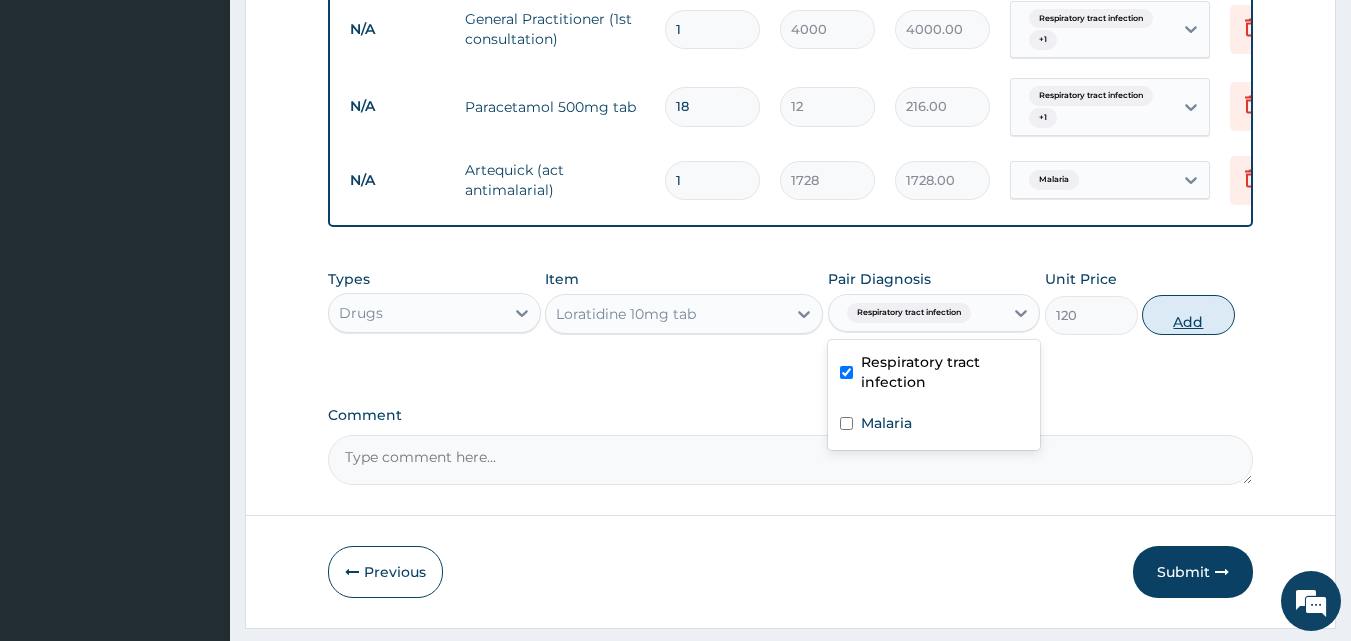 click on "Add" at bounding box center [1188, 315] 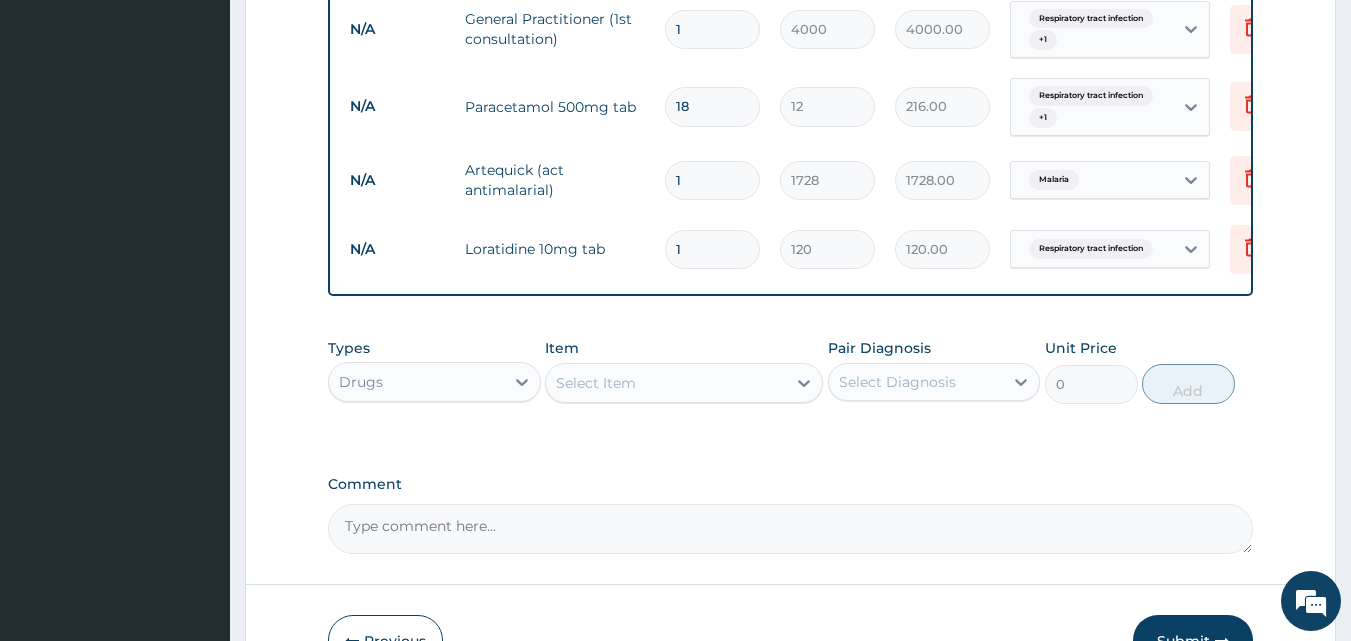 type on "10" 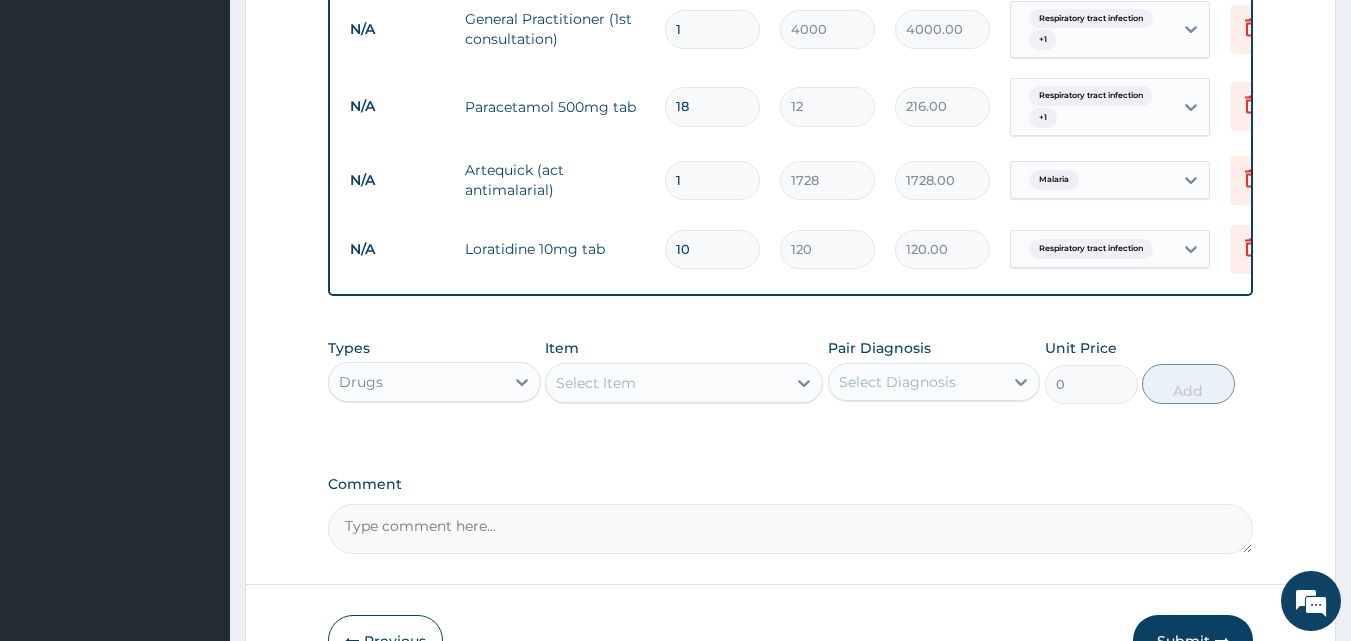 type on "1200.00" 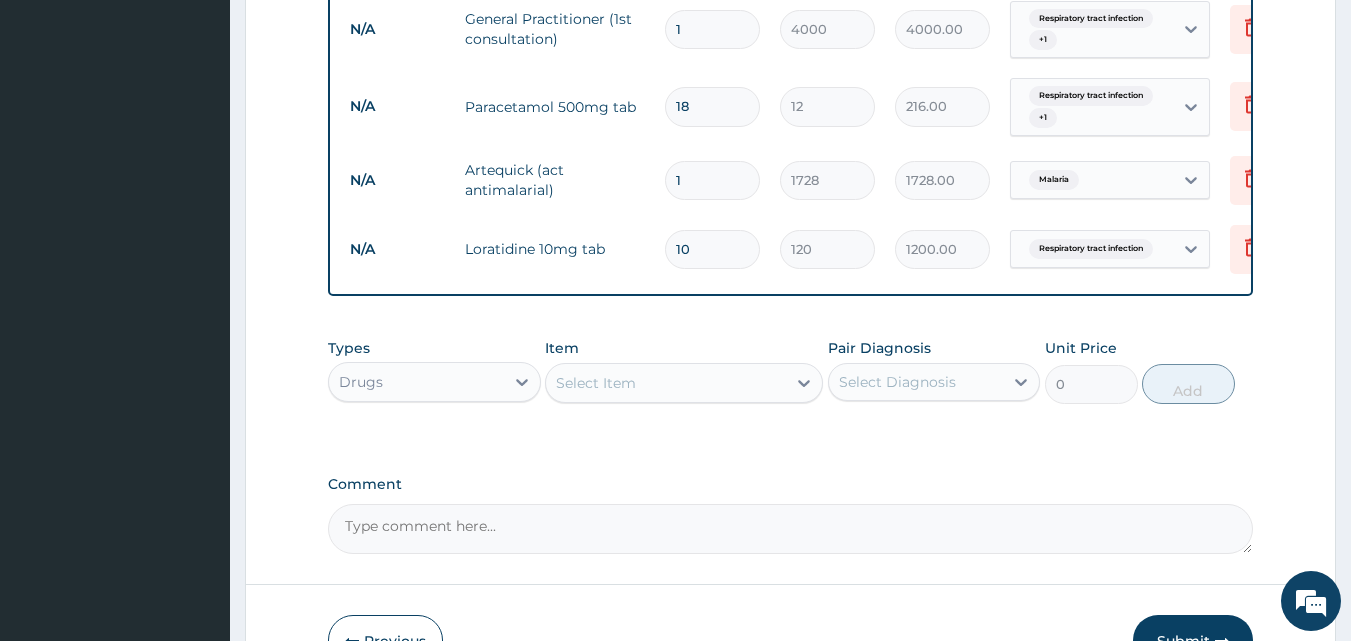 type on "10" 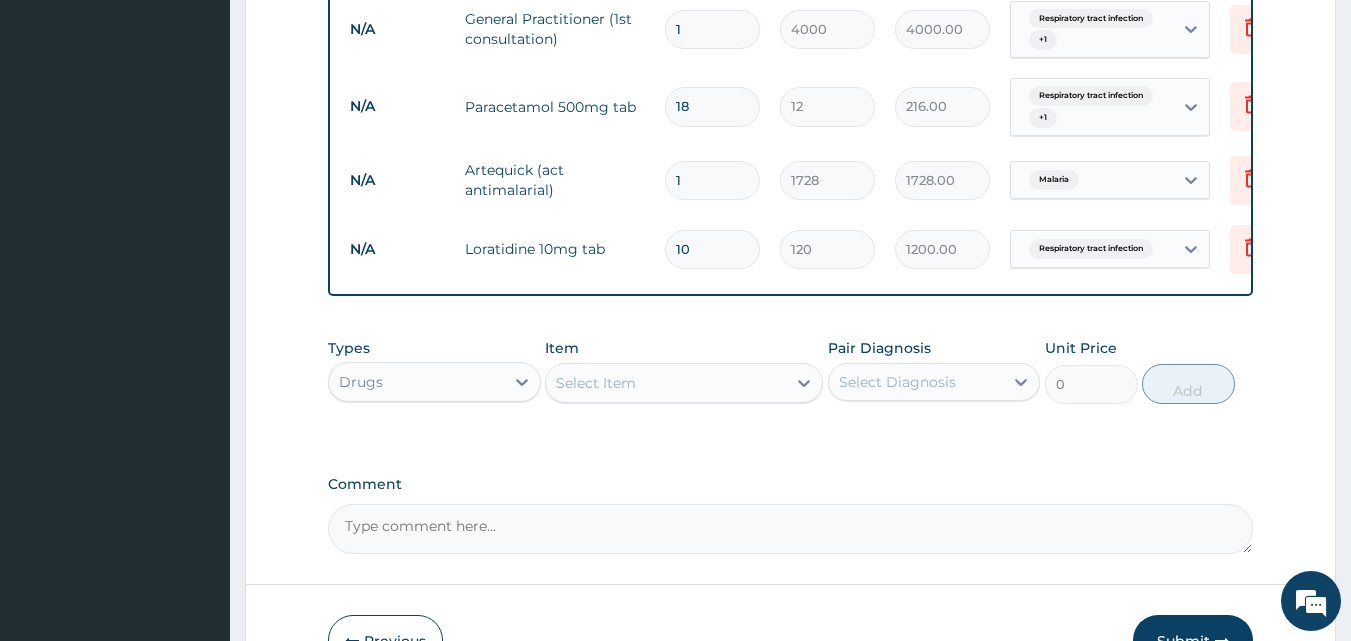 click on "Select Item" at bounding box center [596, 383] 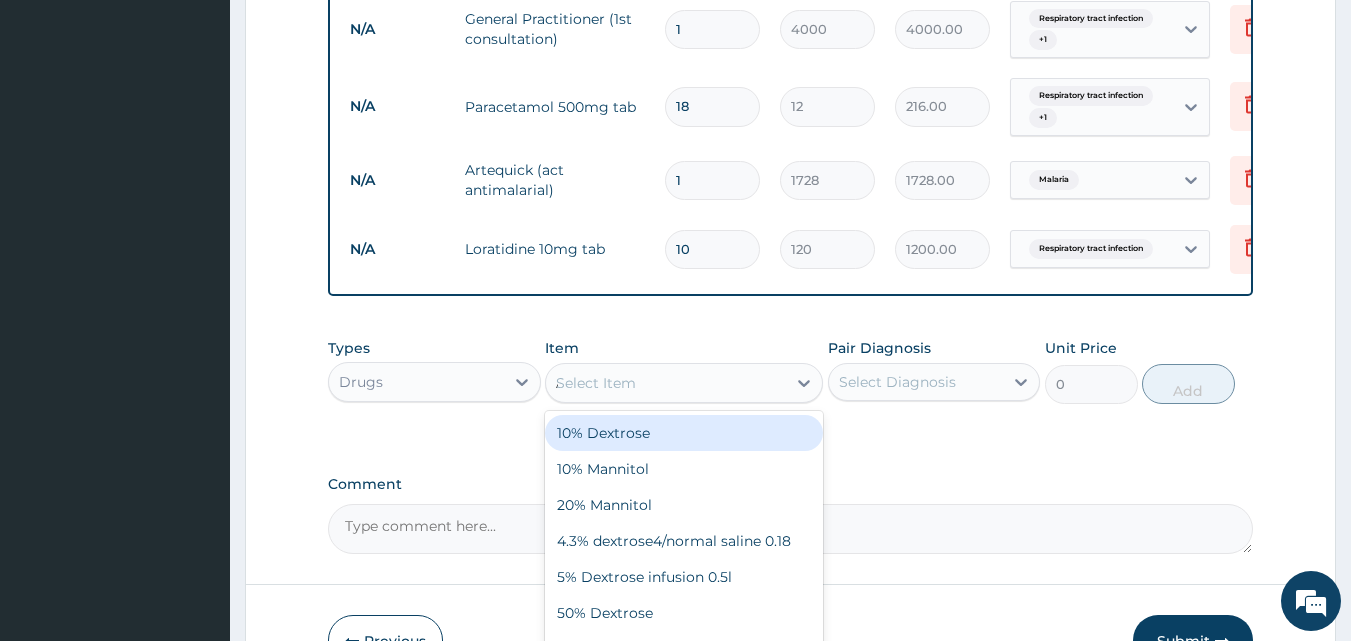 type on "AMOX" 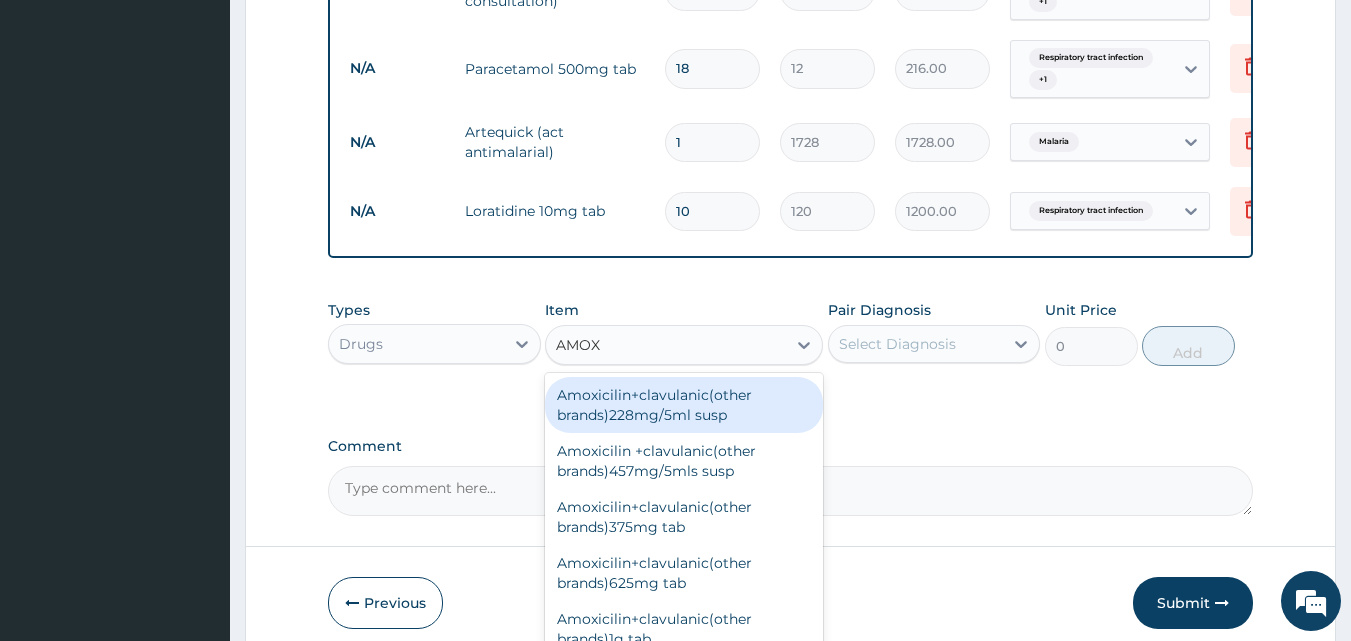 scroll, scrollTop: 907, scrollLeft: 0, axis: vertical 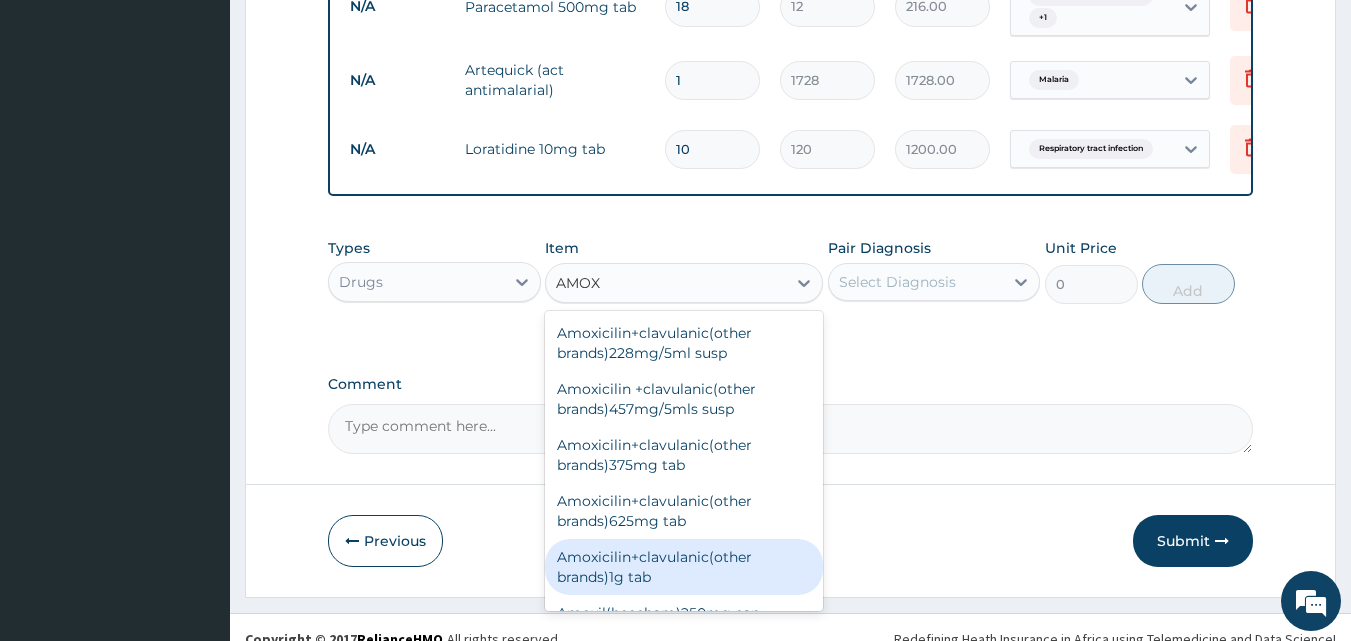 click on "Amoxicilin+clavulanic(other brands)1g tab" at bounding box center [684, 567] 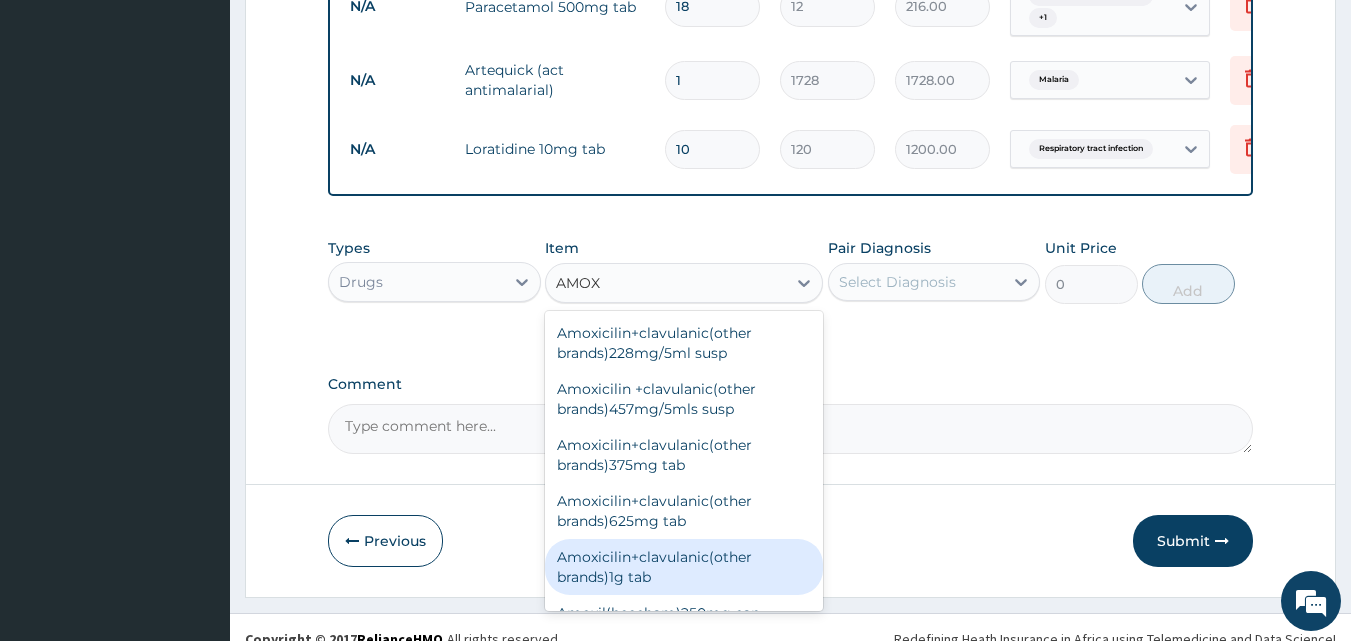 type 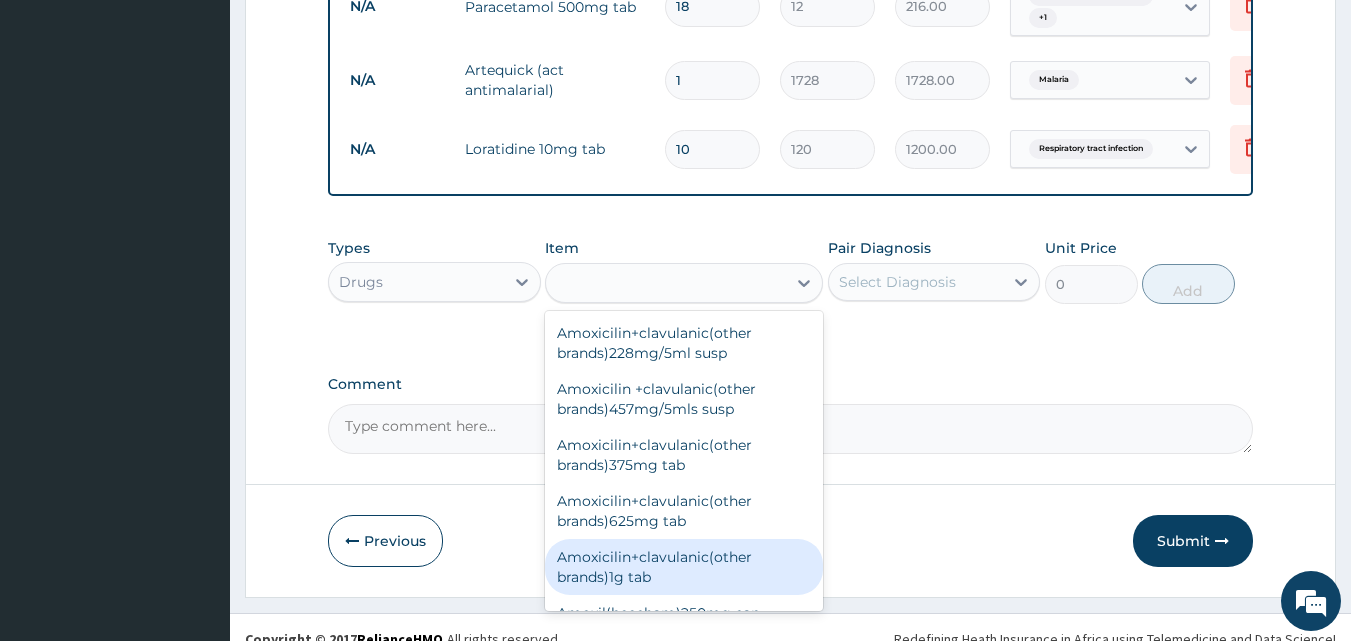 type on "230.4" 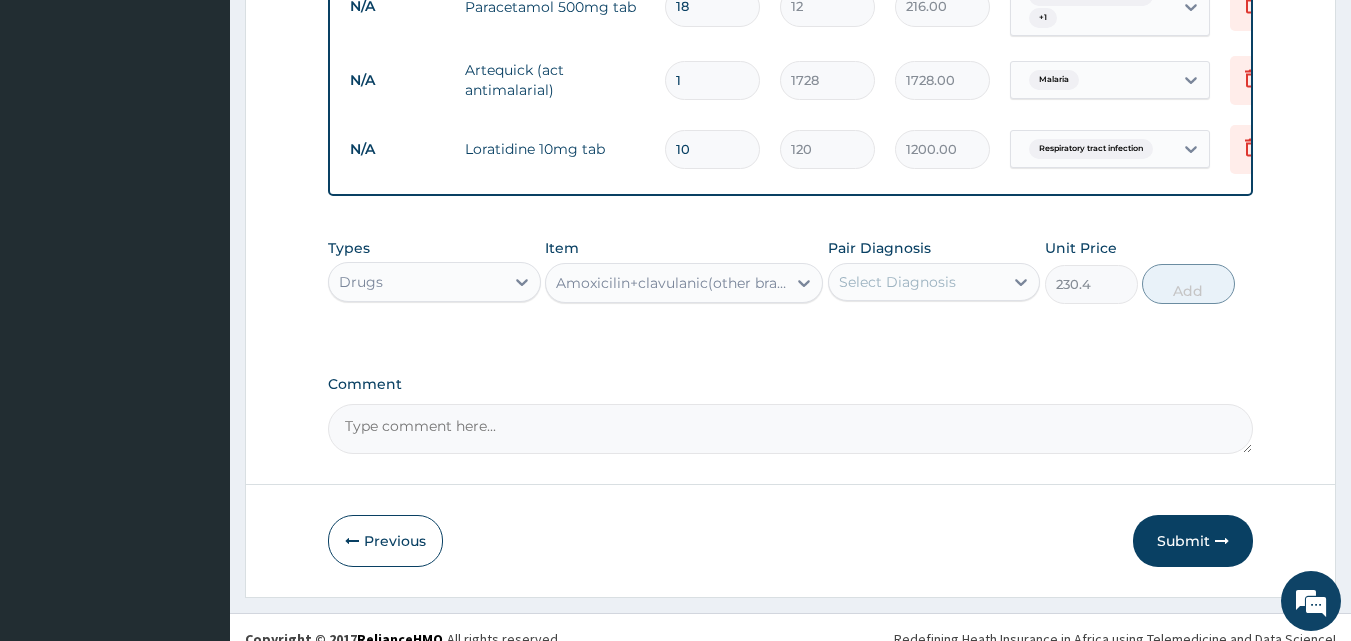 click on "Select Diagnosis" at bounding box center [897, 282] 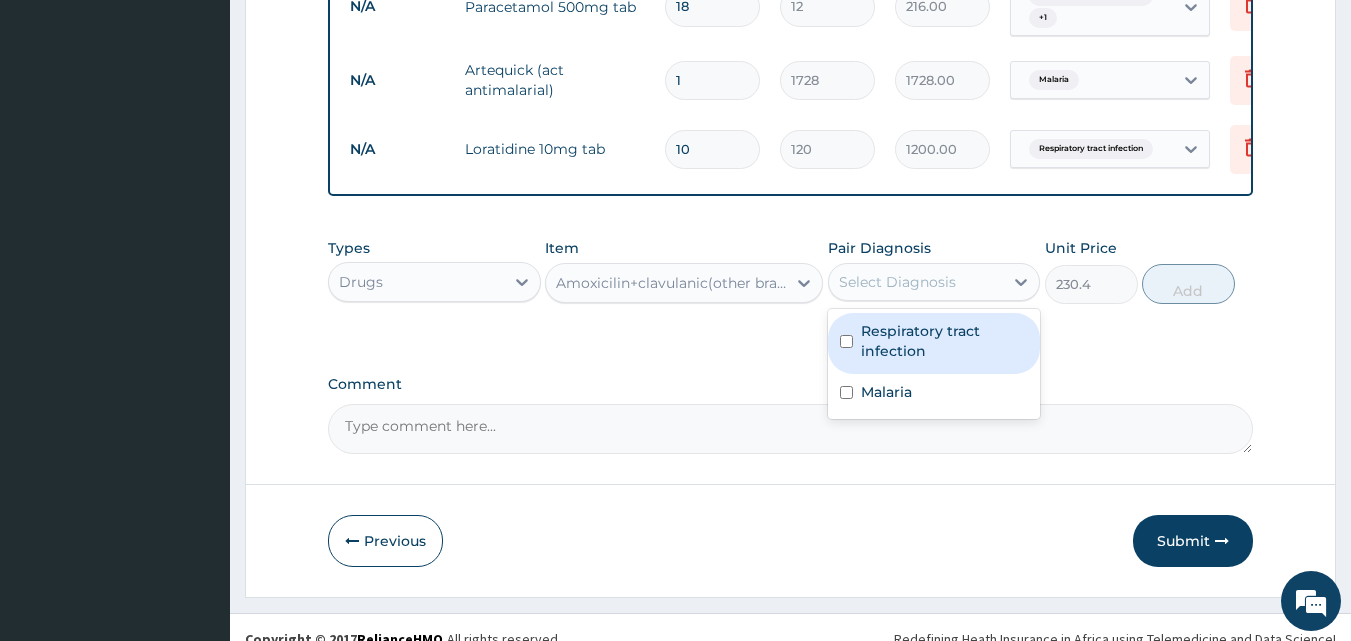 click on "Respiratory tract infection" at bounding box center (945, 341) 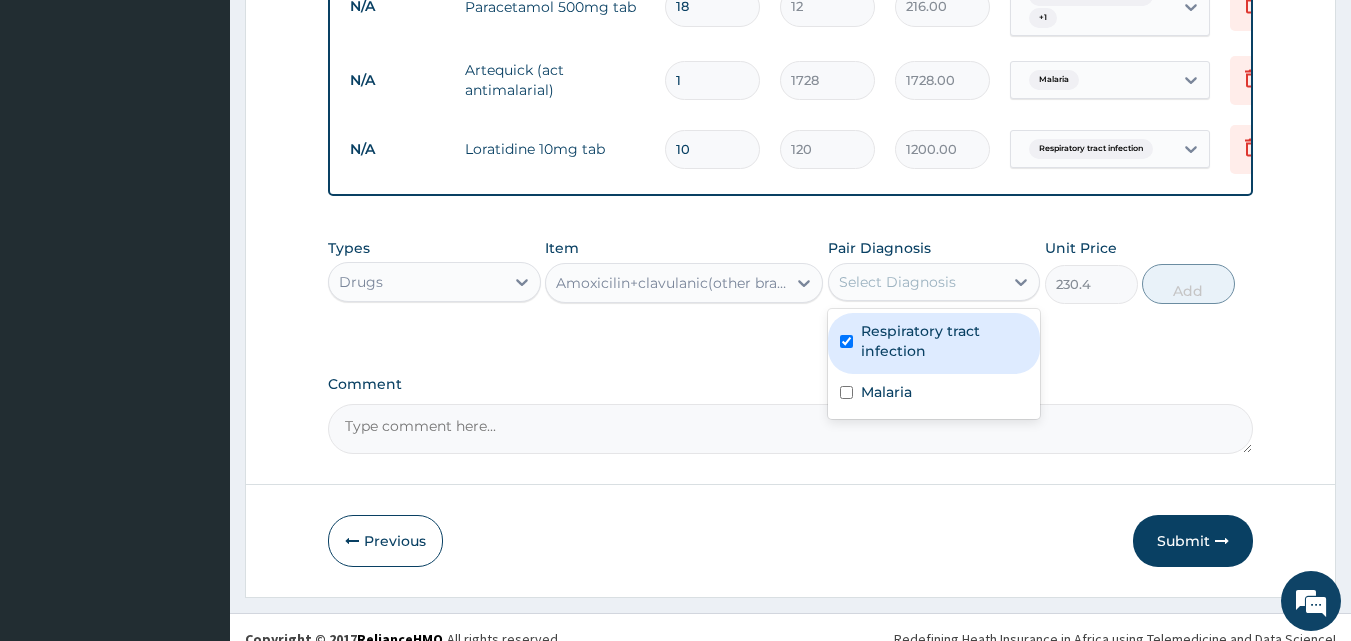 checkbox on "true" 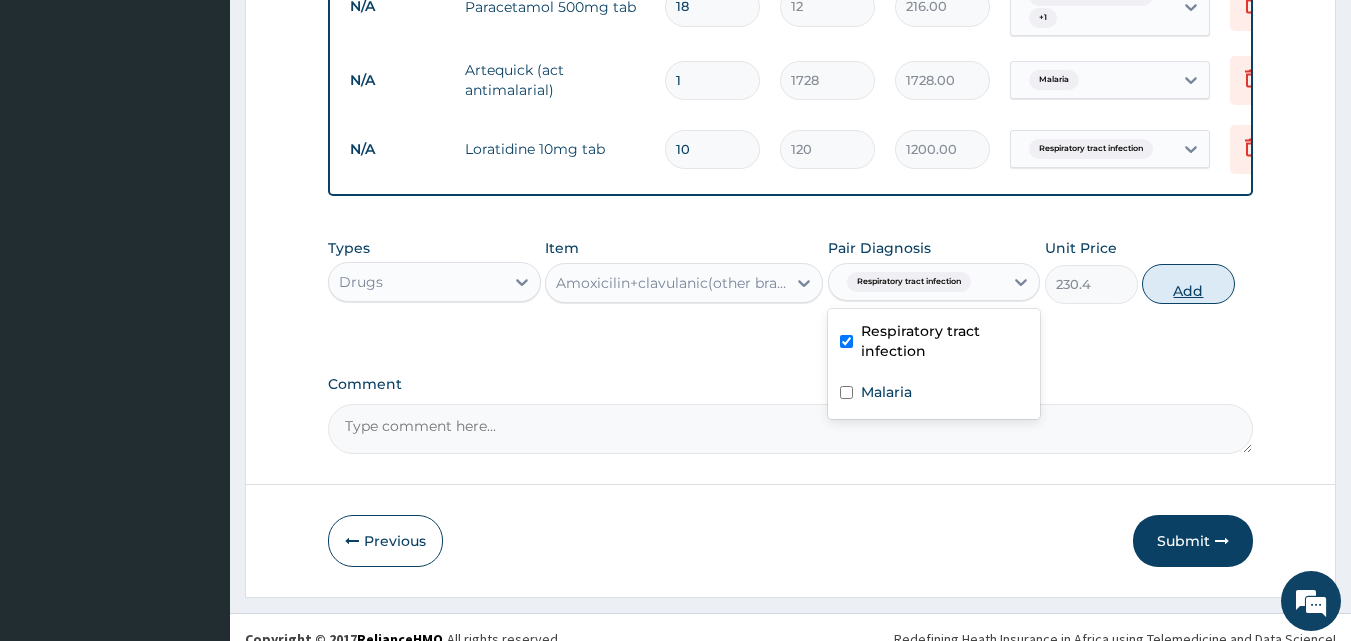 click on "Add" at bounding box center (1188, 284) 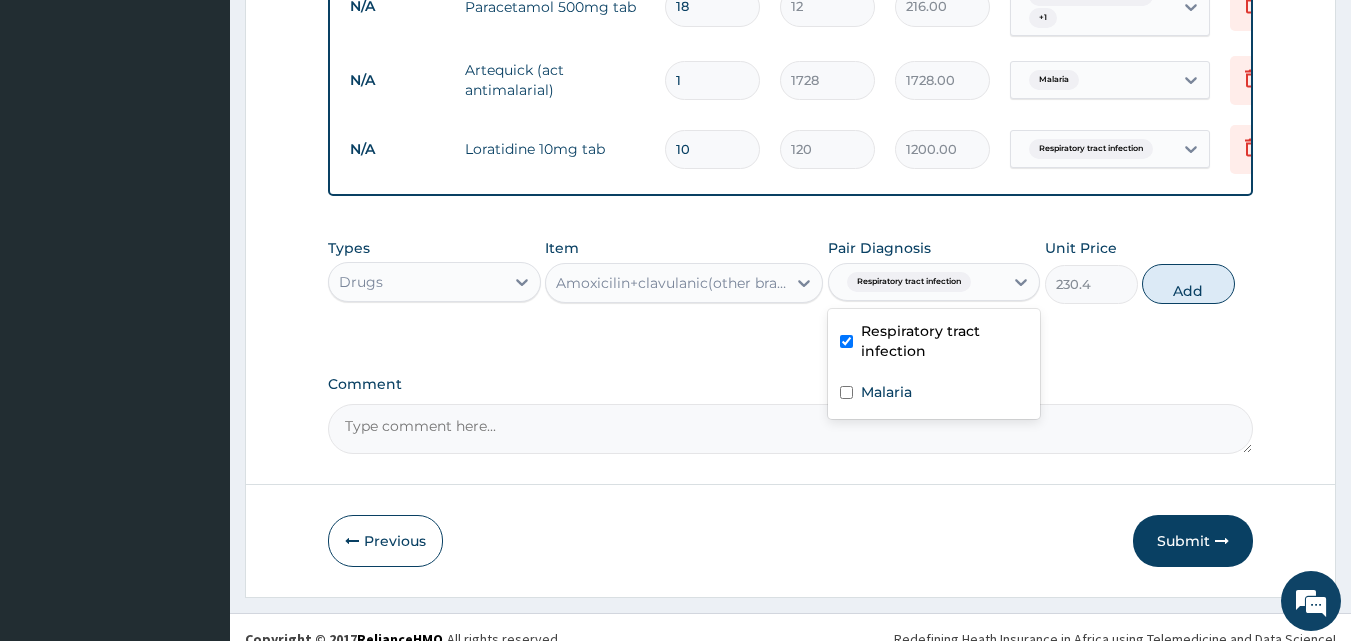 type on "0" 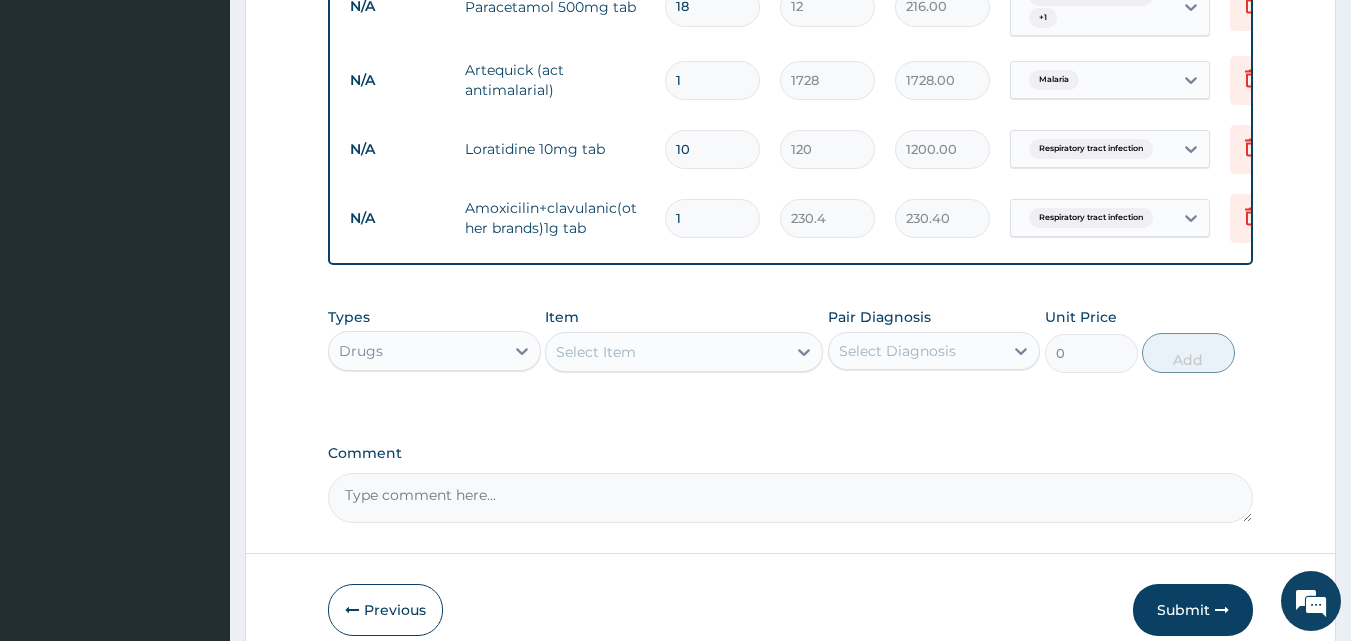 type on "14" 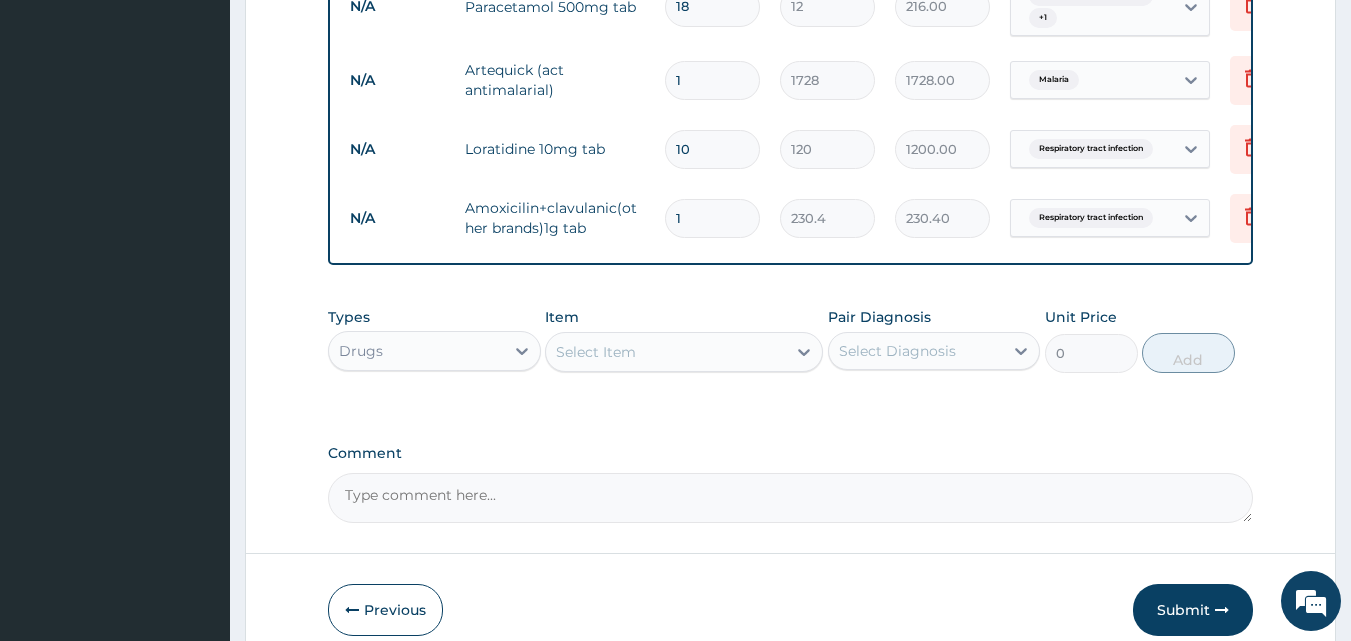 type on "3225.60" 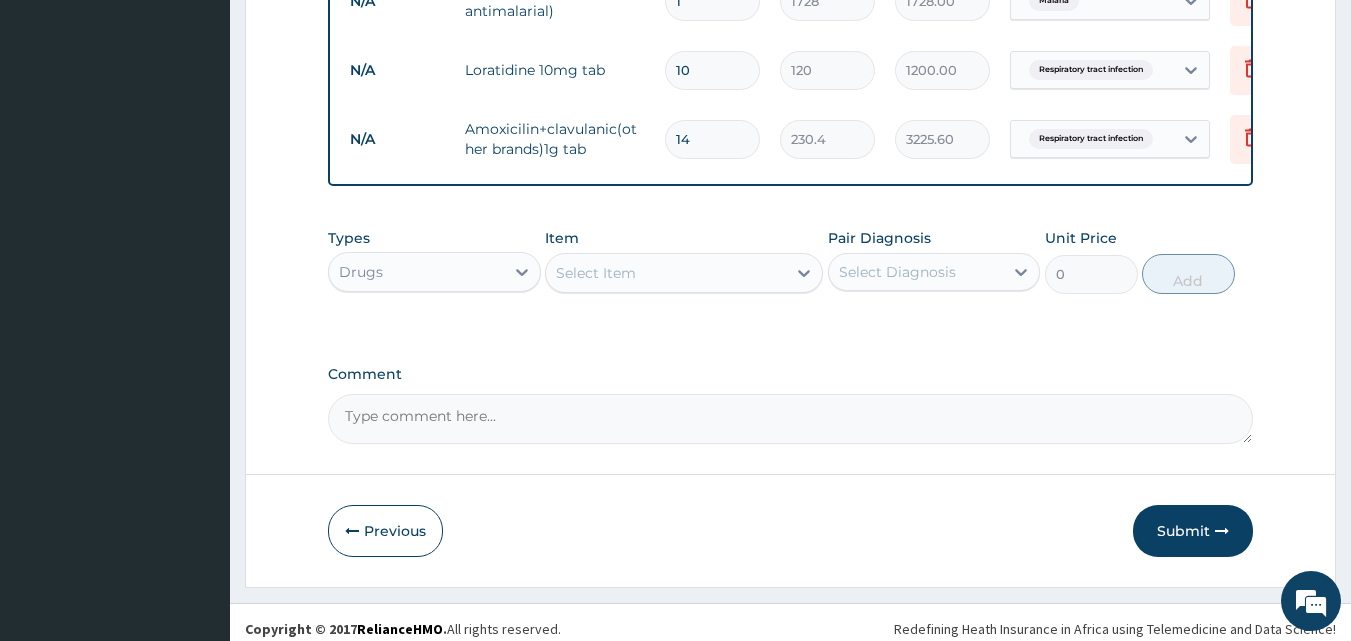 scroll, scrollTop: 1014, scrollLeft: 0, axis: vertical 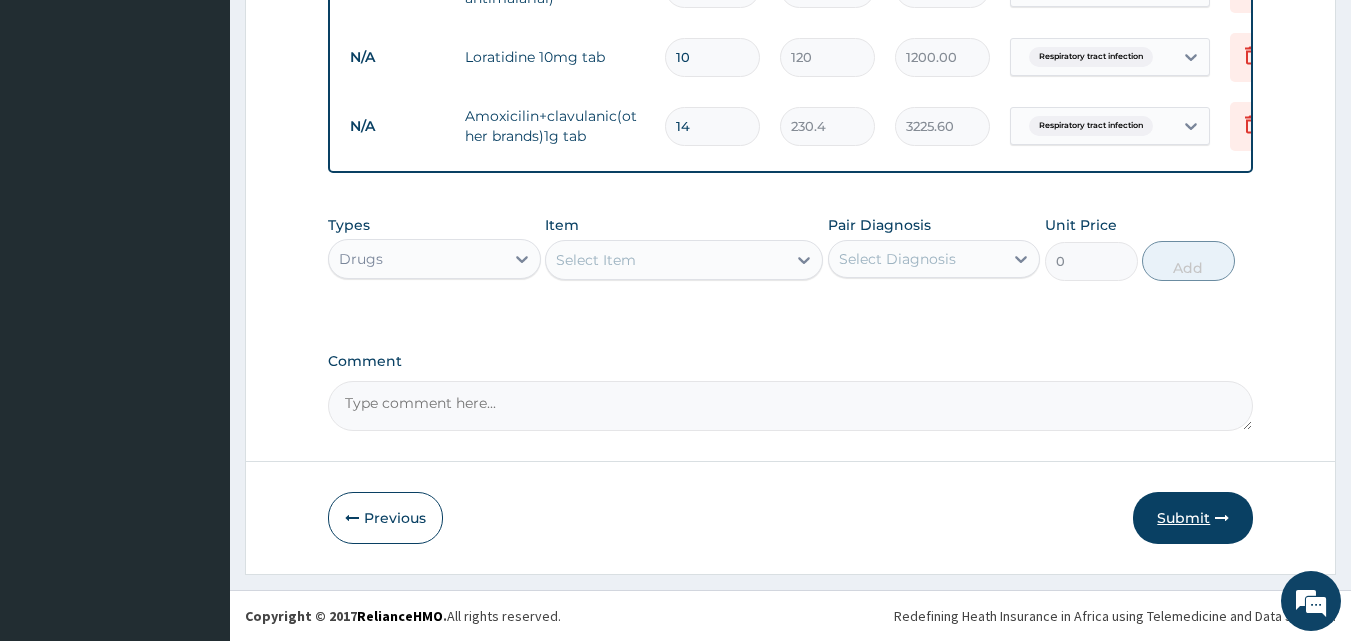type on "14" 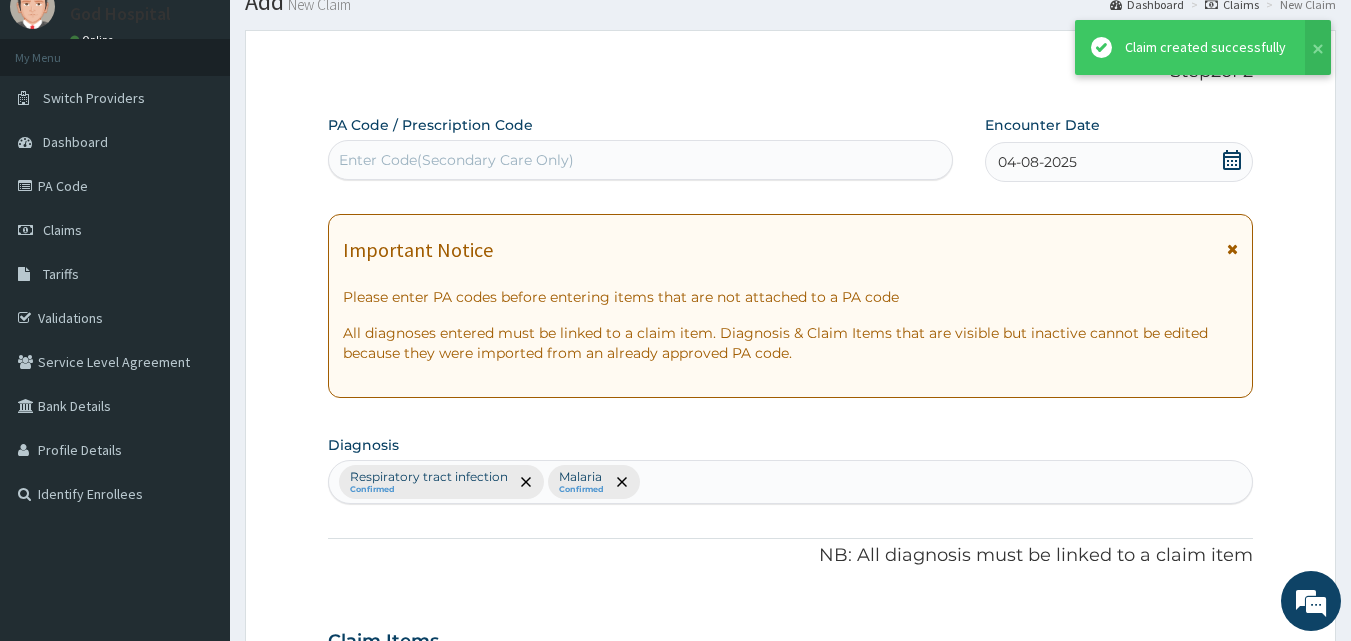 scroll, scrollTop: 1014, scrollLeft: 0, axis: vertical 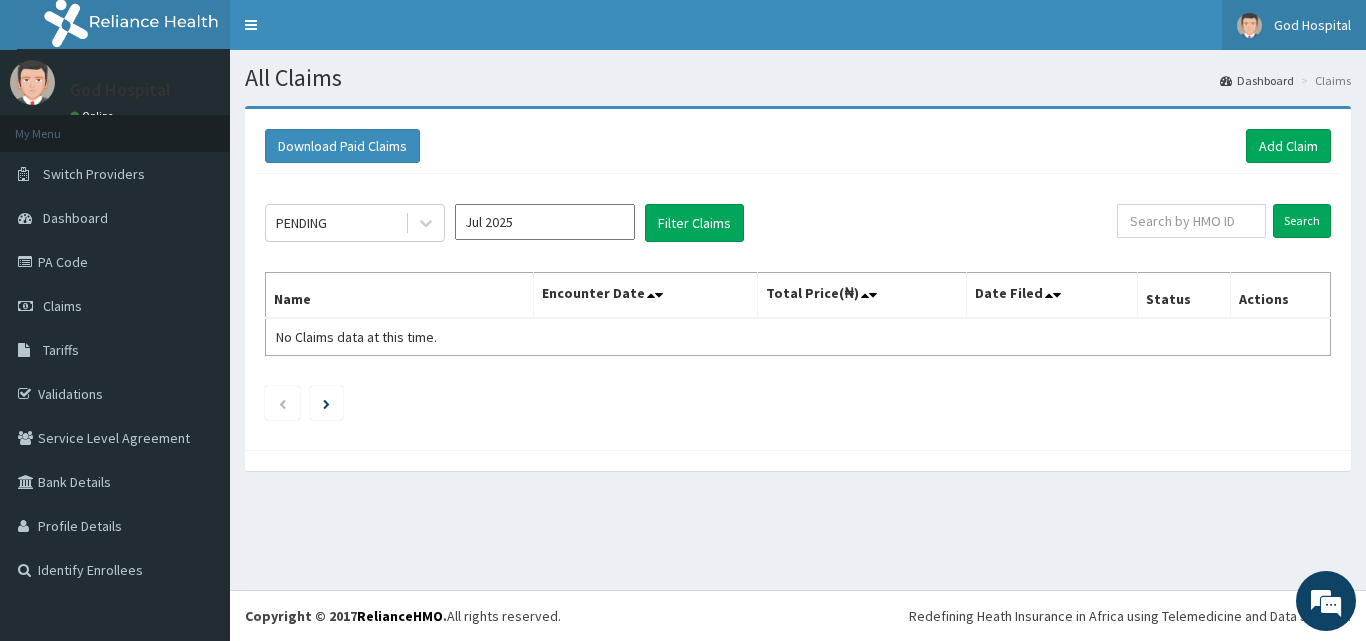 click on "God Hospital" at bounding box center [1294, 25] 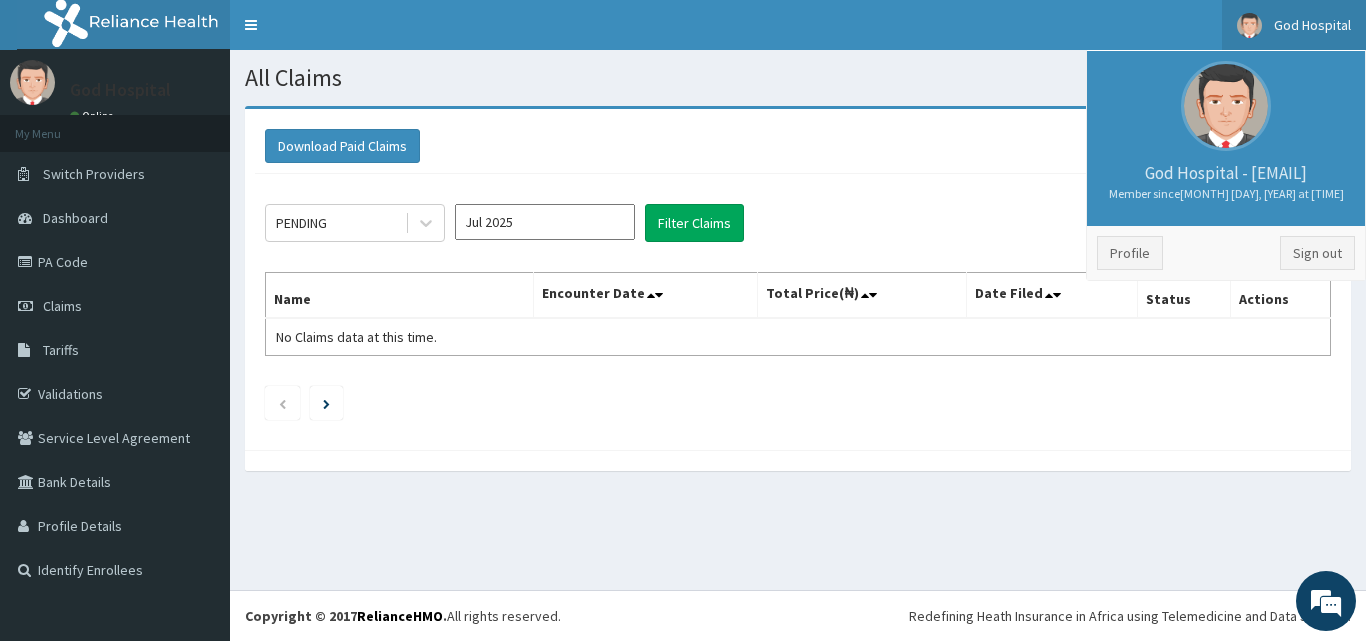 scroll, scrollTop: 0, scrollLeft: 0, axis: both 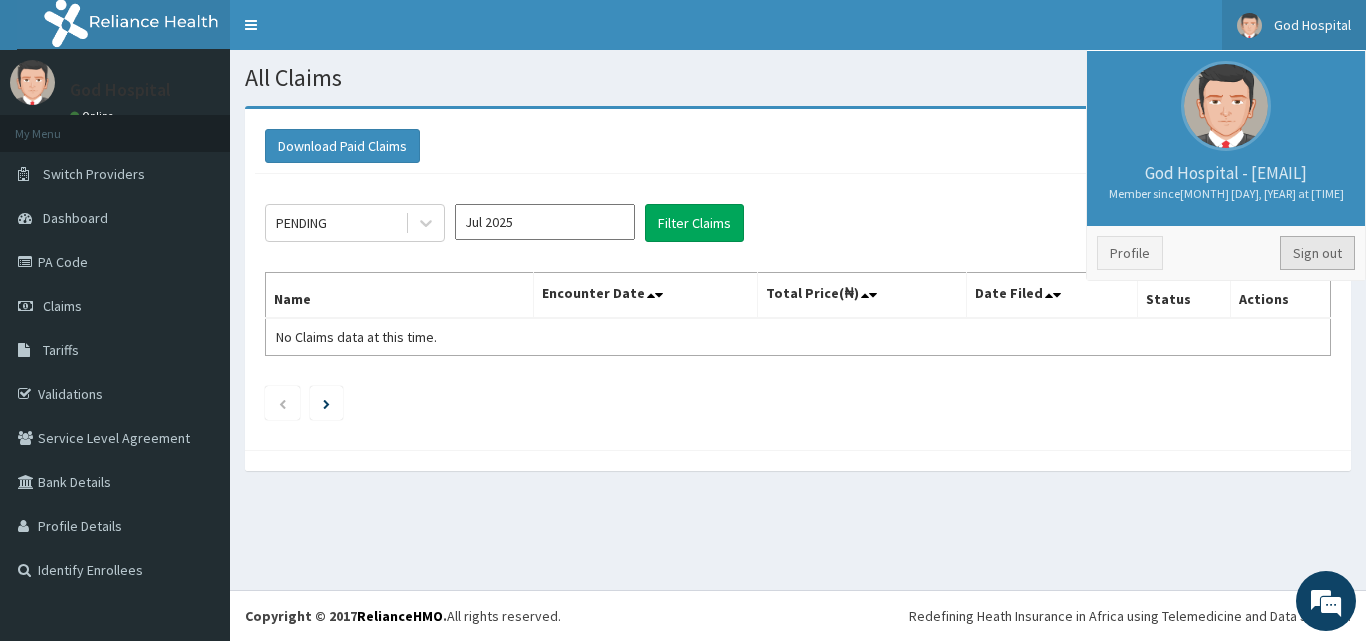 click on "Sign out" at bounding box center (1317, 253) 